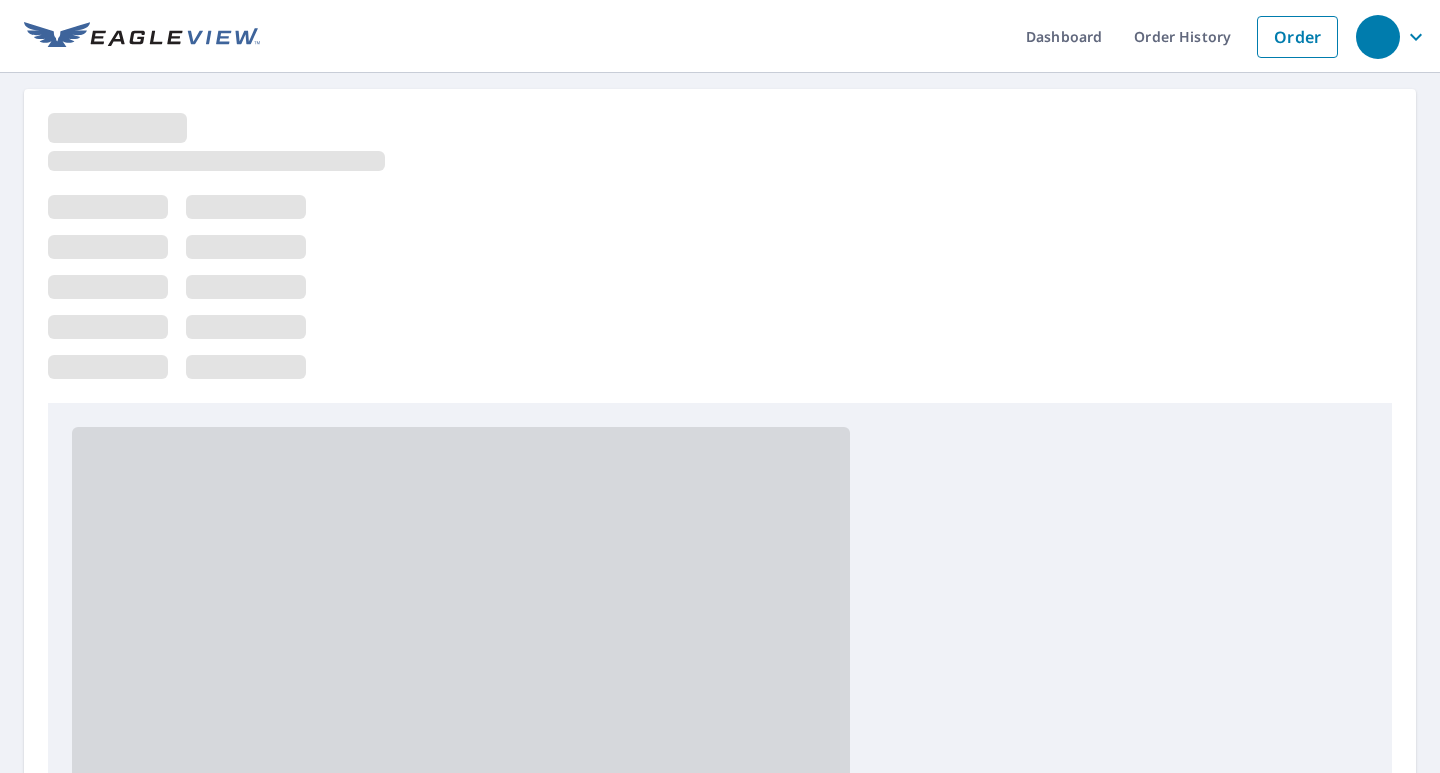 scroll, scrollTop: 0, scrollLeft: 0, axis: both 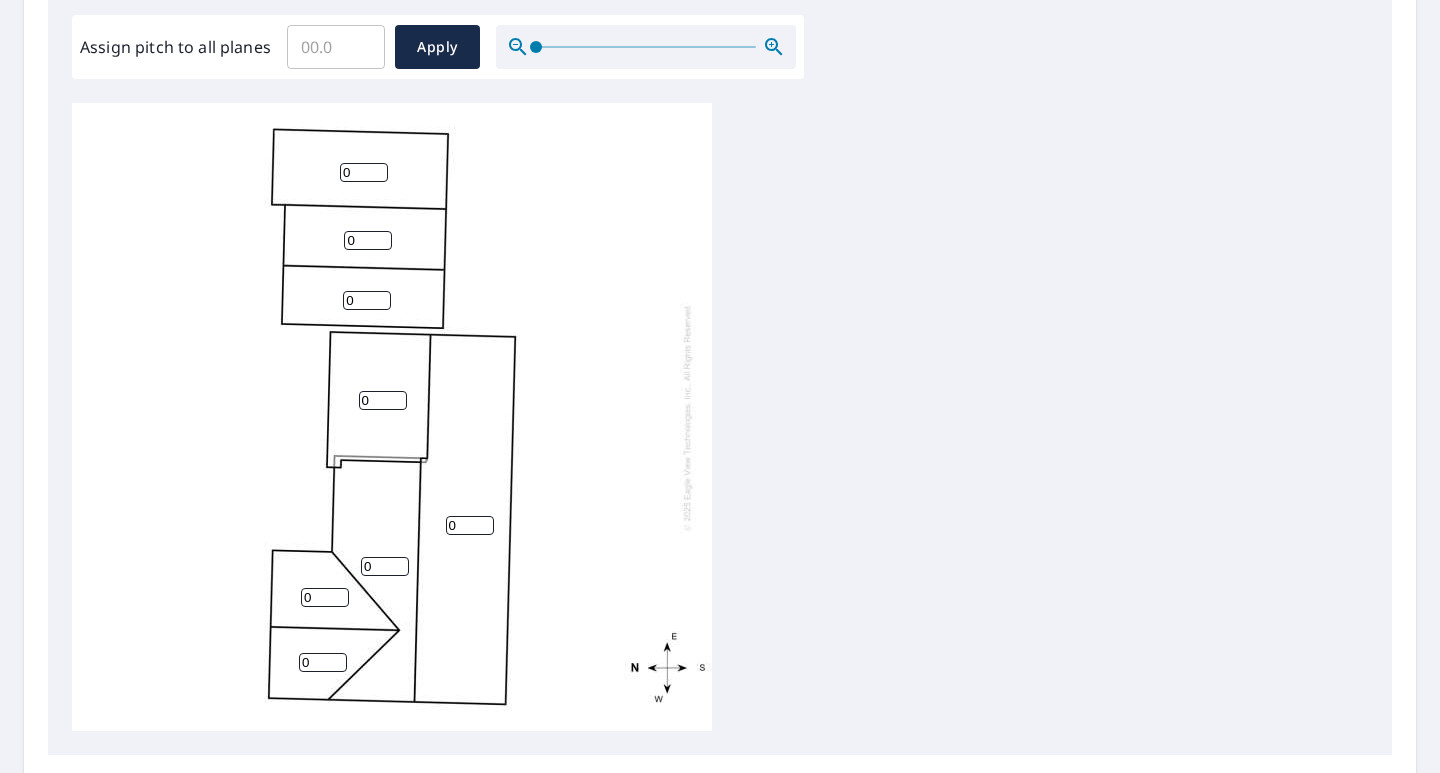 click on "0" at bounding box center [364, 172] 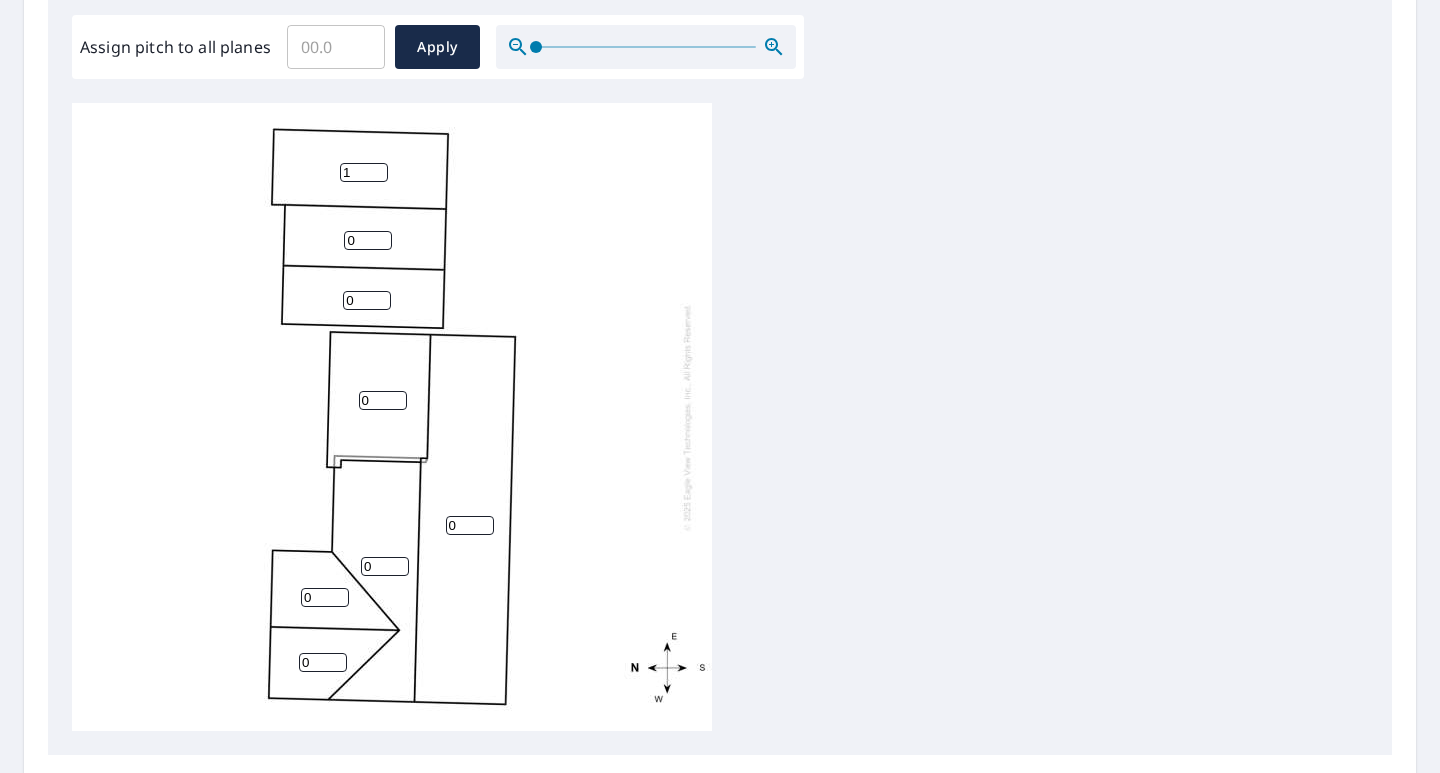 click on "1" at bounding box center [364, 172] 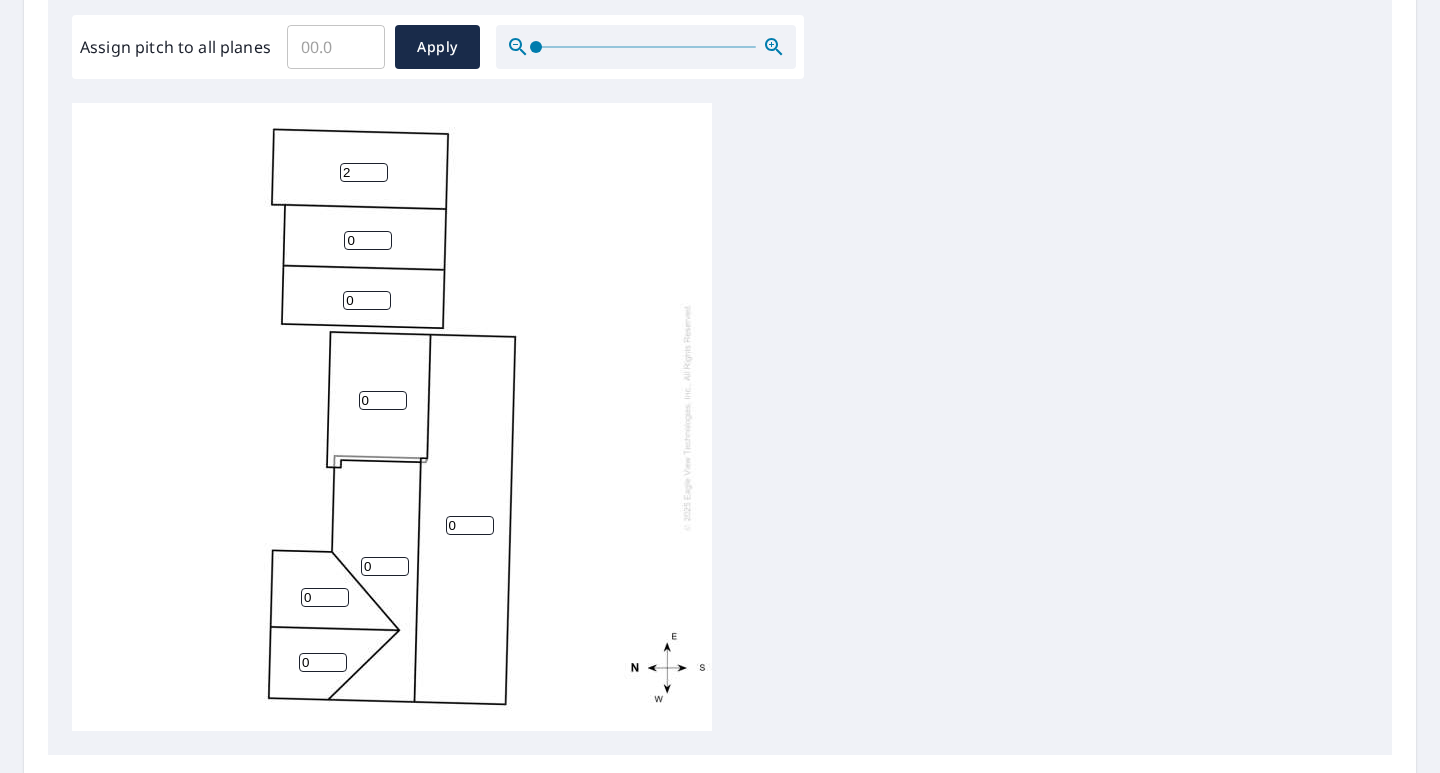 click on "2" at bounding box center [364, 172] 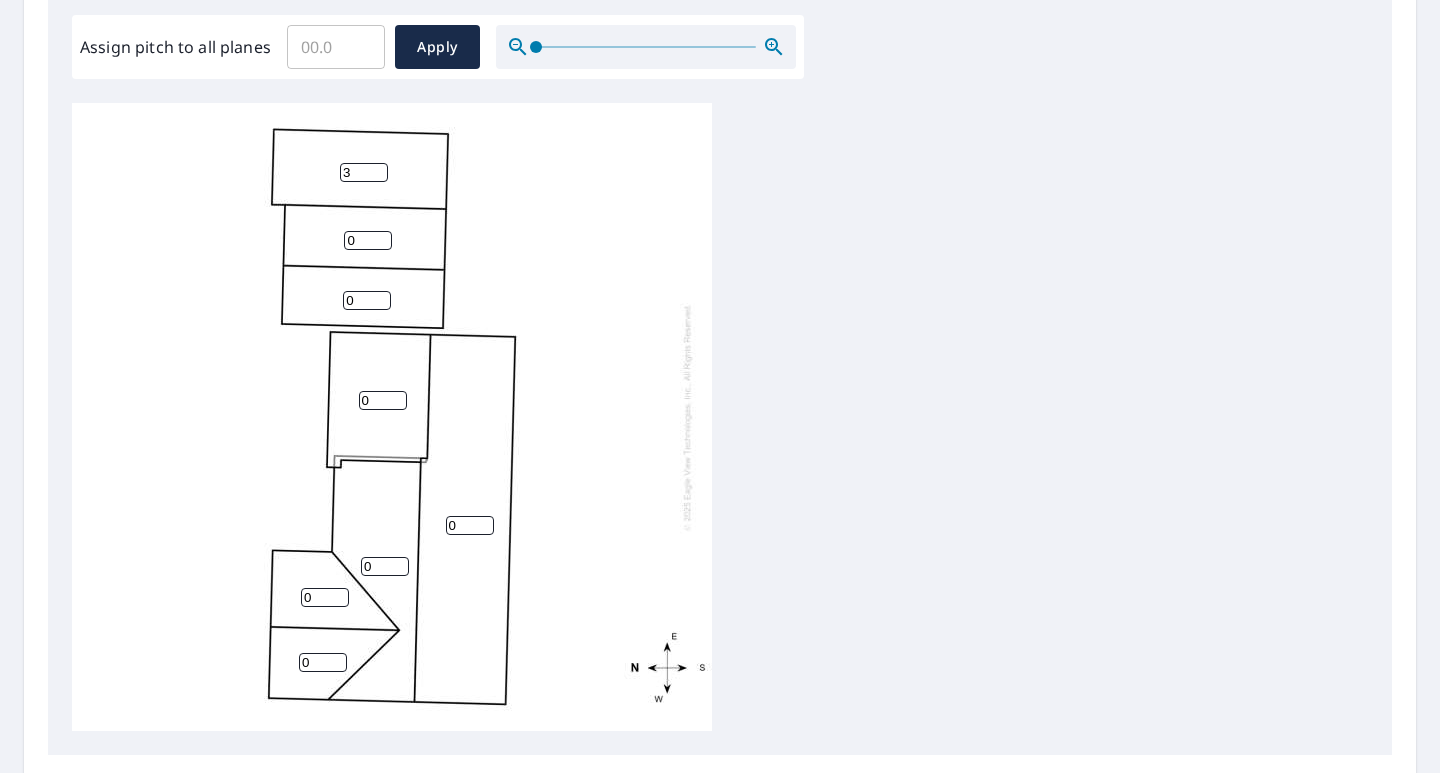 click on "3" at bounding box center [364, 172] 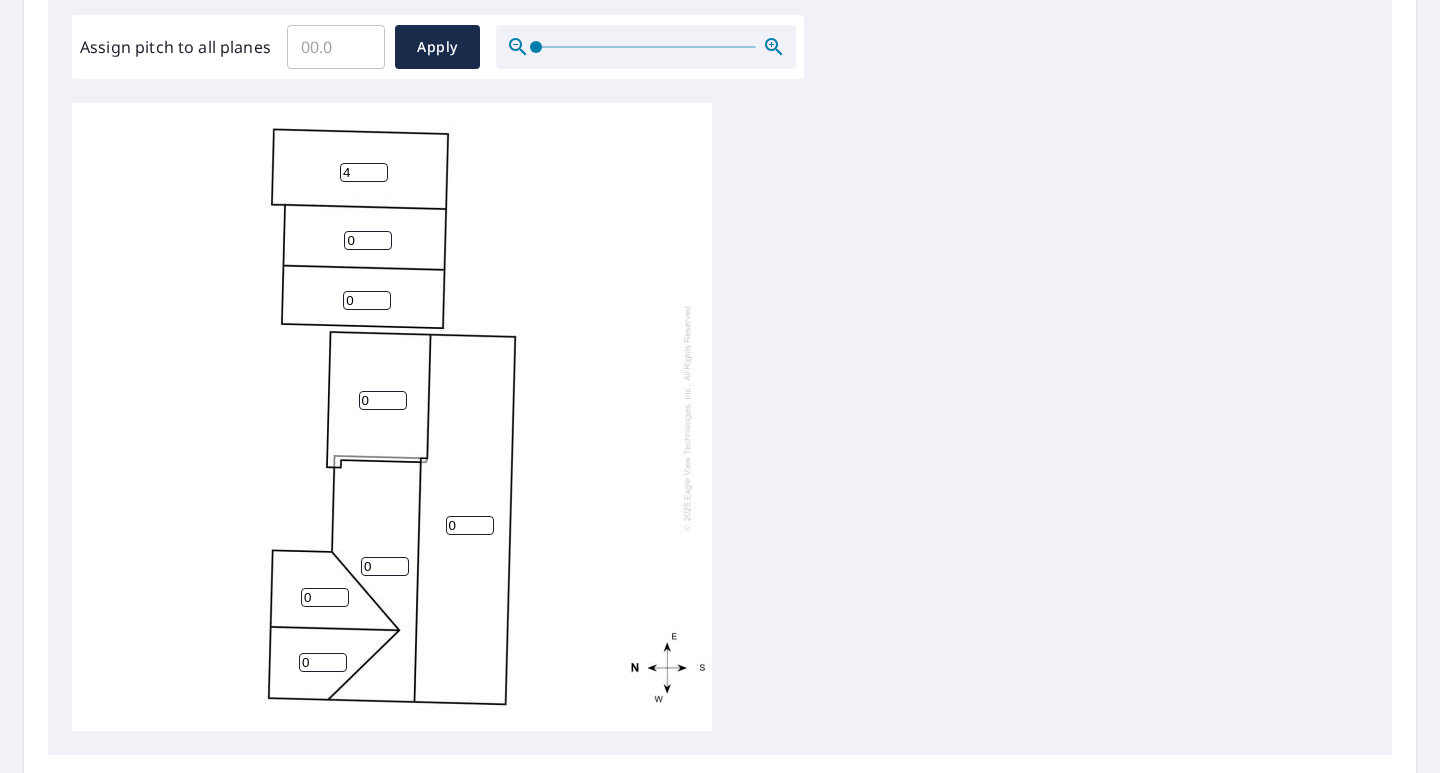 click on "4" at bounding box center [364, 172] 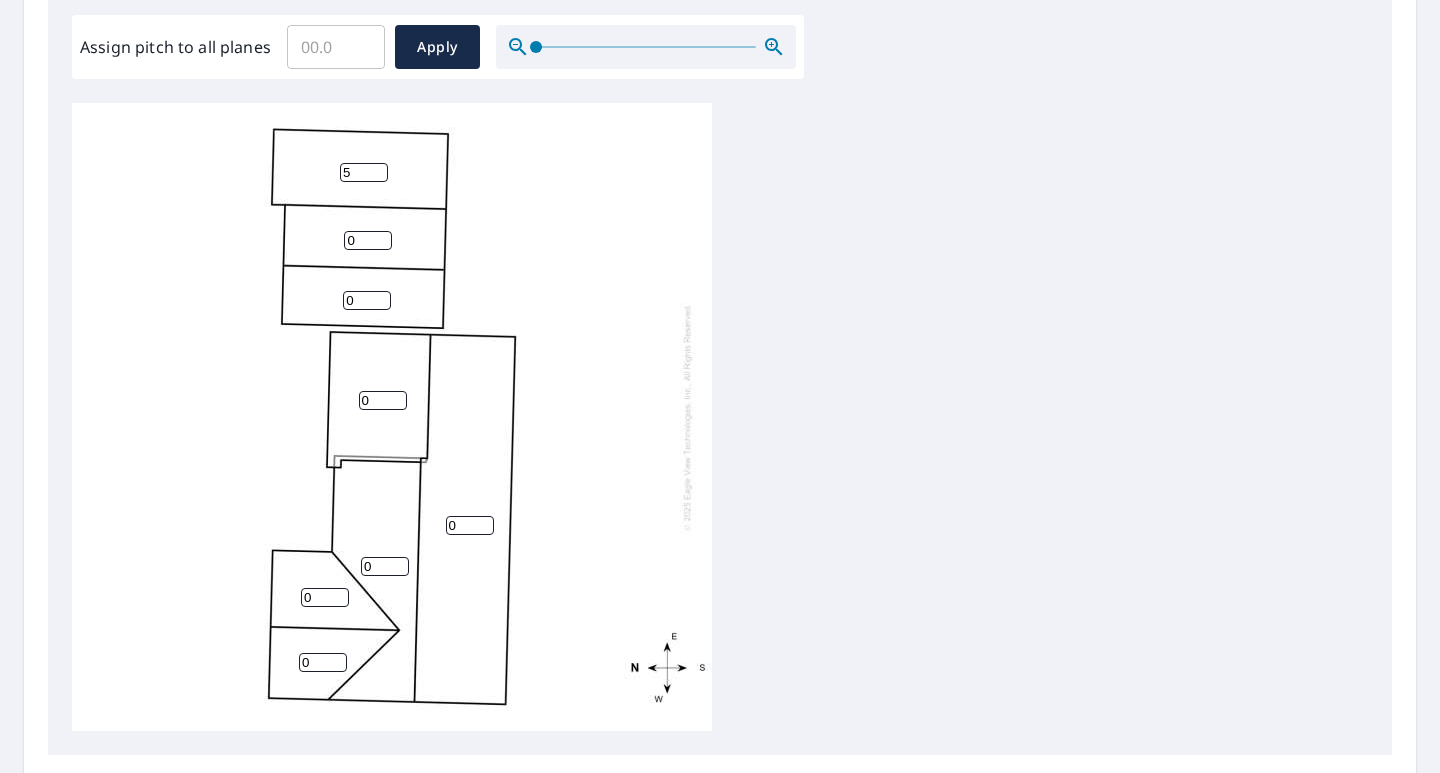 type on "5" 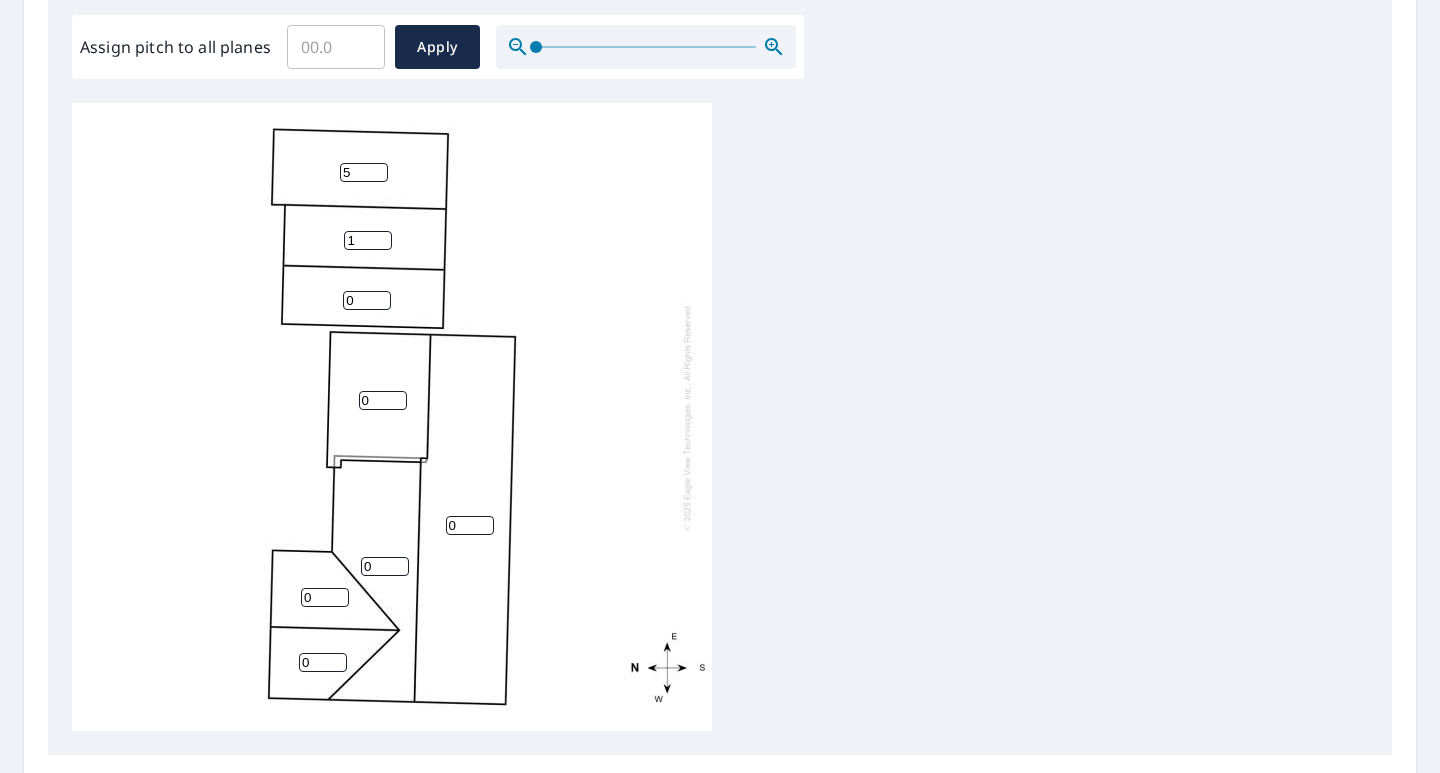 click on "1" at bounding box center (368, 240) 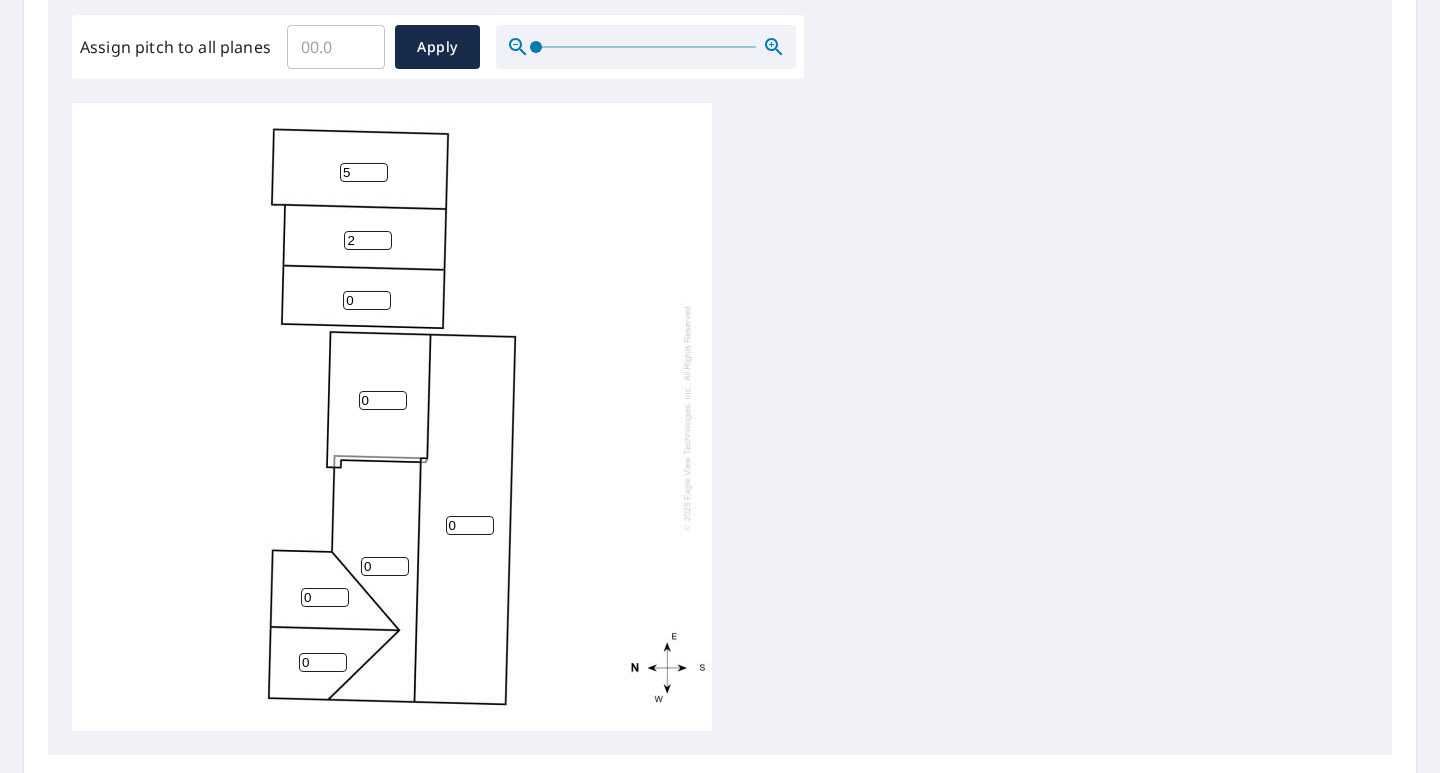click on "2" at bounding box center (368, 240) 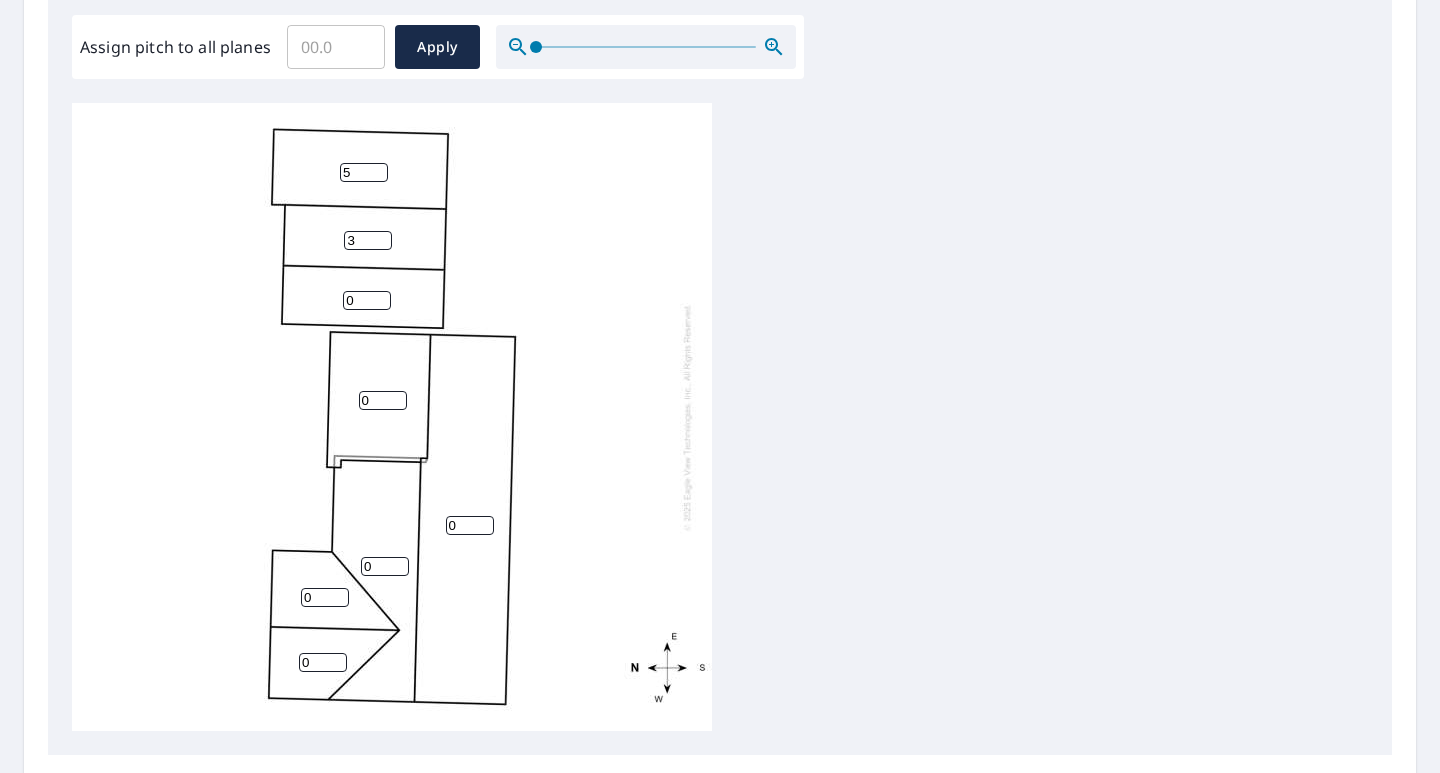 click on "3" at bounding box center (368, 240) 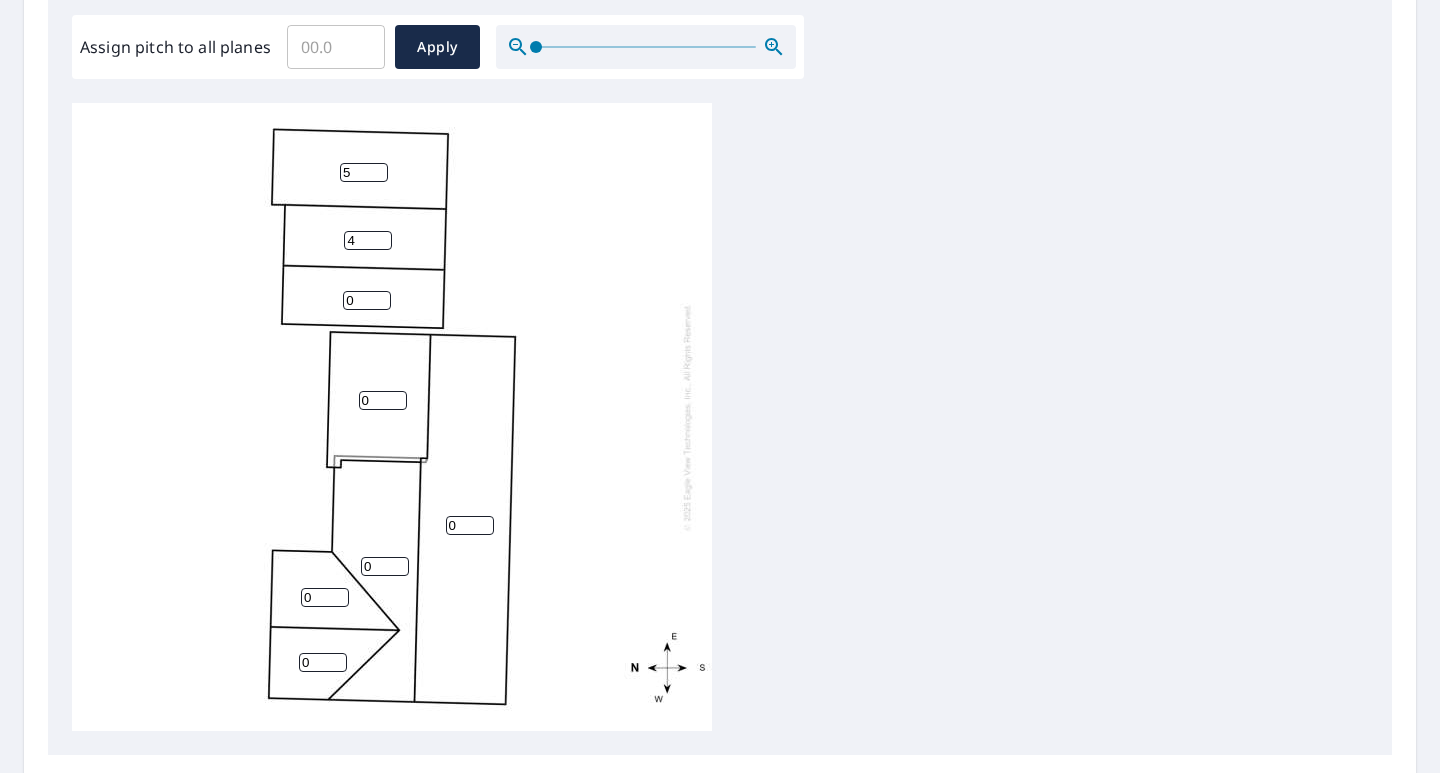 click on "4" at bounding box center [368, 240] 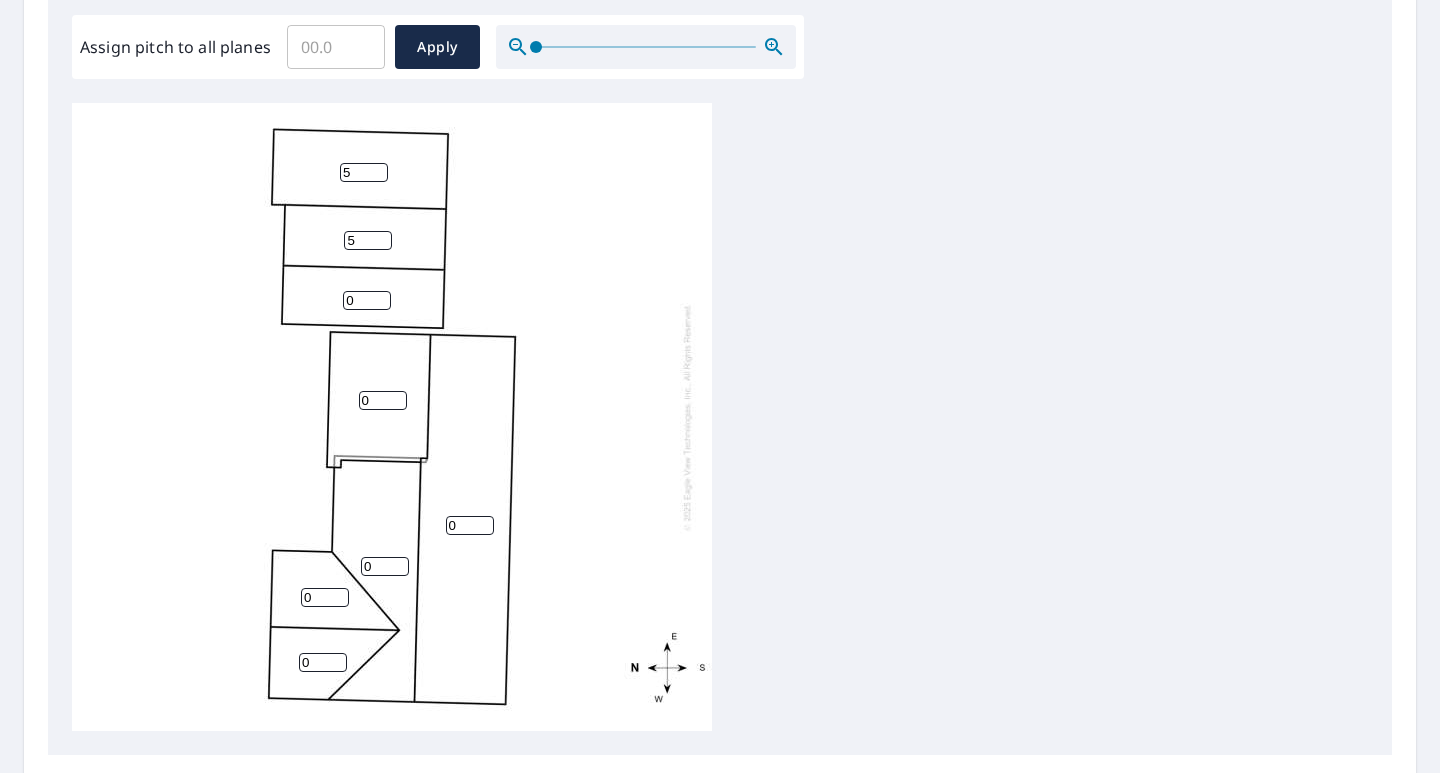 type on "5" 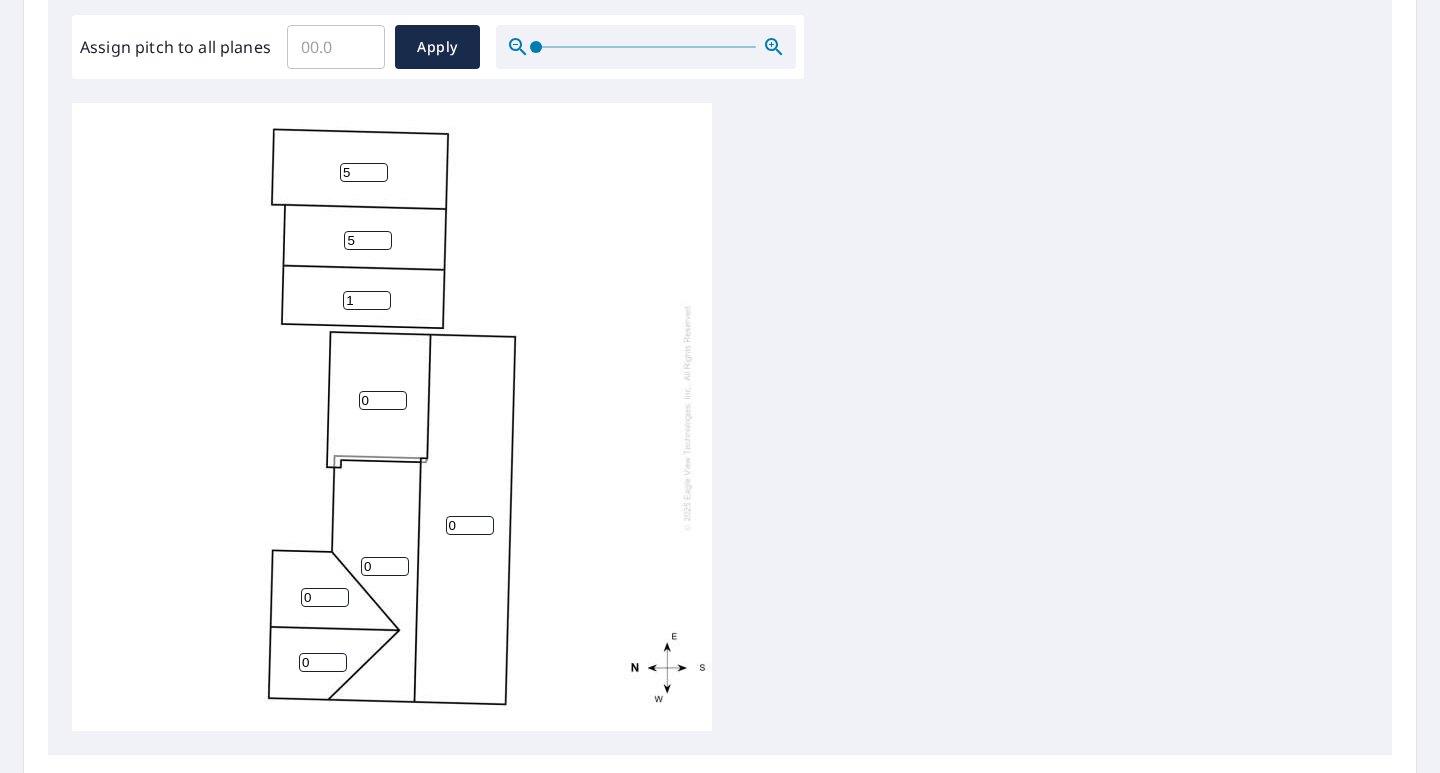 click on "1" at bounding box center [367, 300] 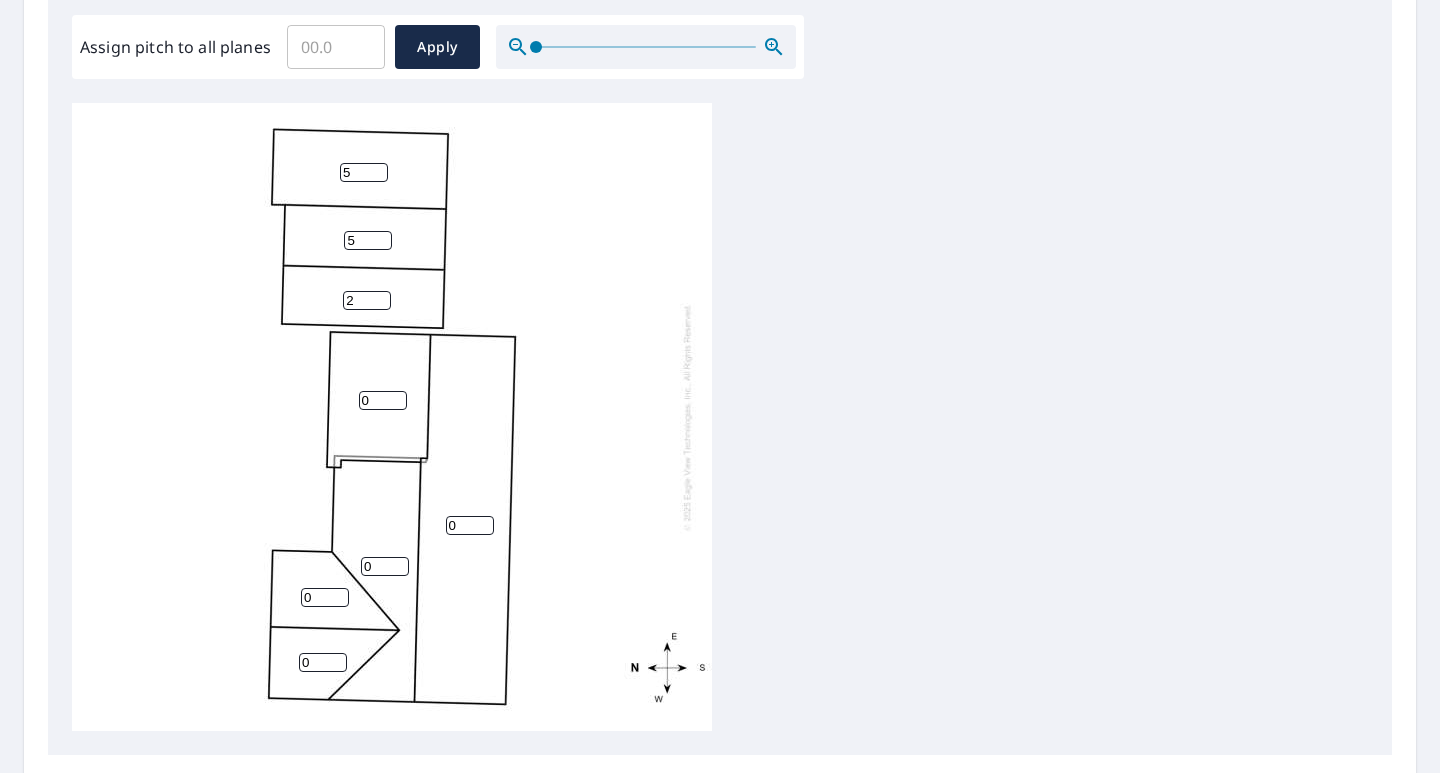 click on "2" at bounding box center [367, 300] 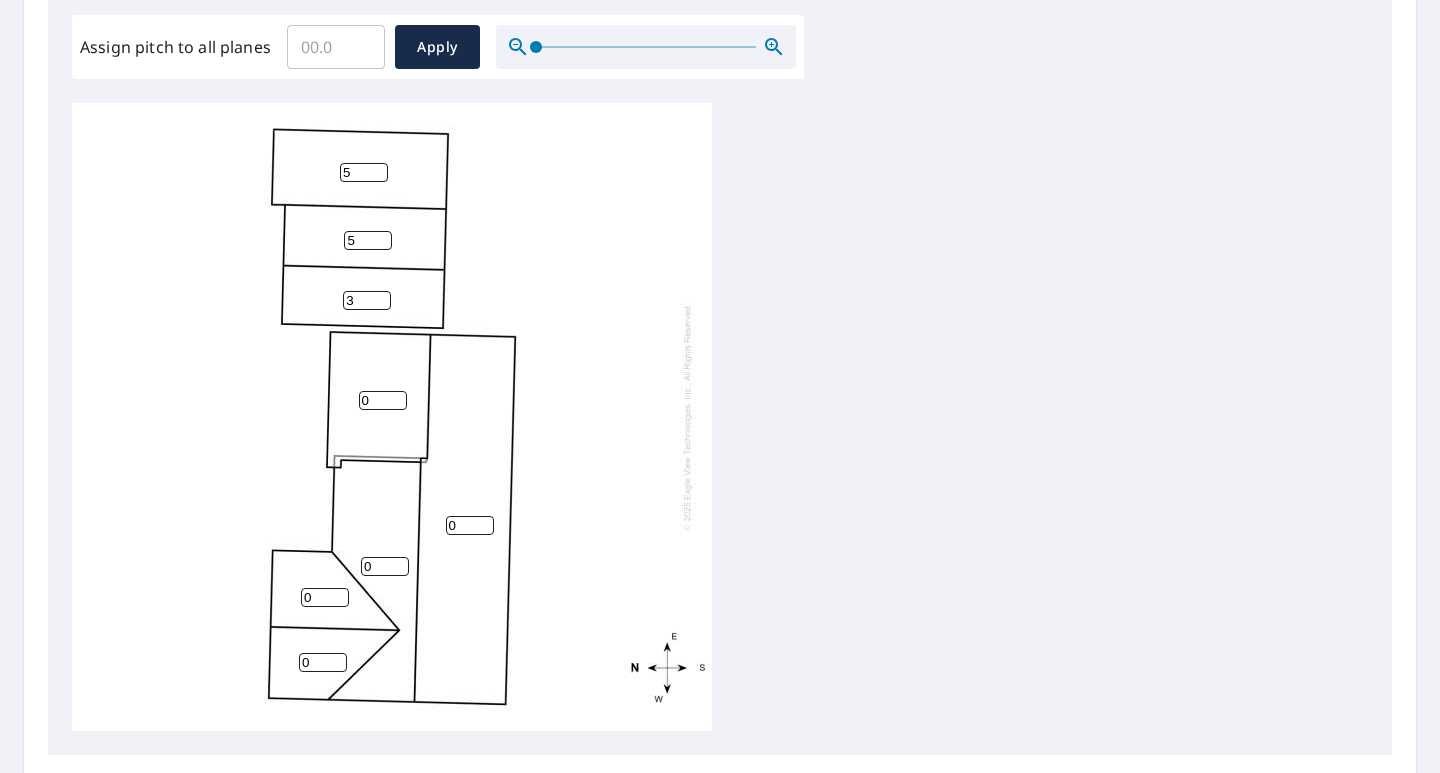 click on "3" at bounding box center [367, 300] 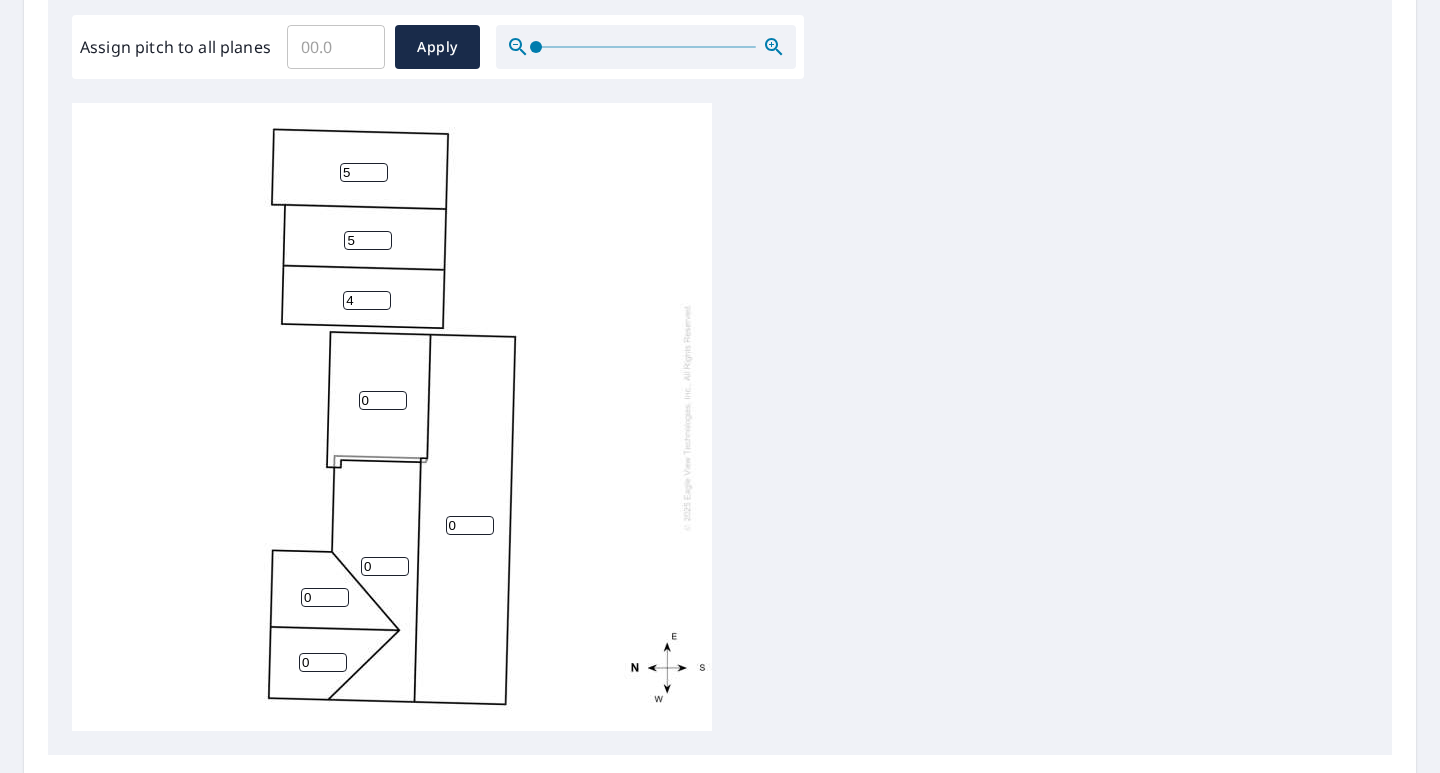 click on "4" at bounding box center (367, 300) 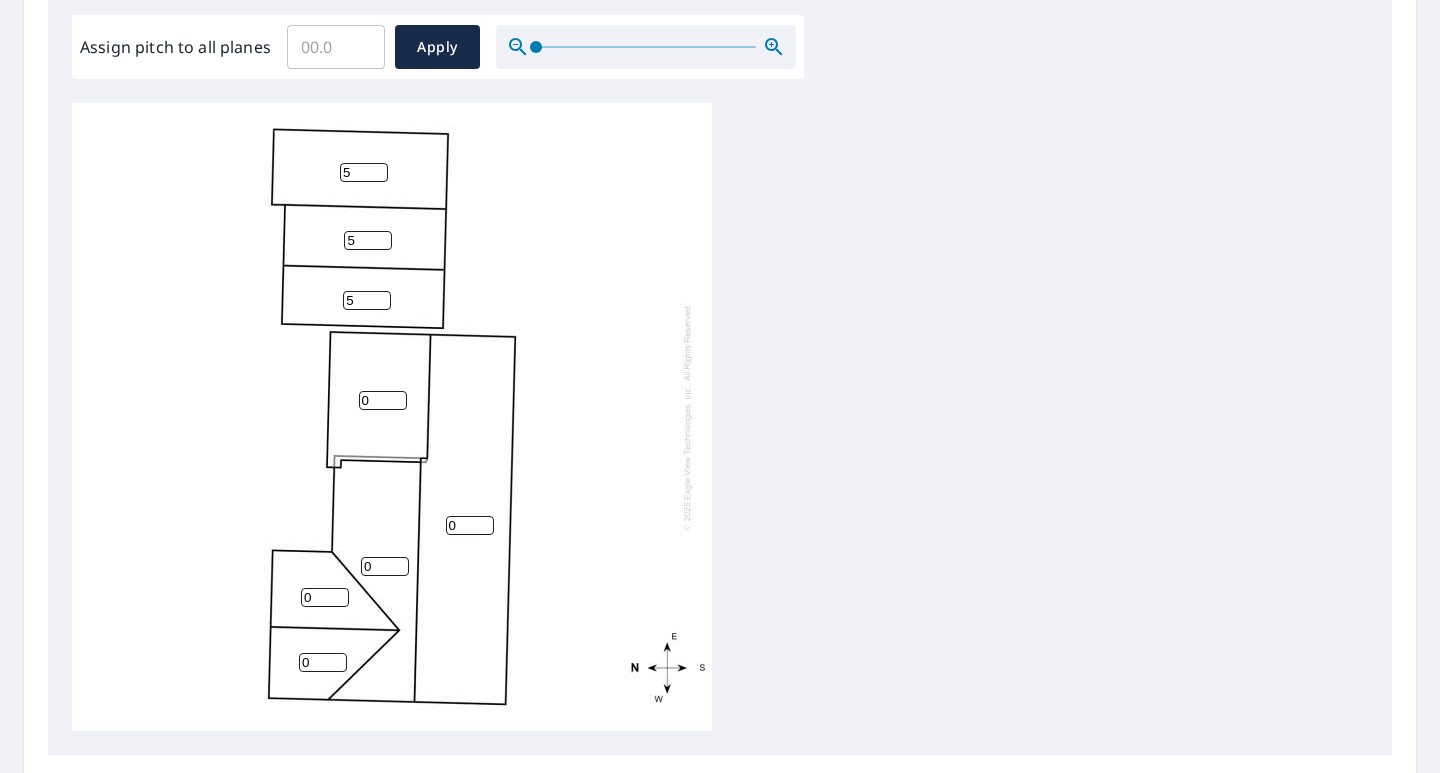 type on "5" 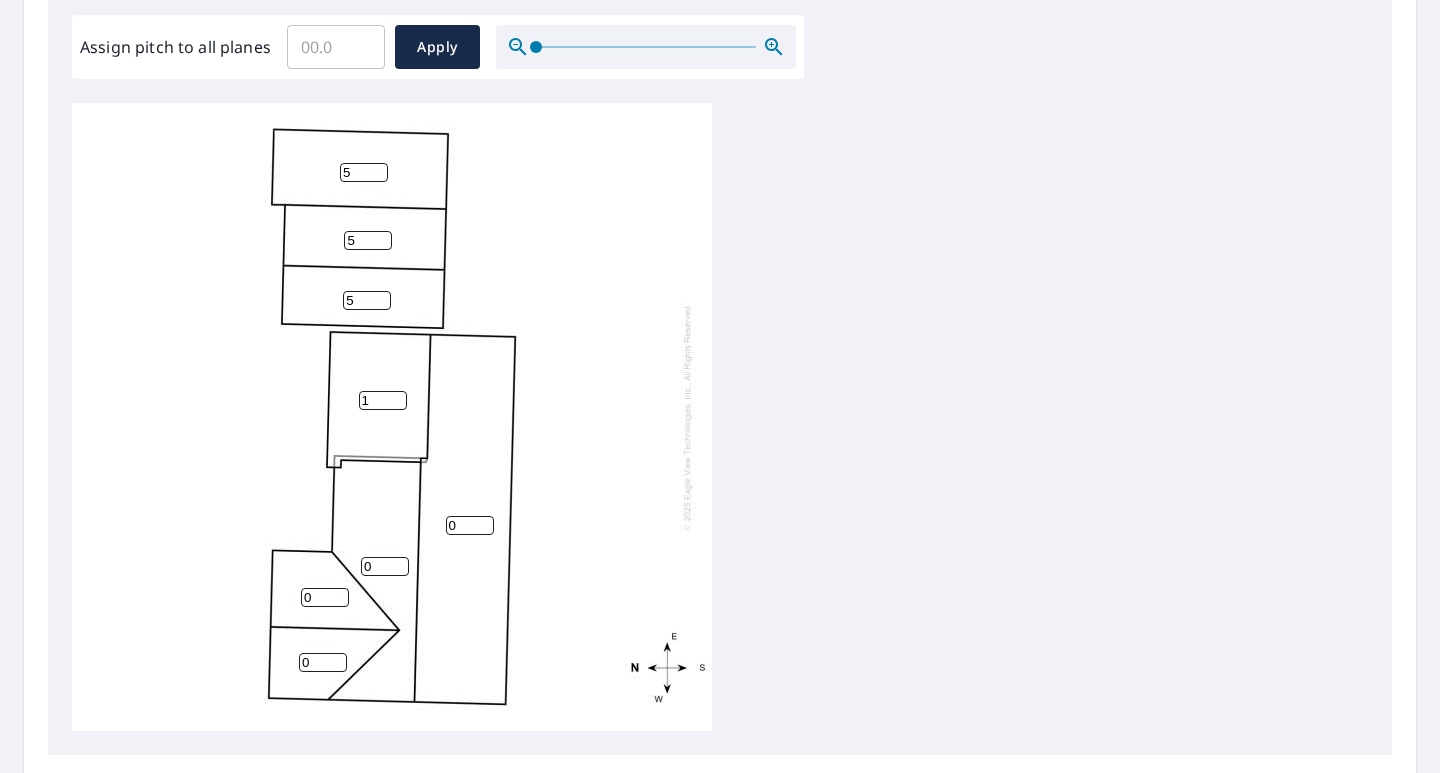 click on "1" at bounding box center [383, 400] 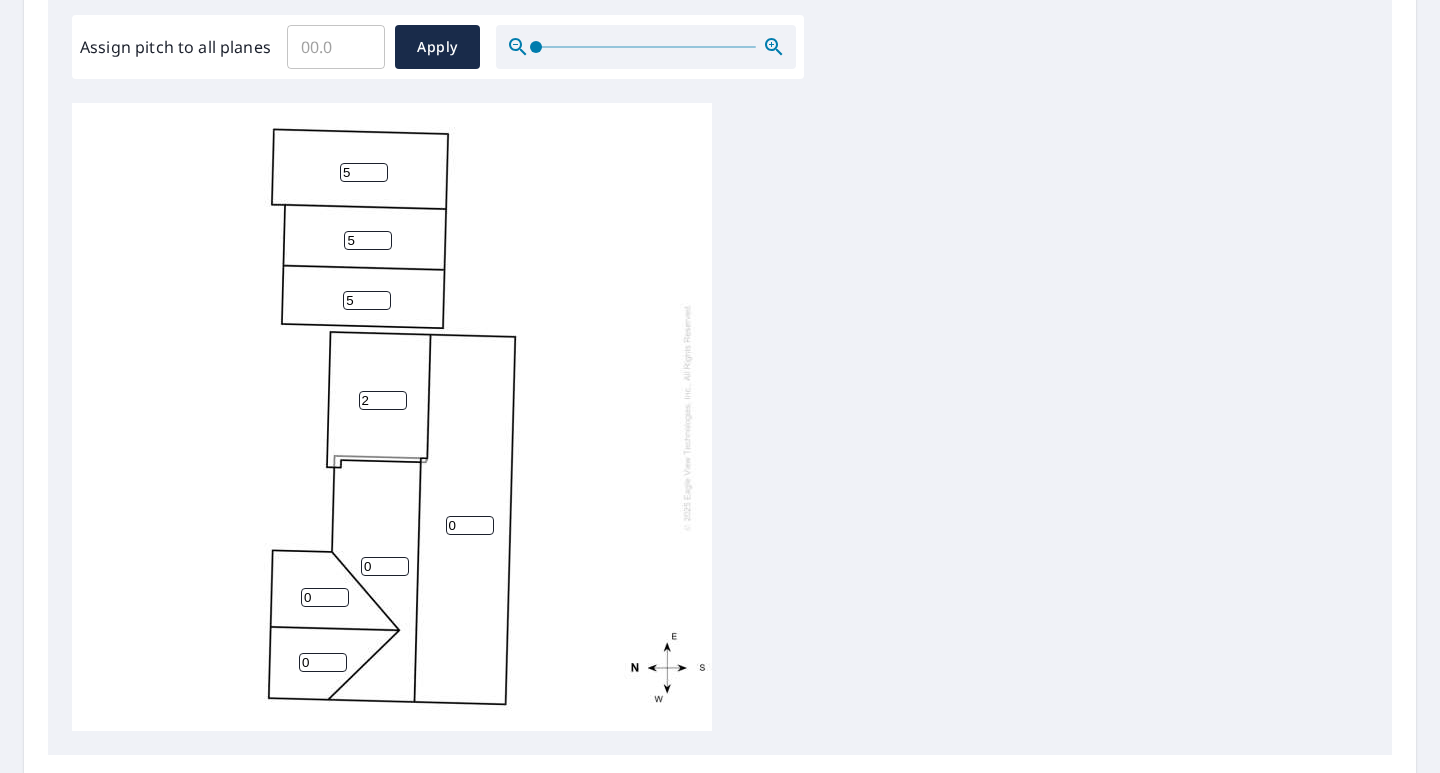 click on "2" at bounding box center (383, 400) 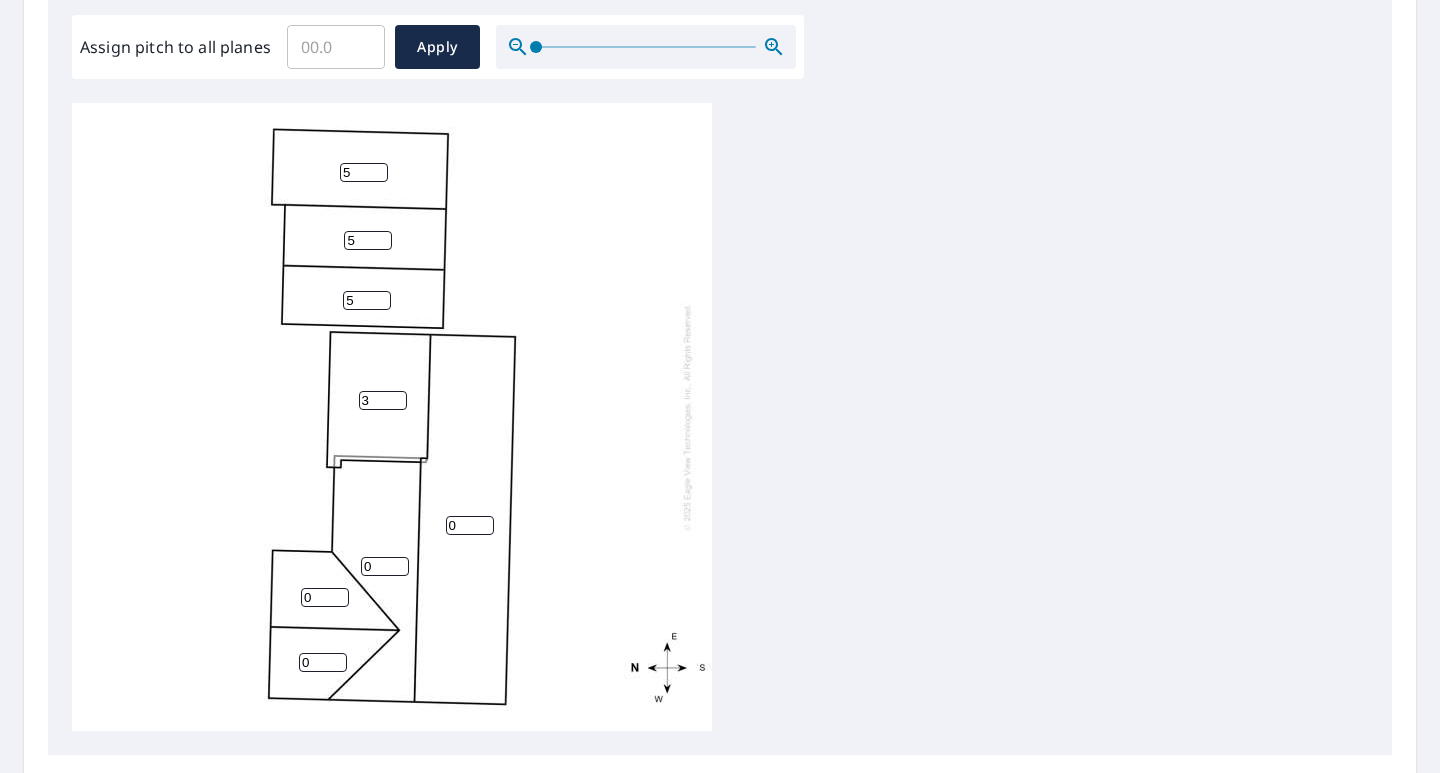 click on "3" at bounding box center [383, 400] 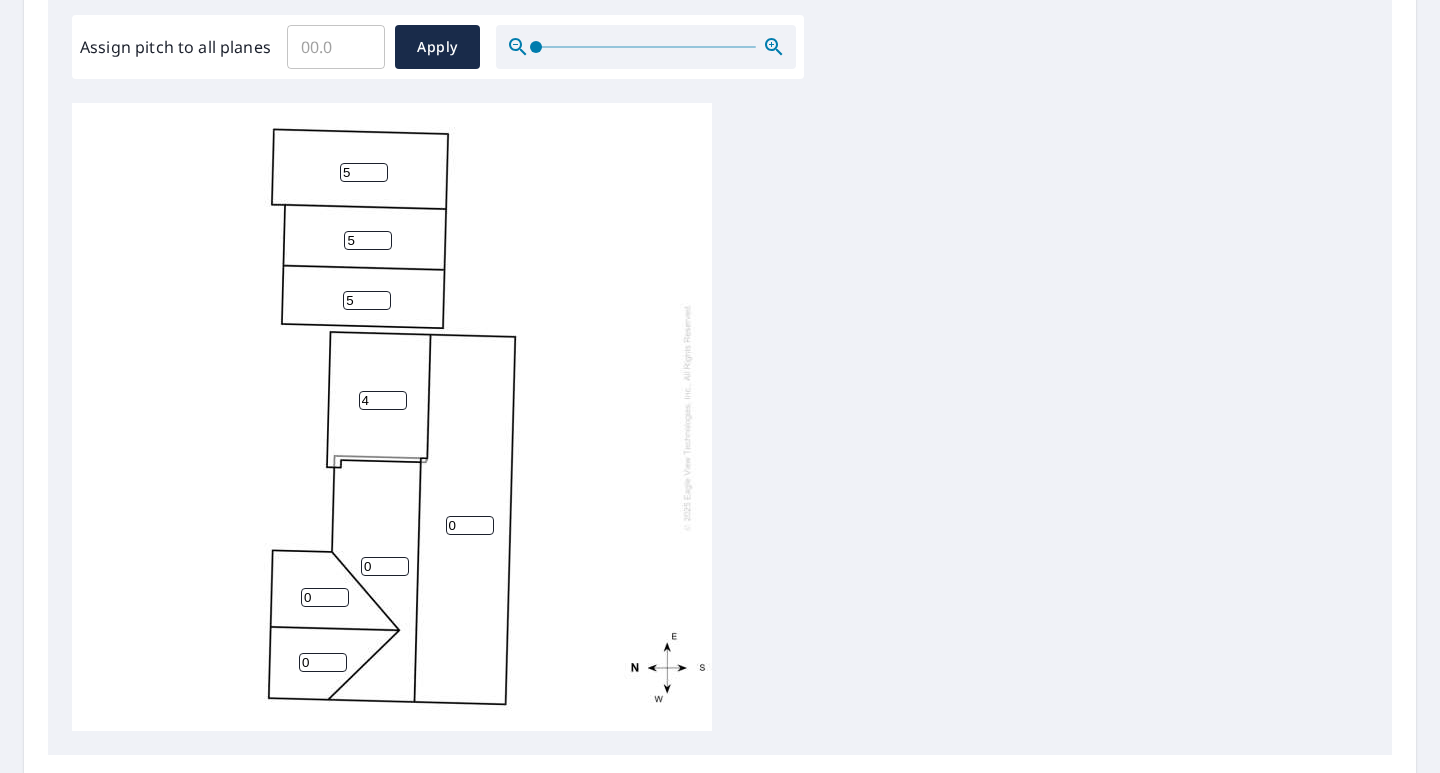 click on "4" at bounding box center [383, 400] 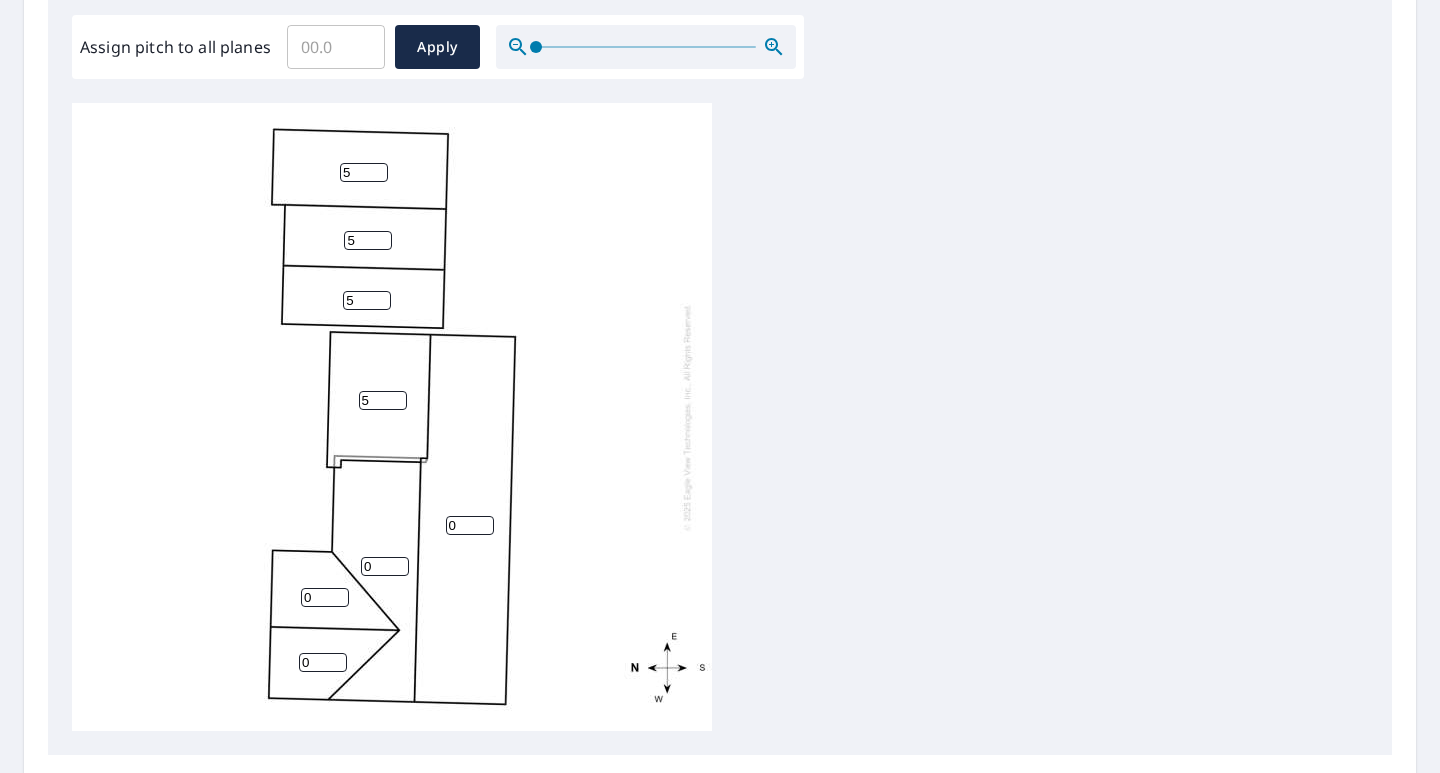 type on "5" 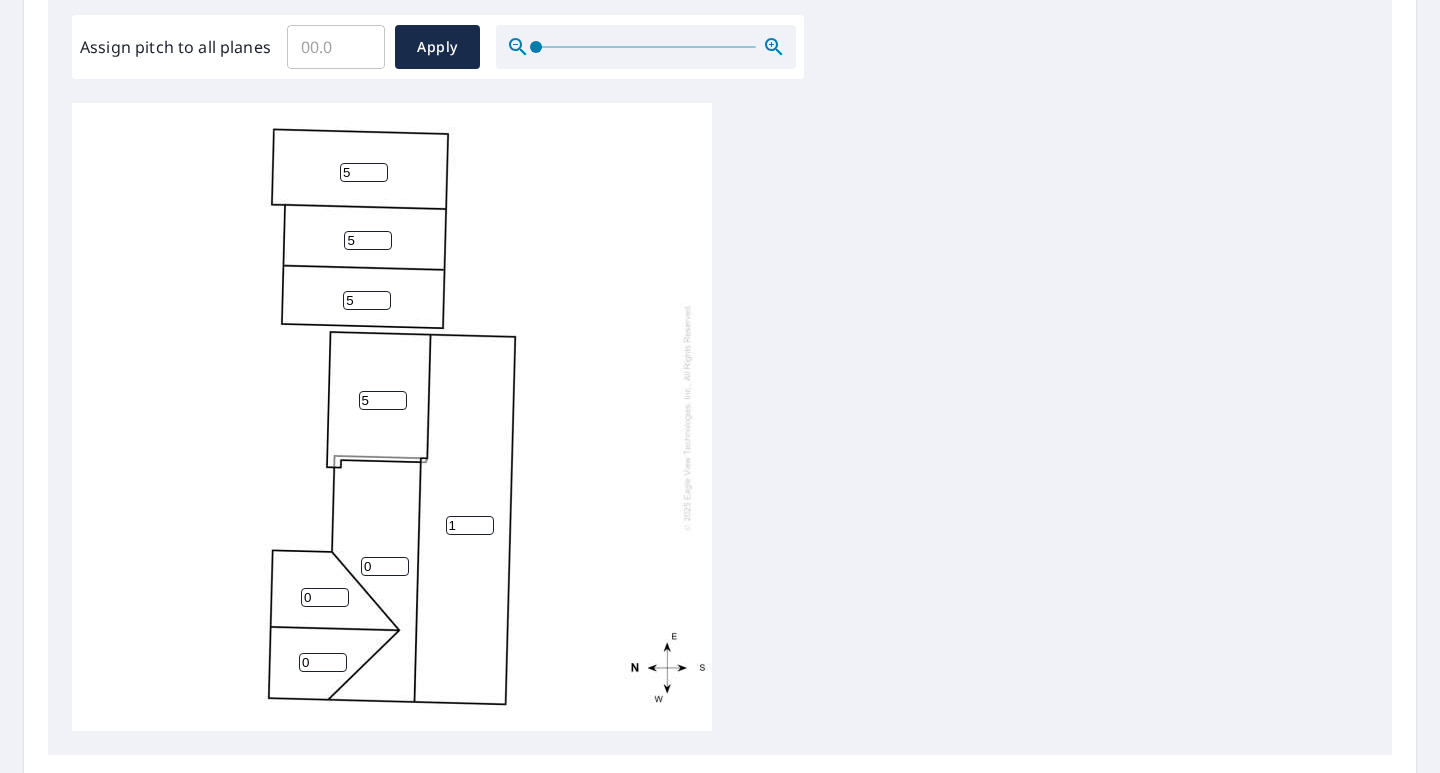 click on "1" at bounding box center [470, 525] 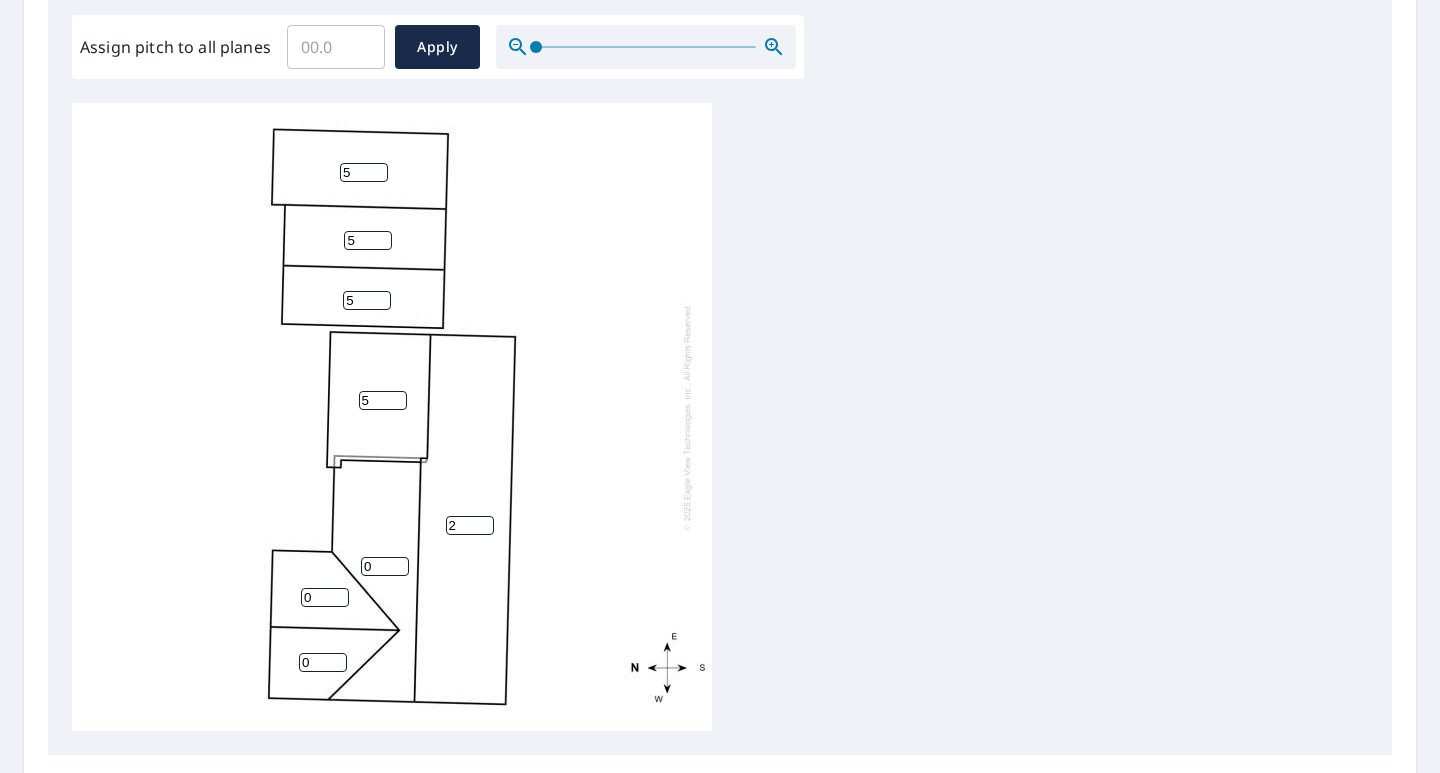 click on "2" at bounding box center [470, 525] 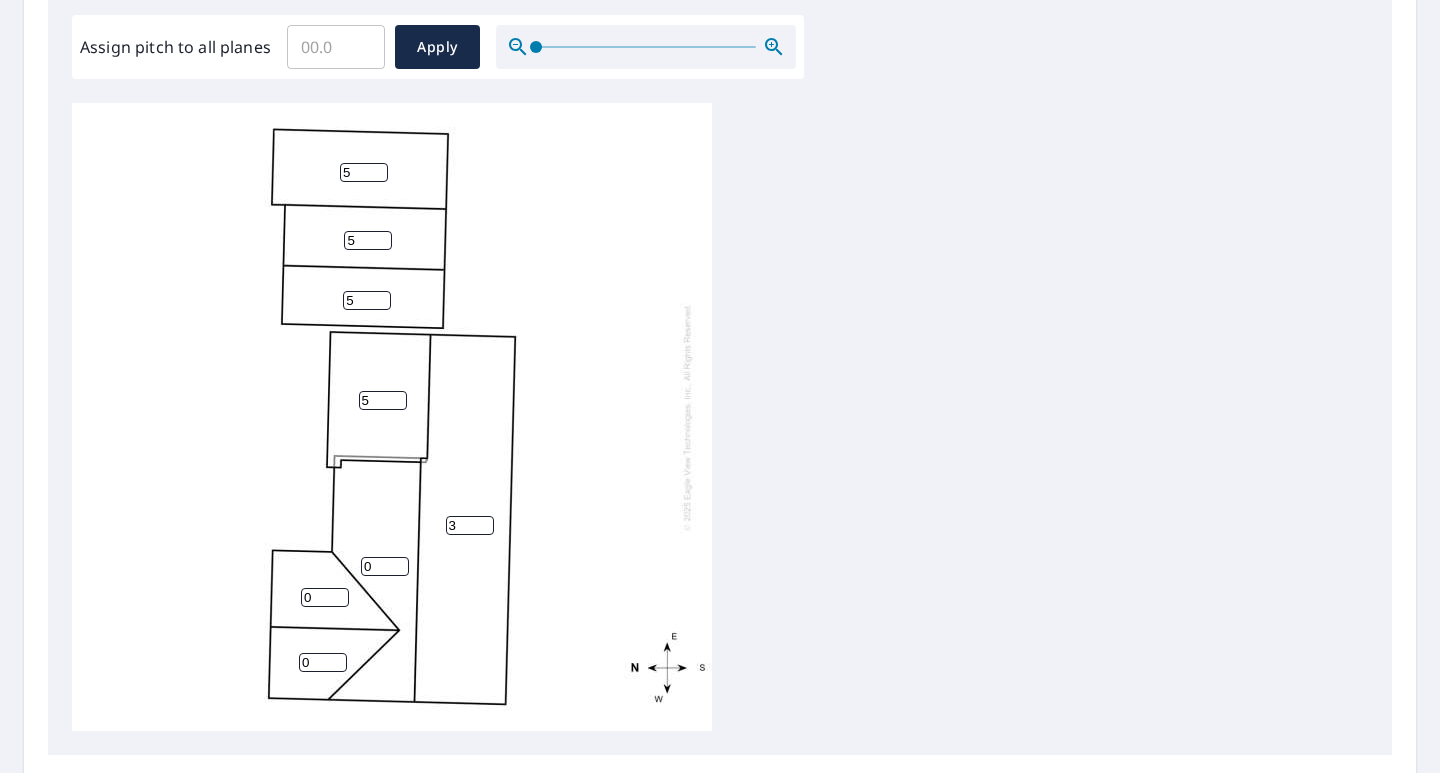 click on "3" at bounding box center (470, 525) 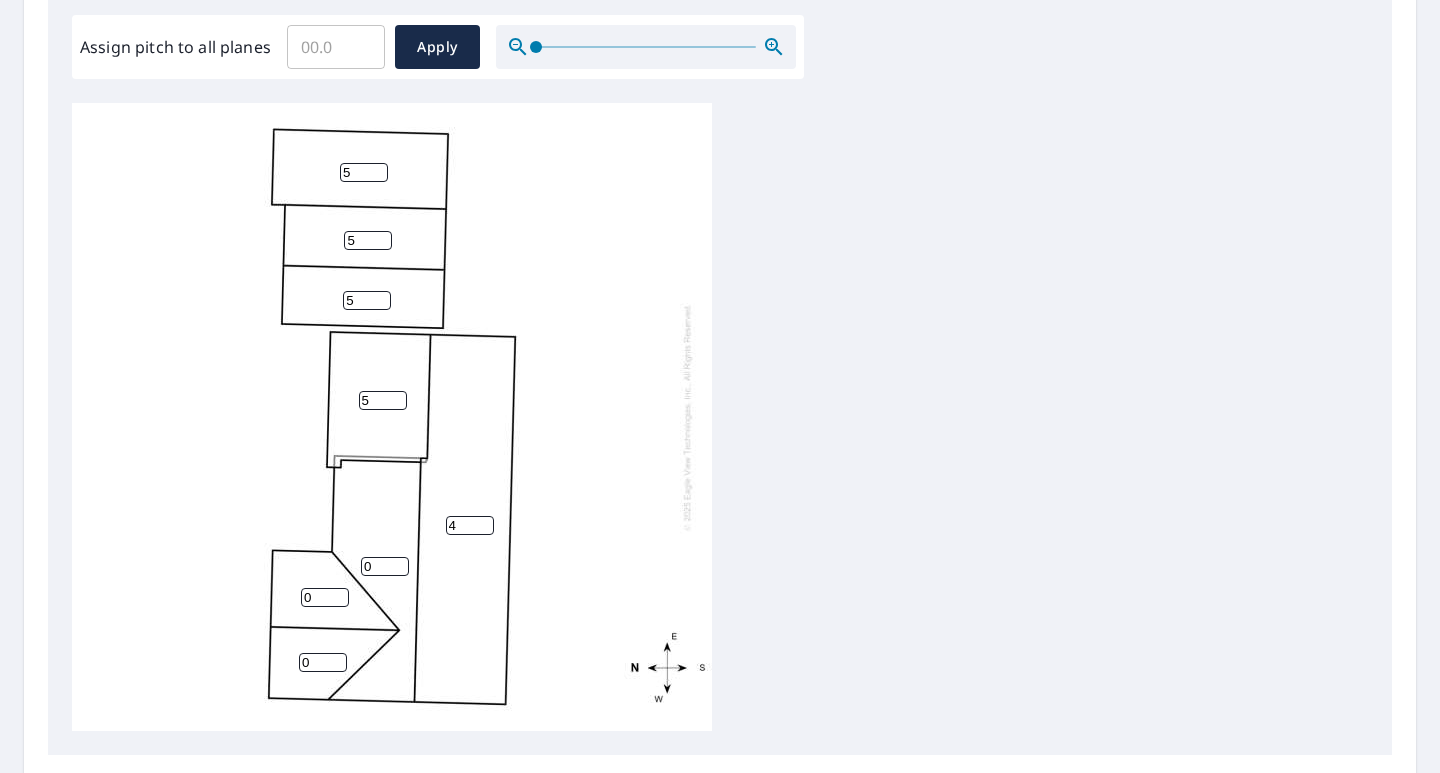 click on "4" at bounding box center [470, 525] 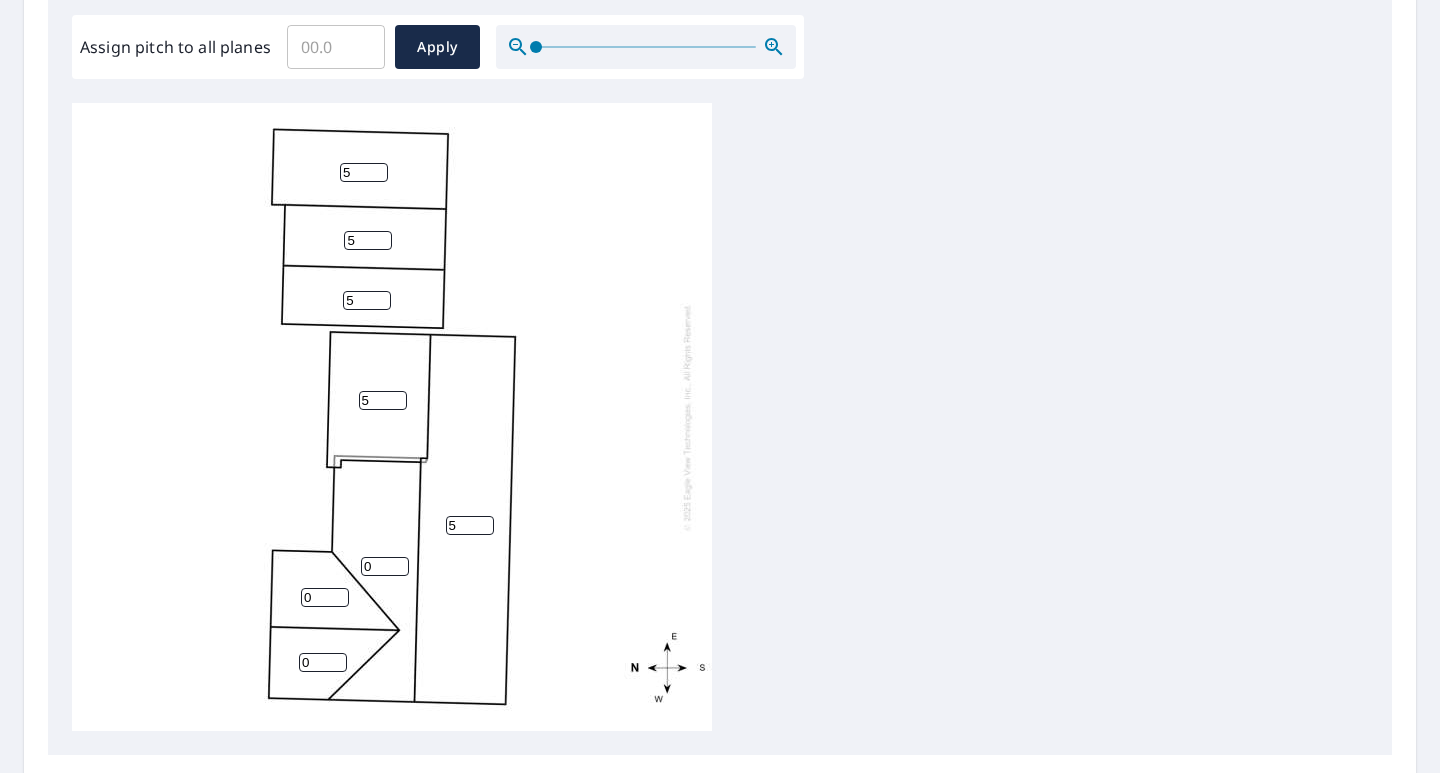 type on "5" 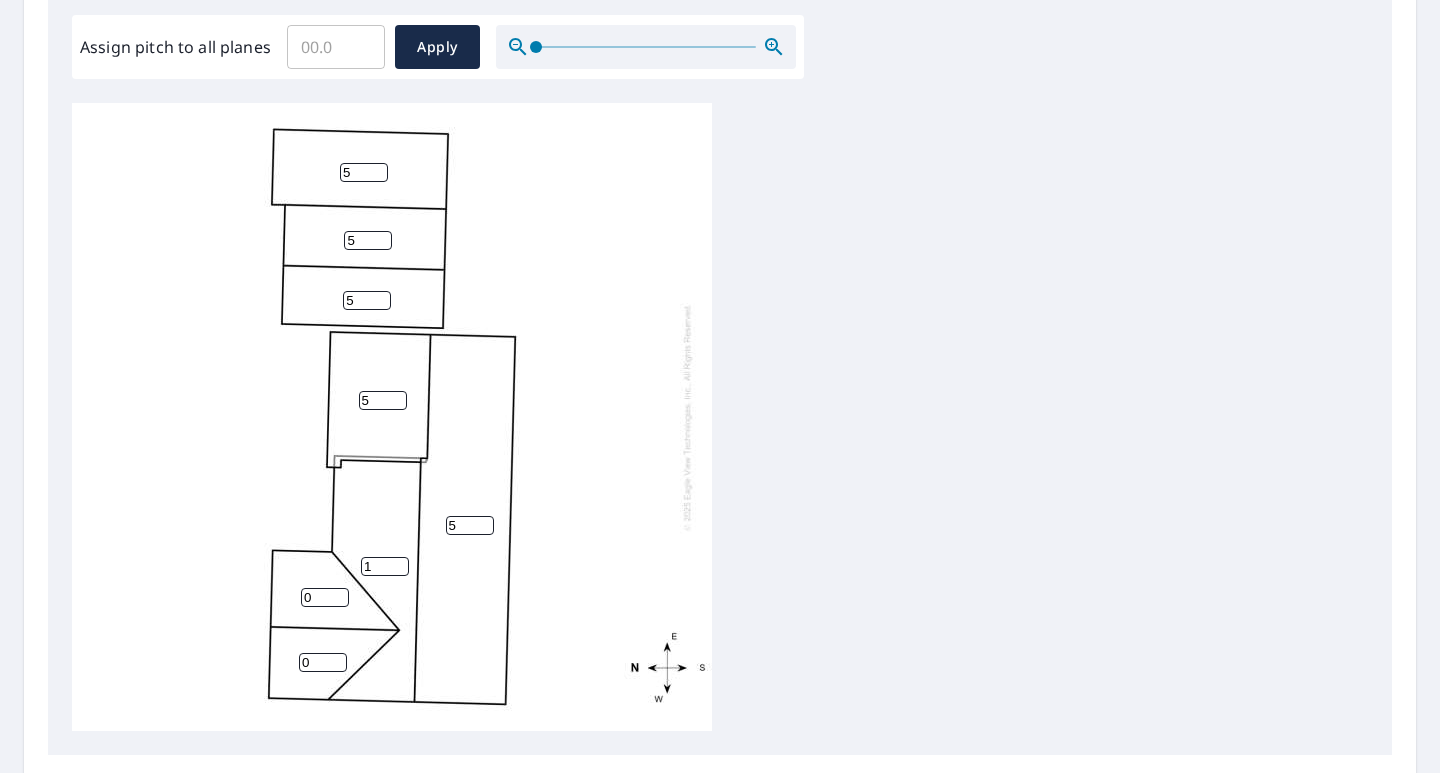 click on "1" at bounding box center (385, 566) 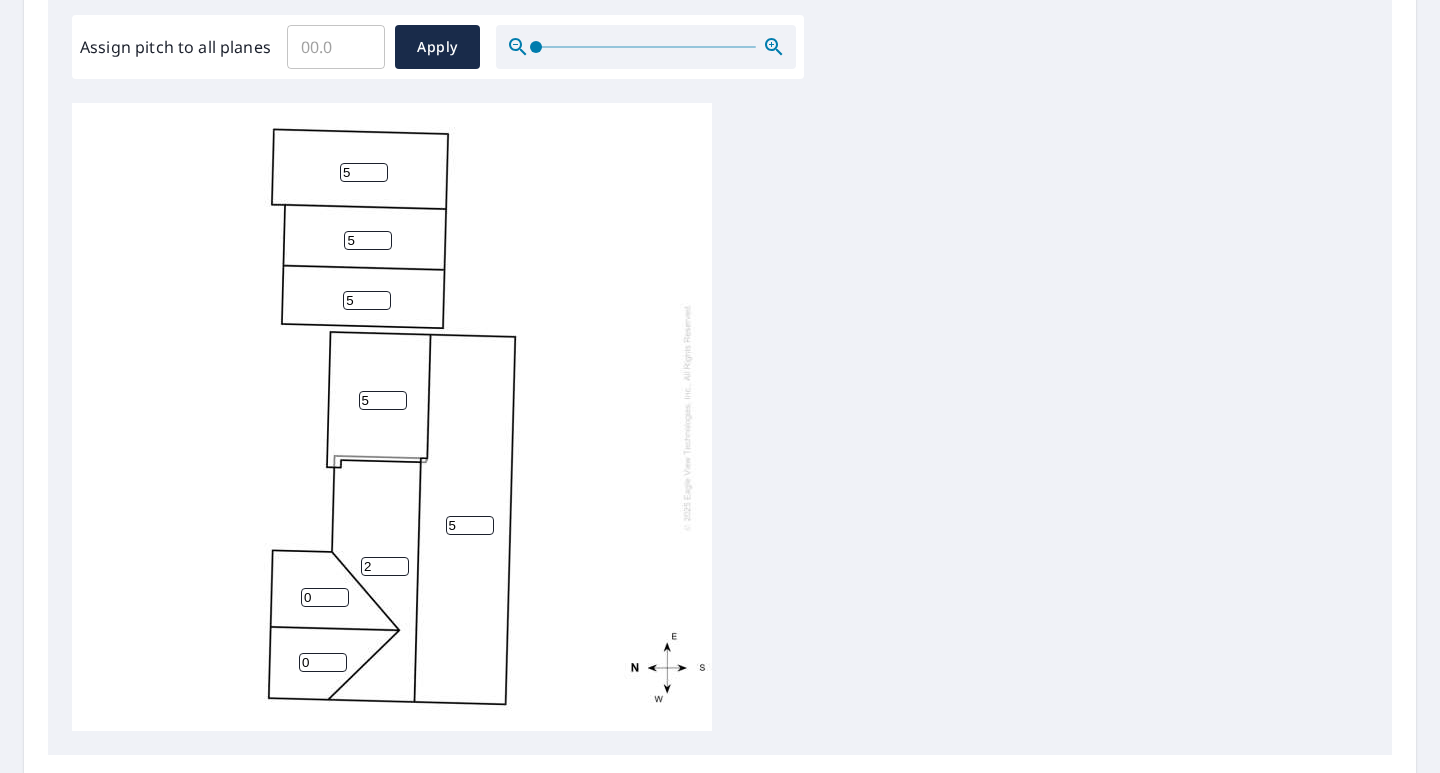 click on "2" at bounding box center (385, 566) 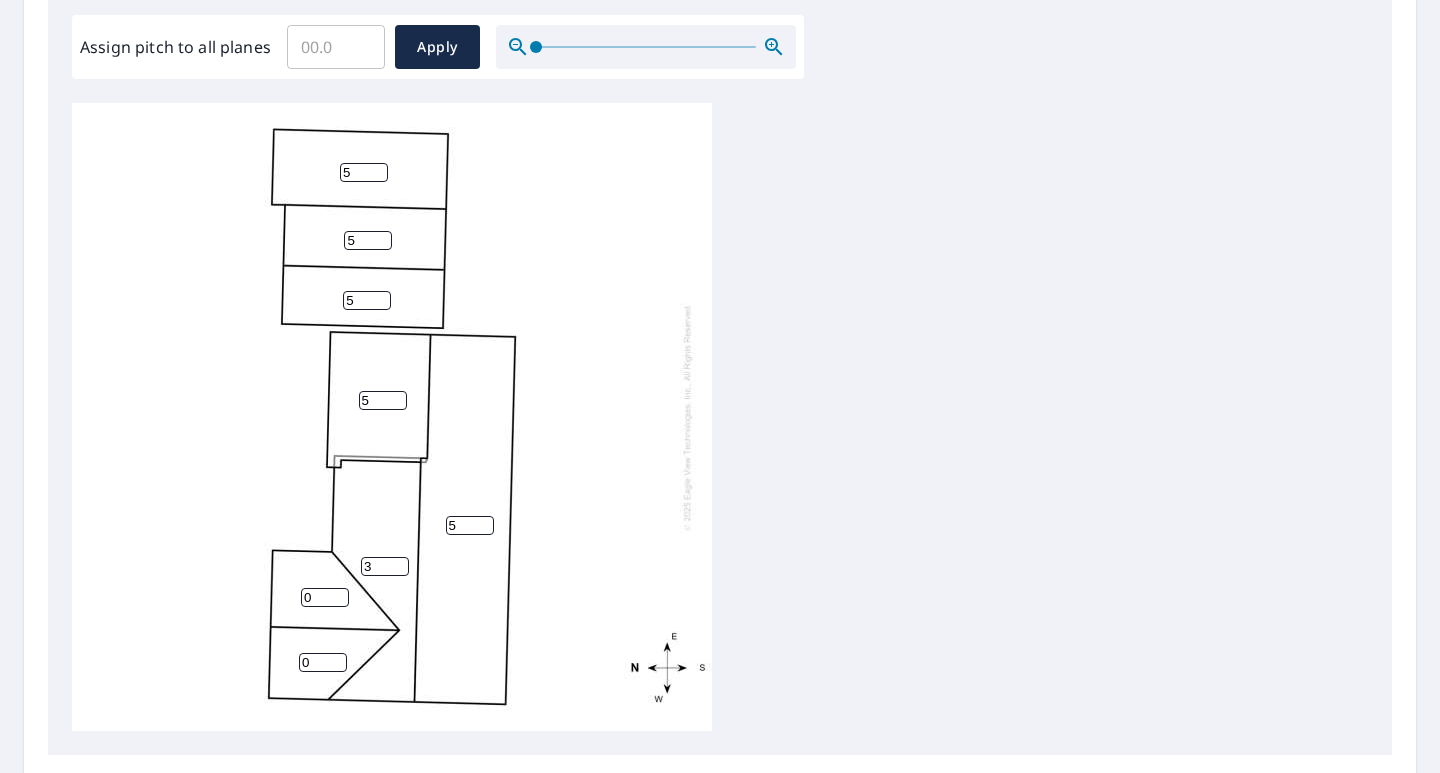 click on "3" at bounding box center [385, 566] 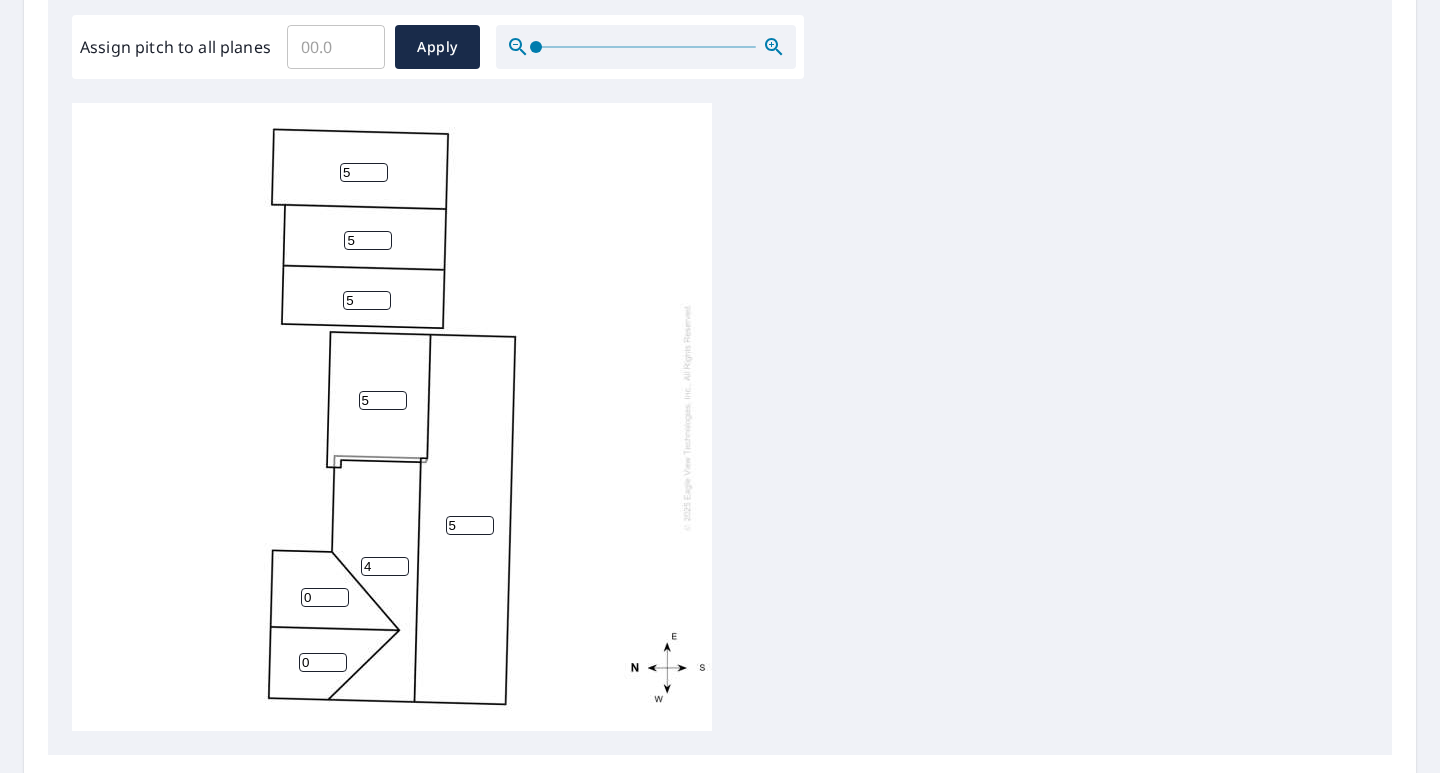 click on "4" at bounding box center [385, 566] 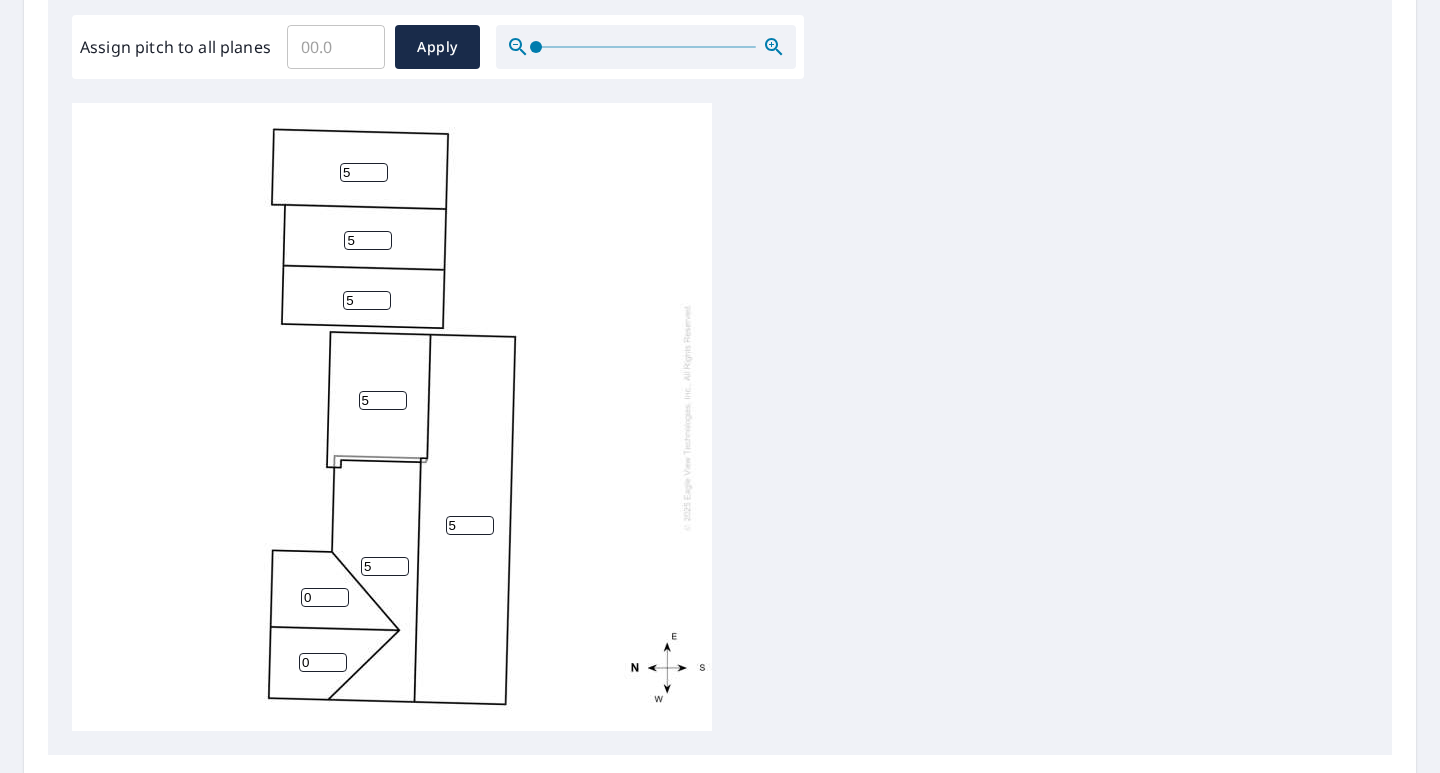 type on "5" 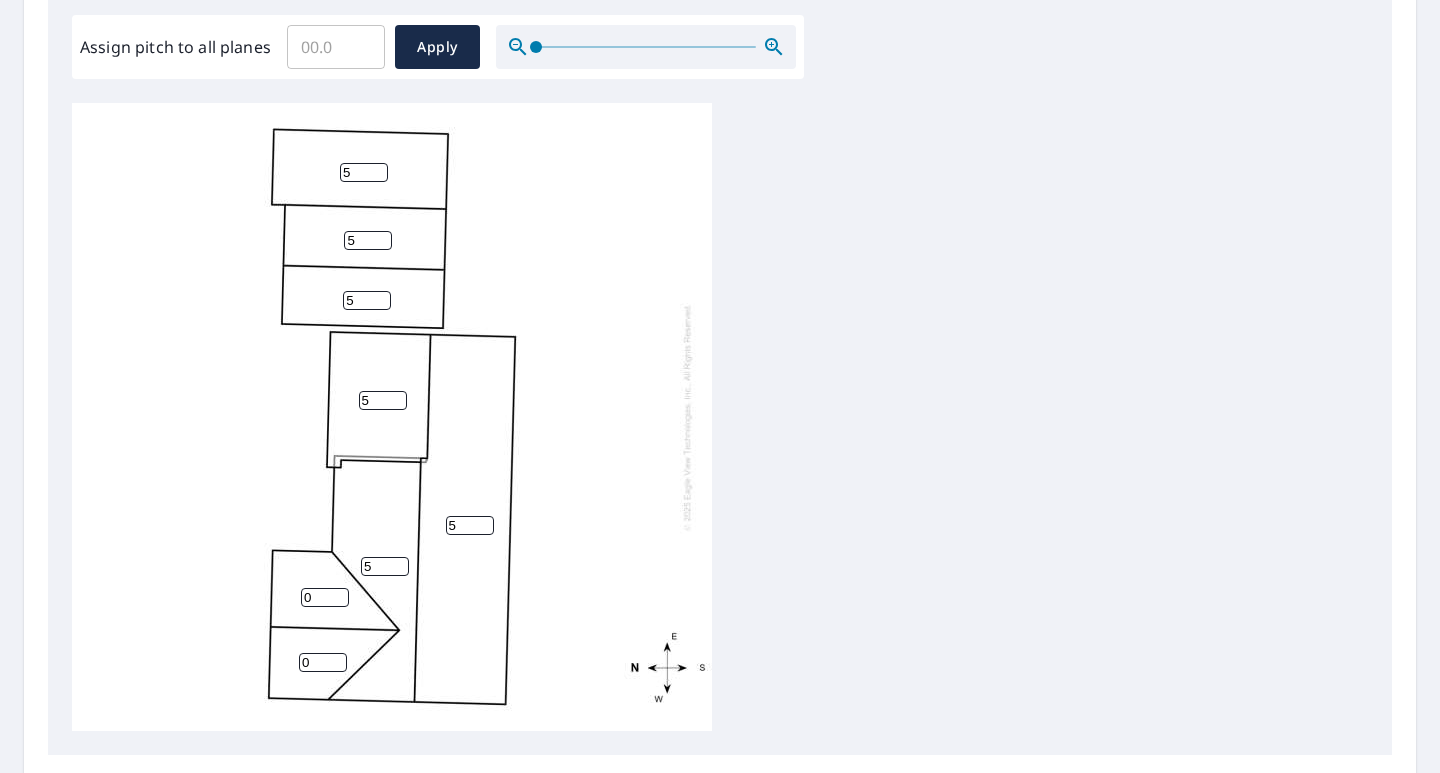 click on "5" at bounding box center [385, 566] 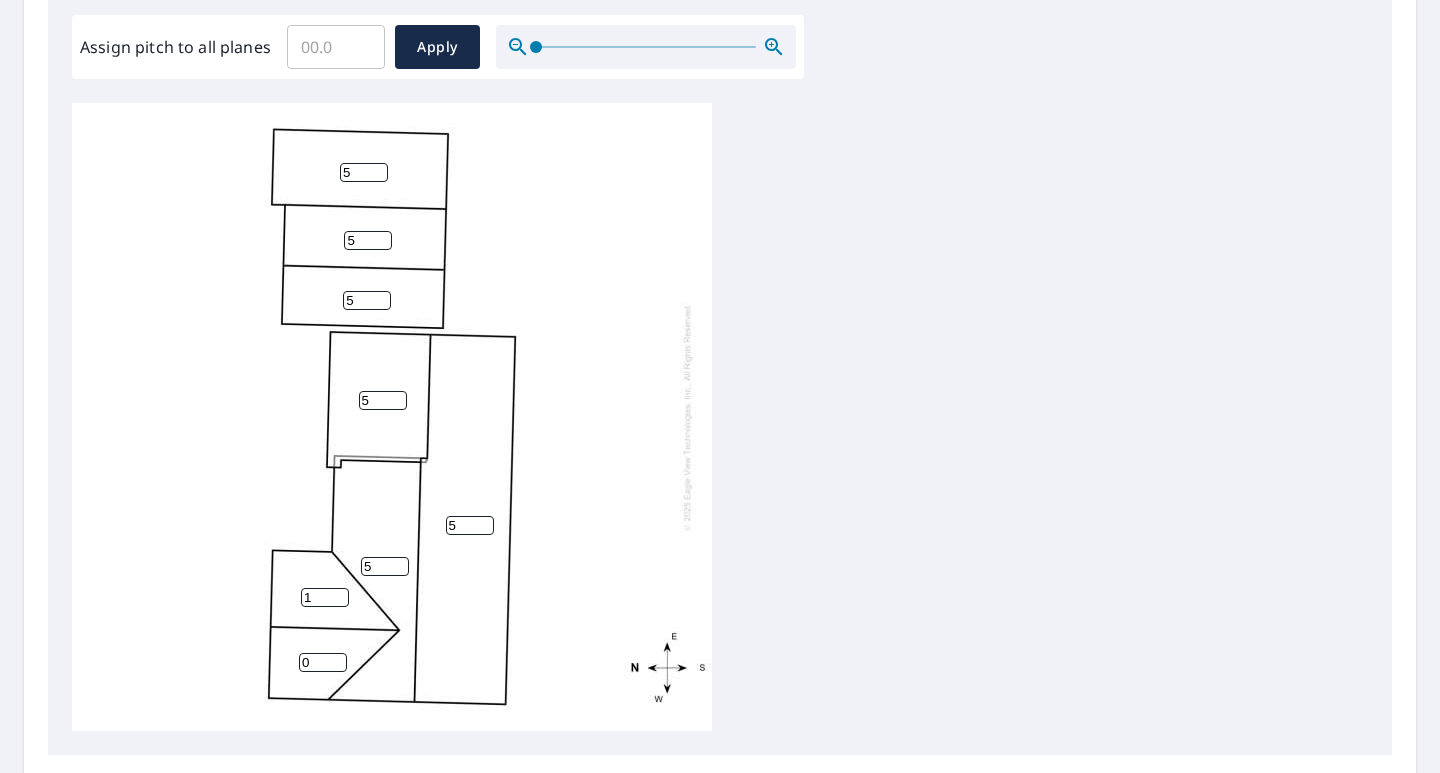 click on "1" at bounding box center [325, 597] 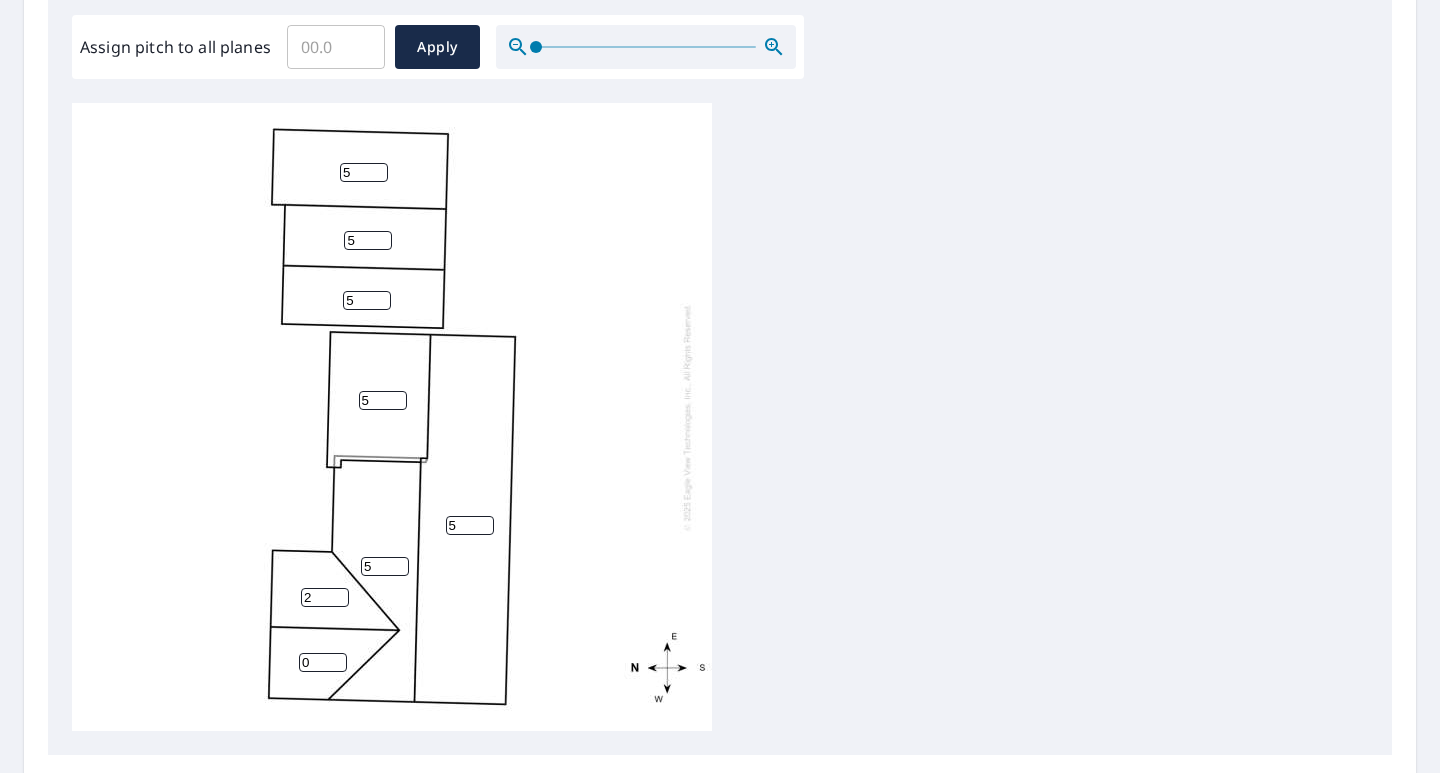 click on "2" at bounding box center (325, 597) 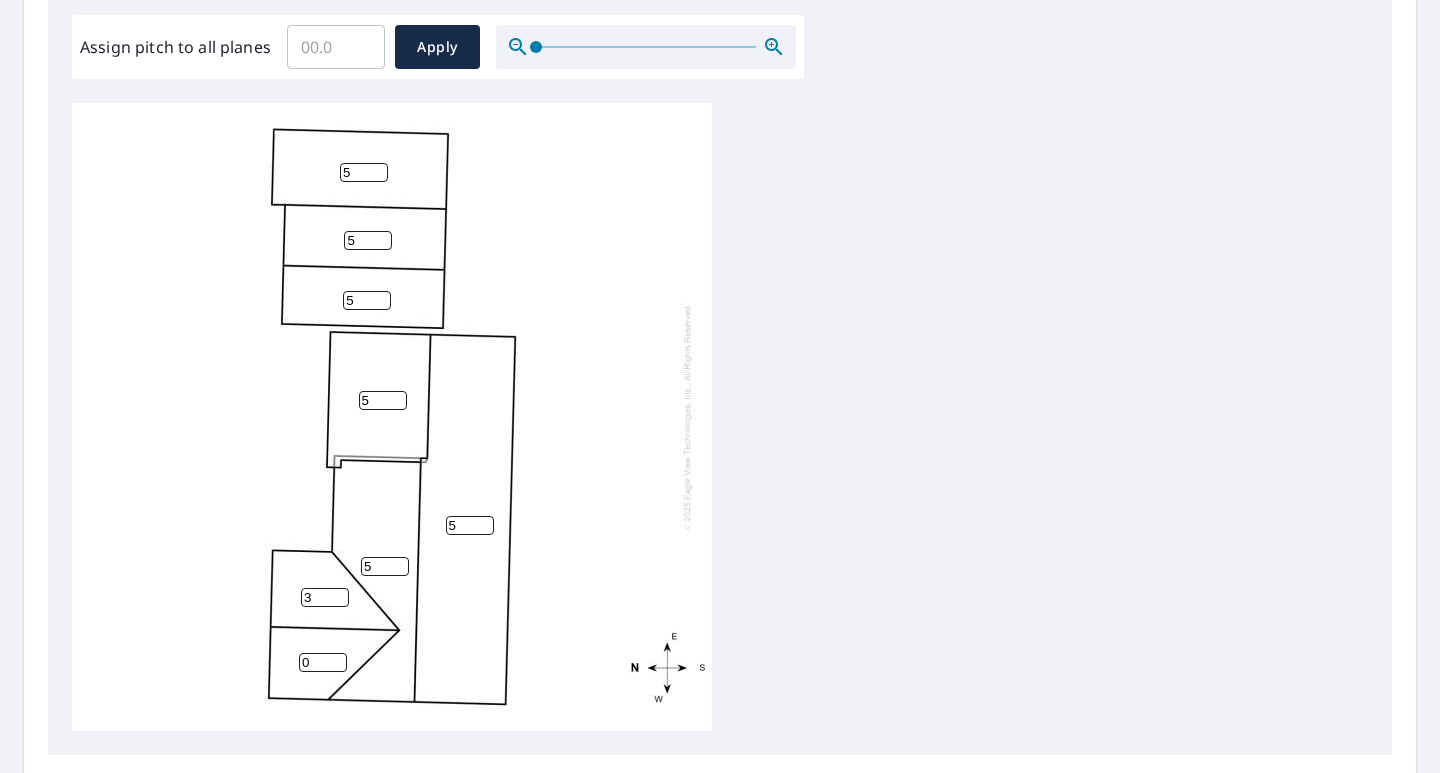 click on "3" at bounding box center (325, 597) 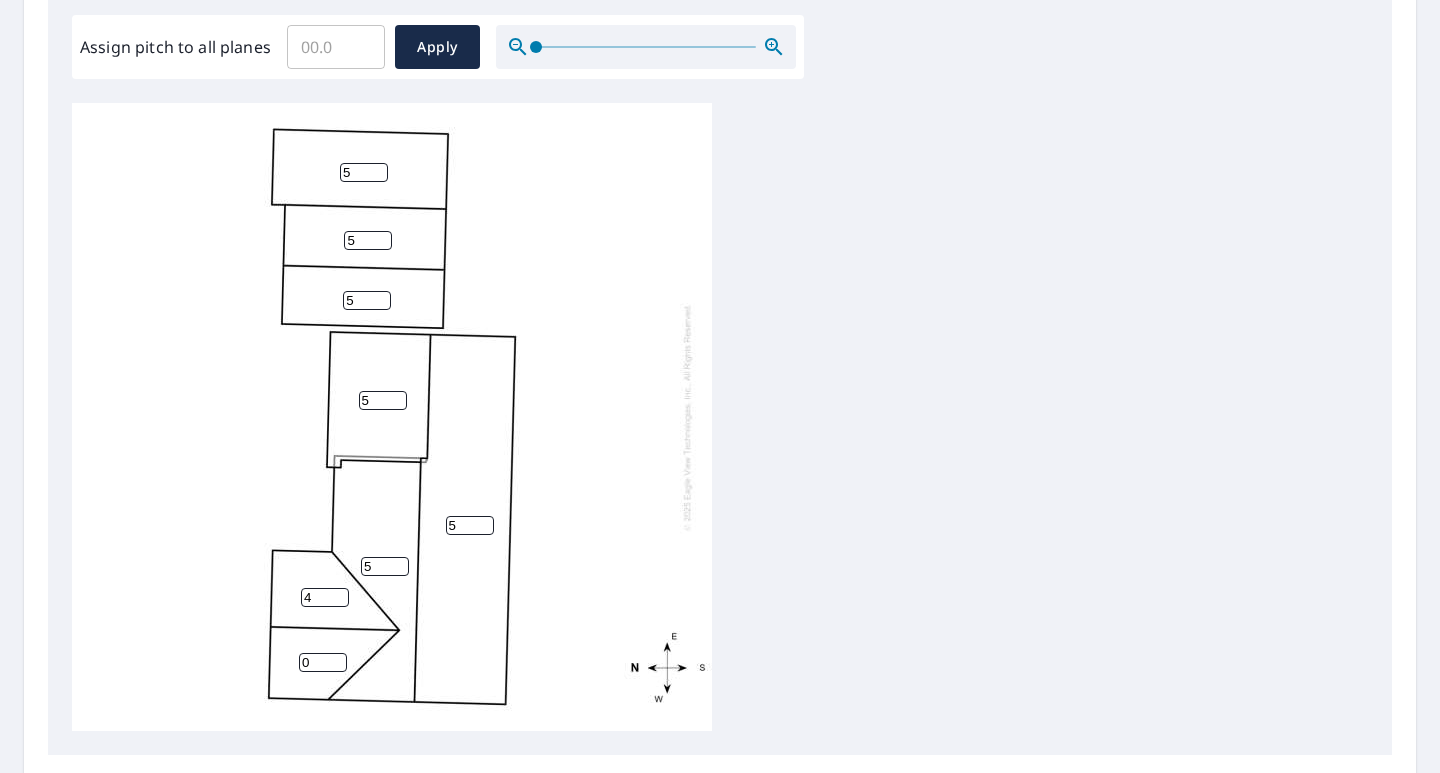 click on "4" at bounding box center (325, 597) 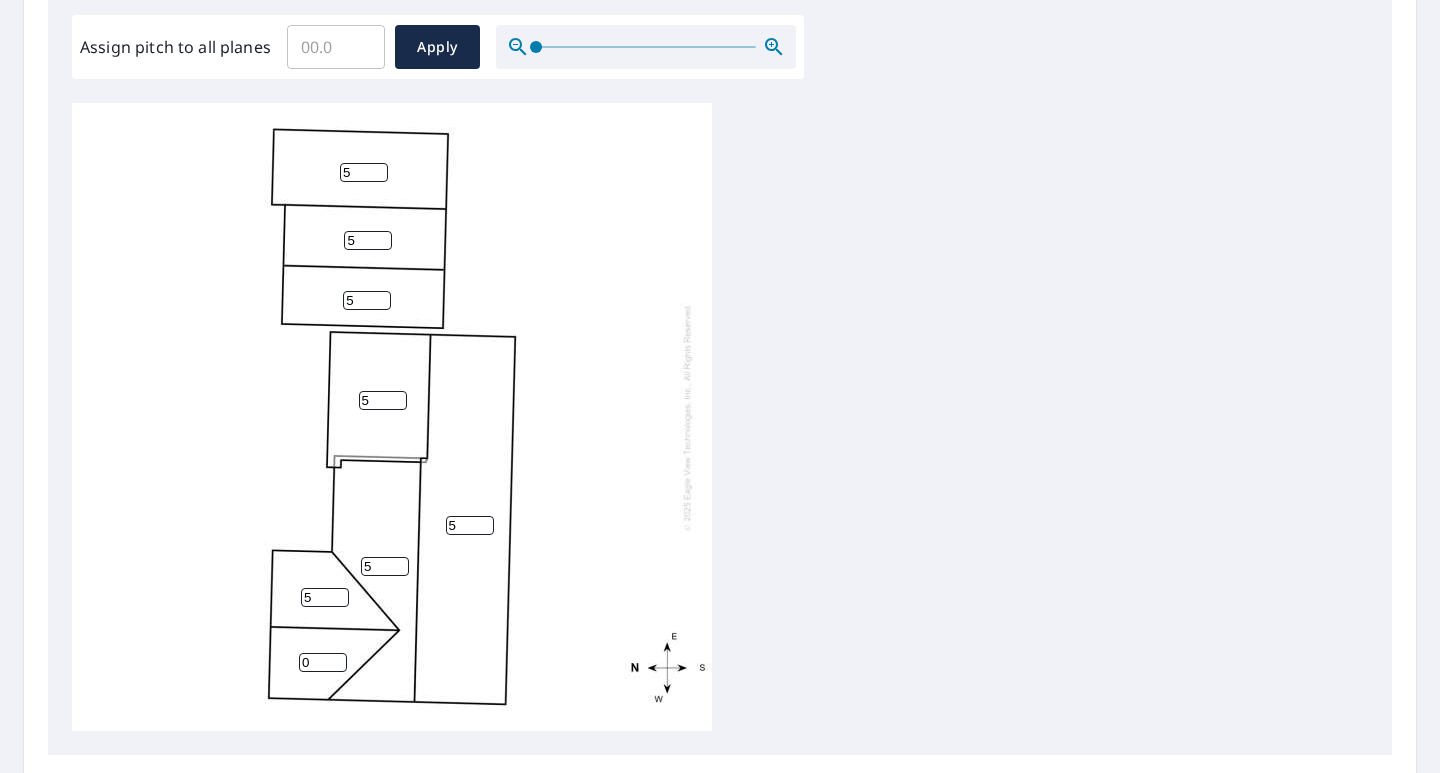 type on "5" 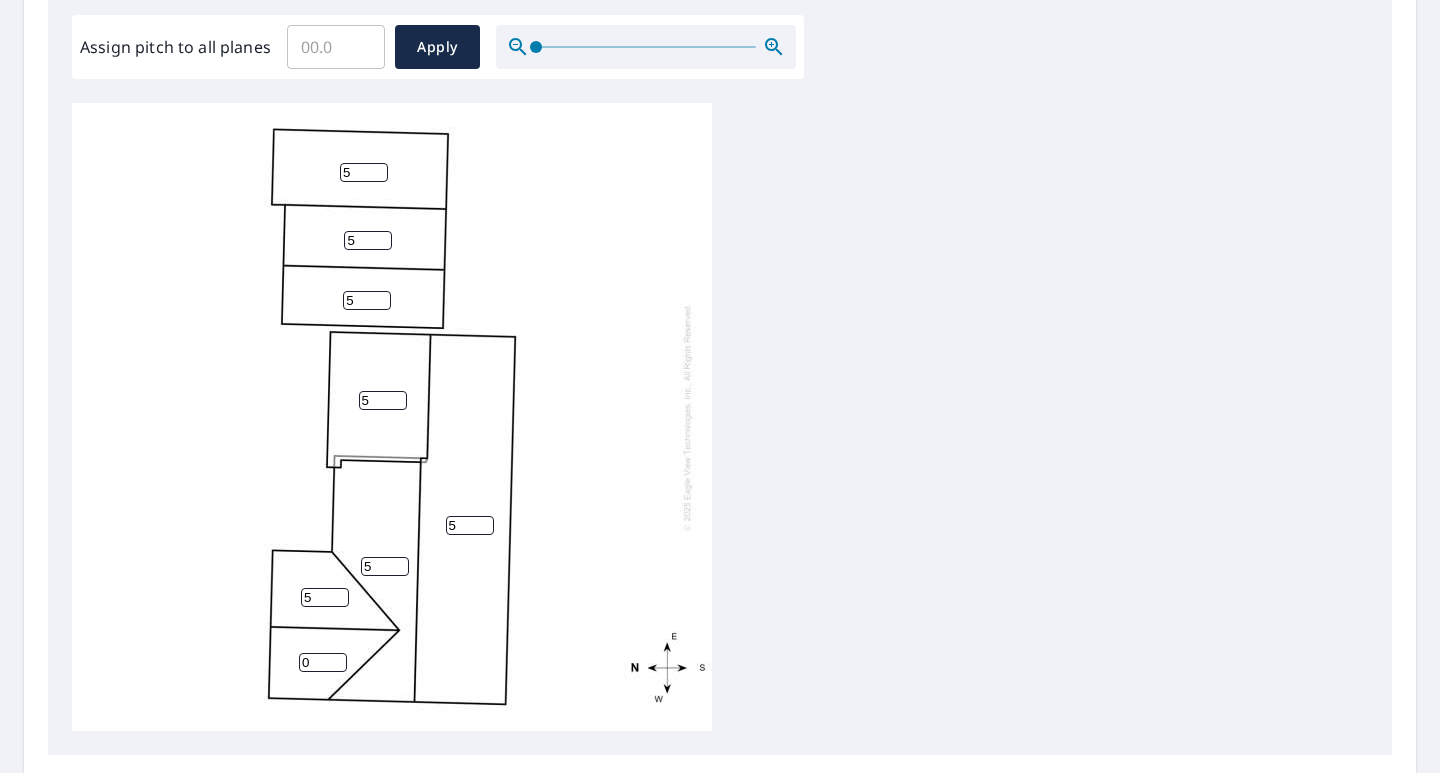 click on "0" at bounding box center [323, 662] 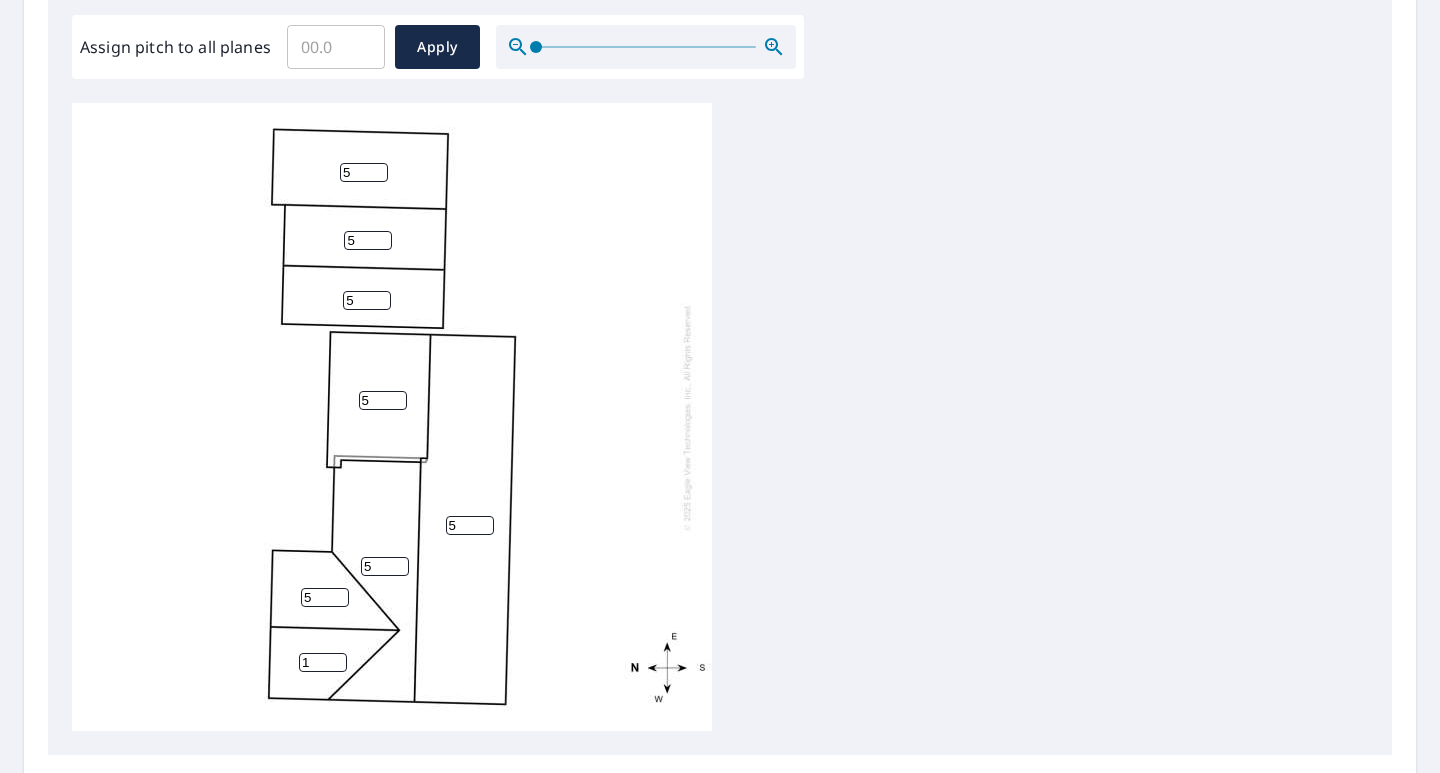 click on "1" at bounding box center [323, 662] 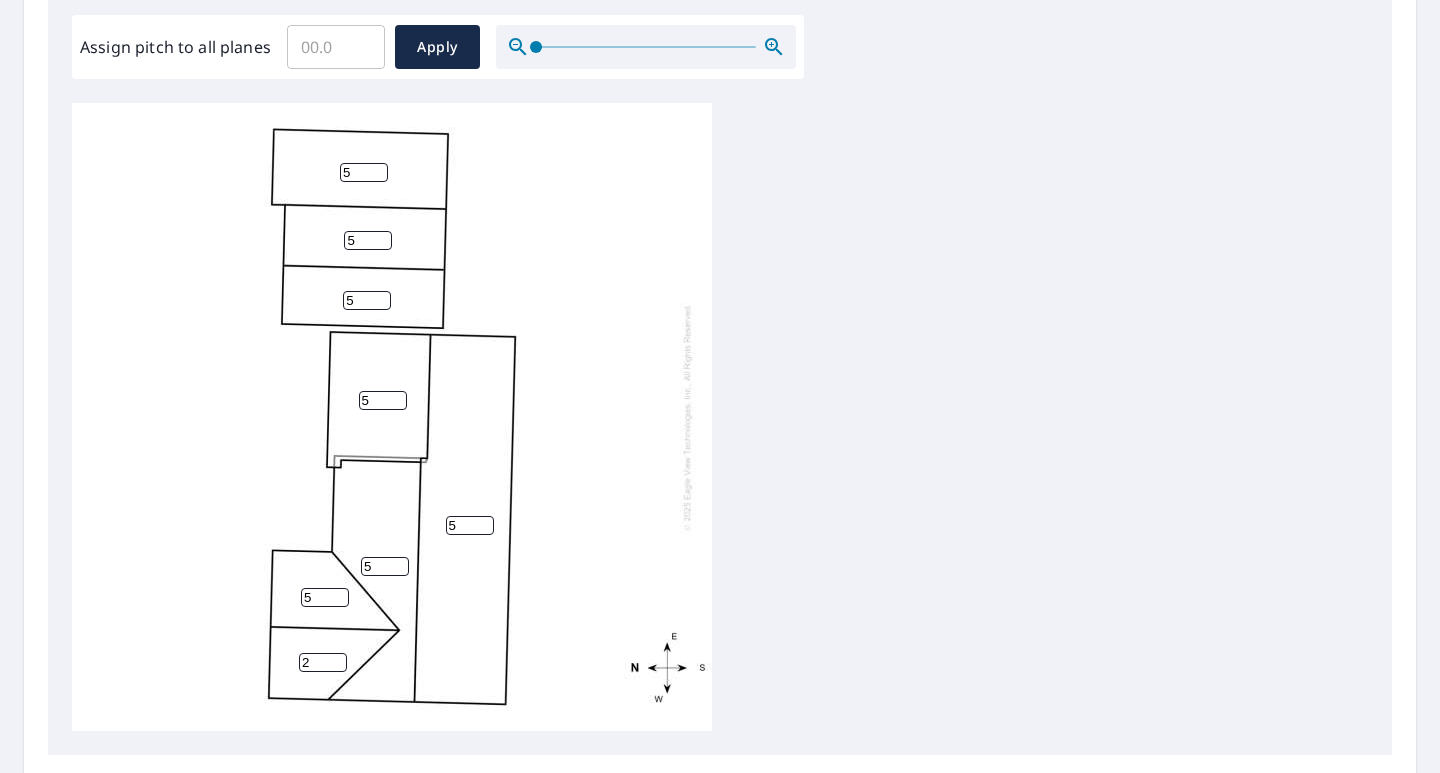 click on "2" at bounding box center (323, 662) 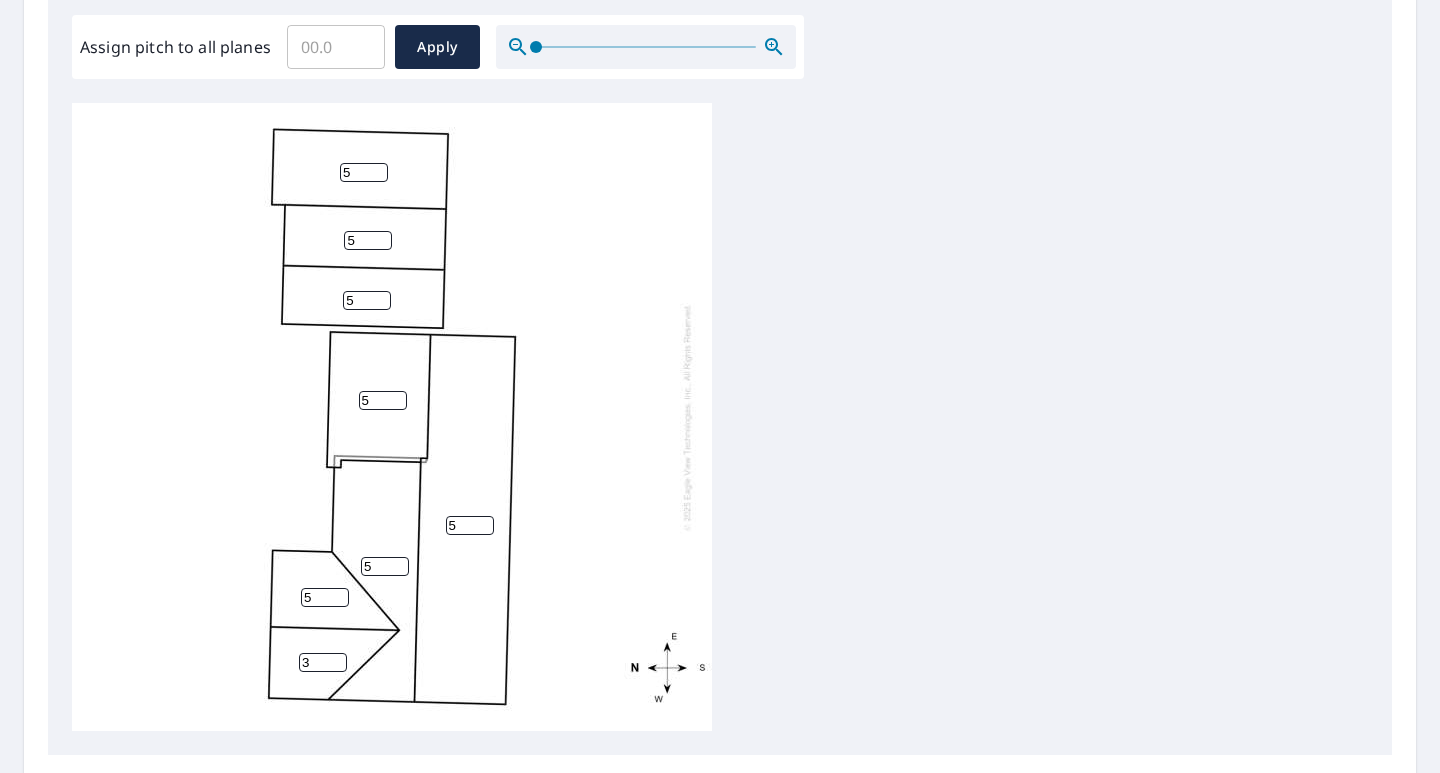 click on "3" at bounding box center (323, 662) 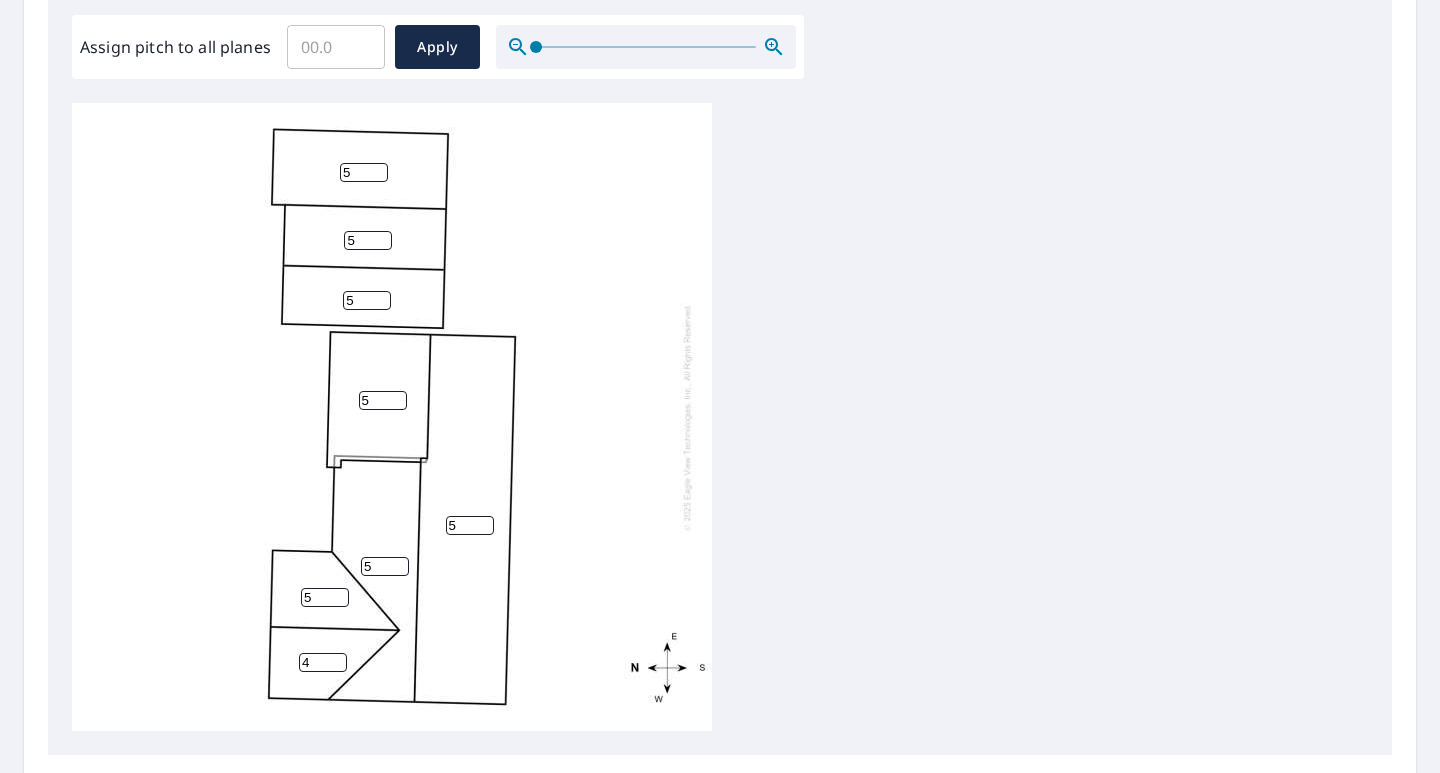 click on "4" at bounding box center (323, 662) 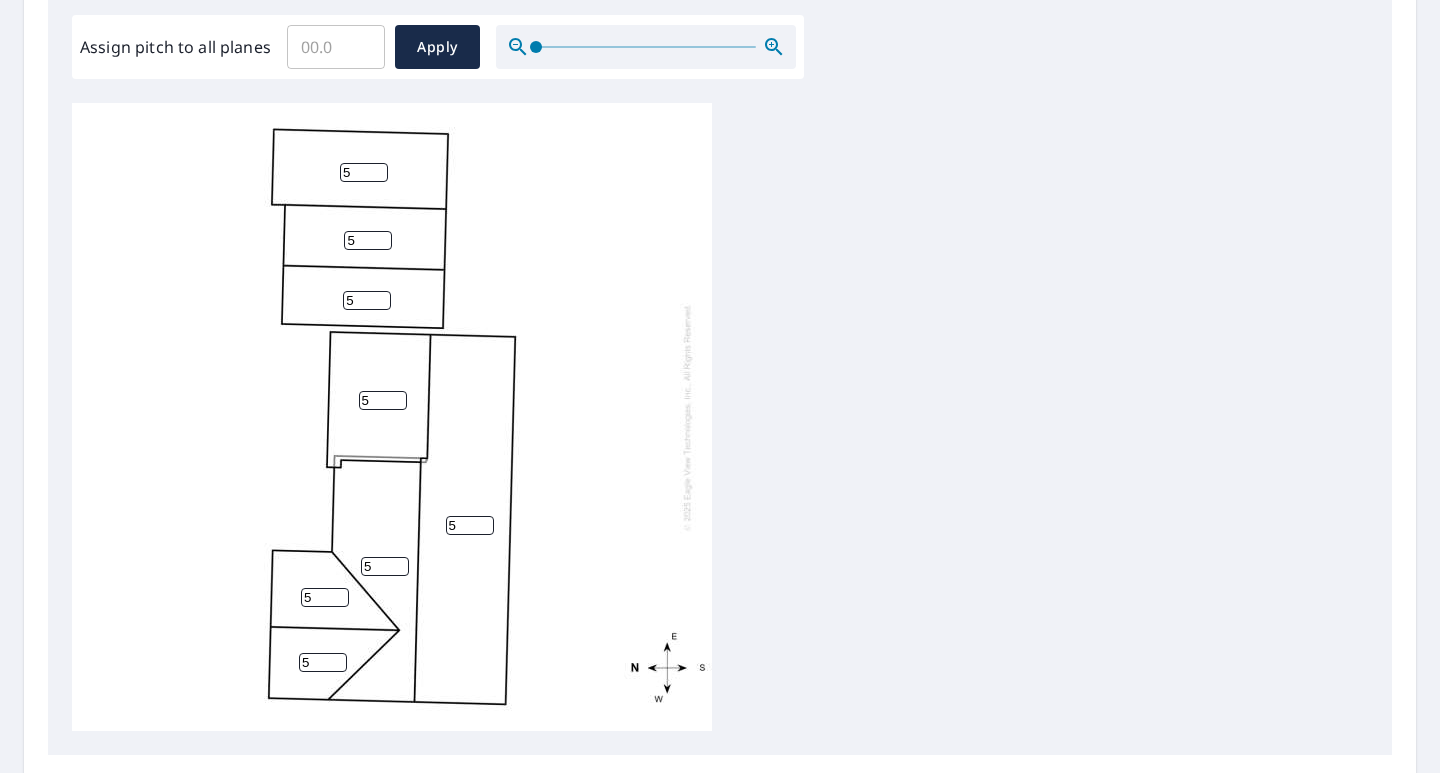 type on "5" 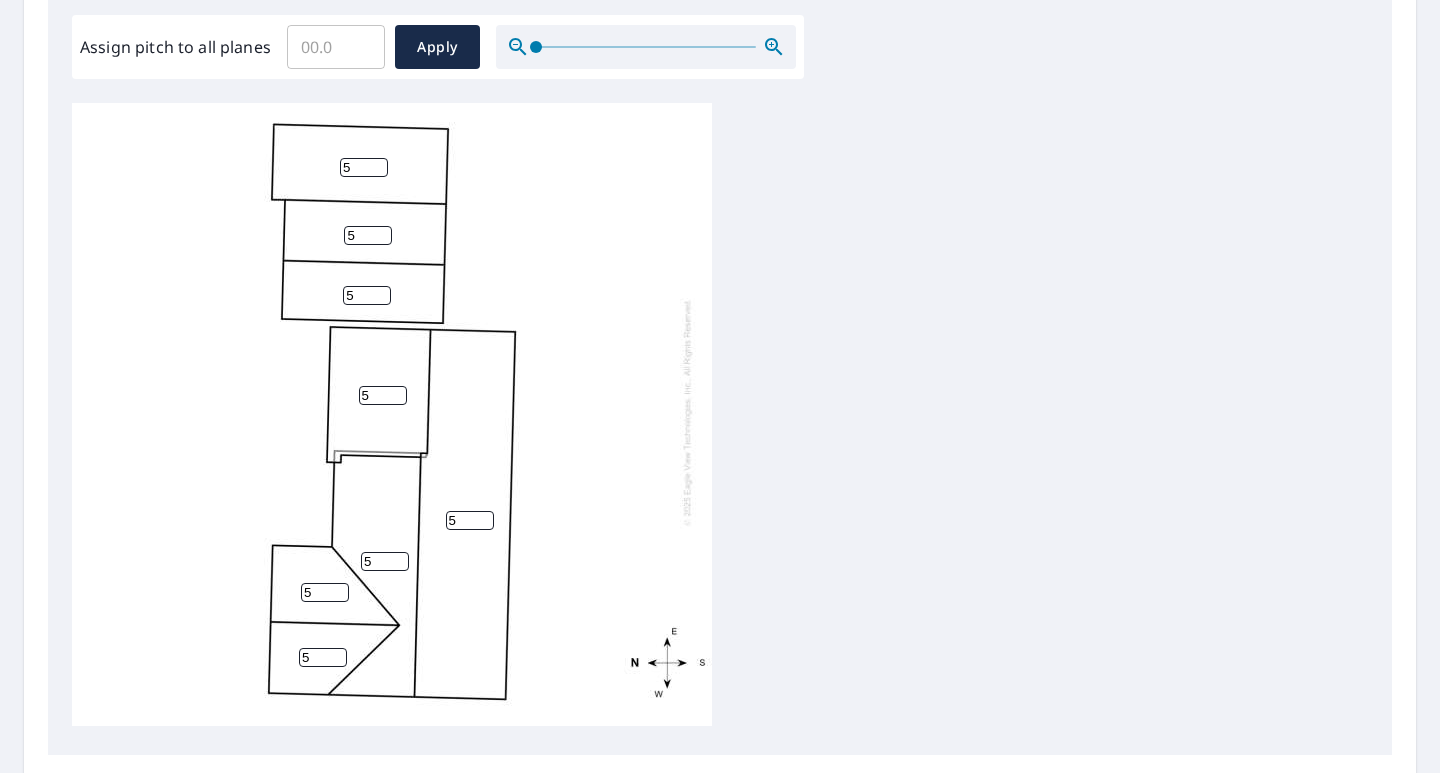 scroll, scrollTop: 20, scrollLeft: 0, axis: vertical 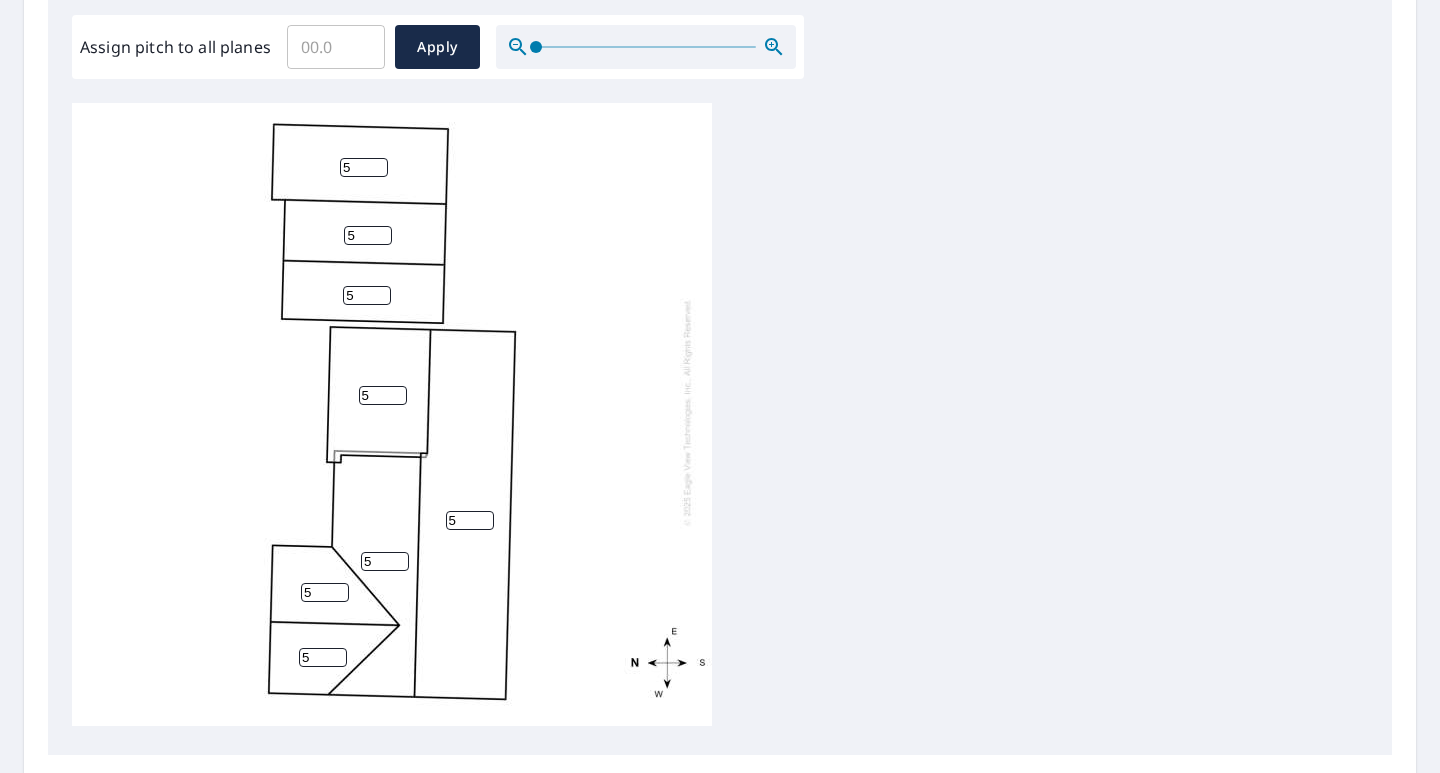 click on "[PHONE]" at bounding box center [392, 412] 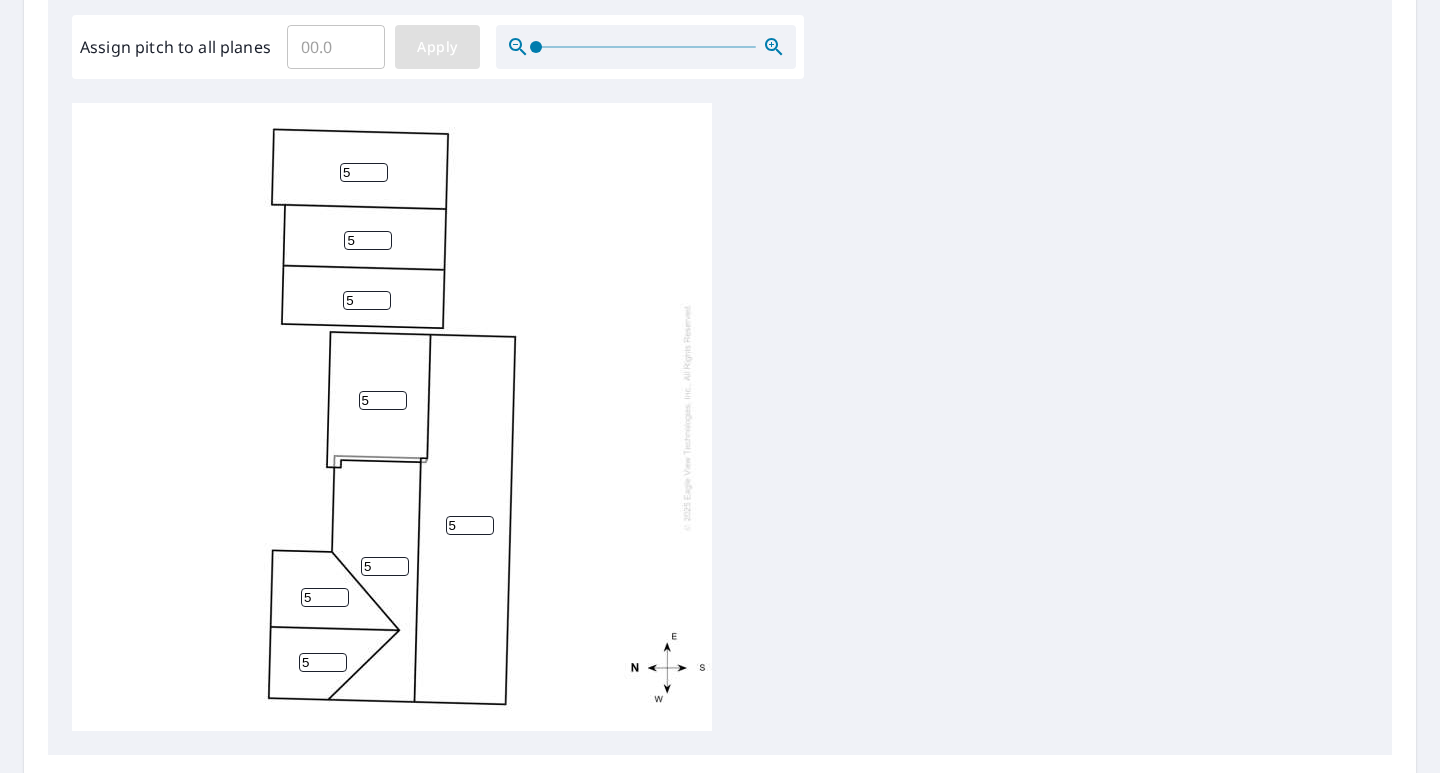 click on "Apply" at bounding box center (437, 47) 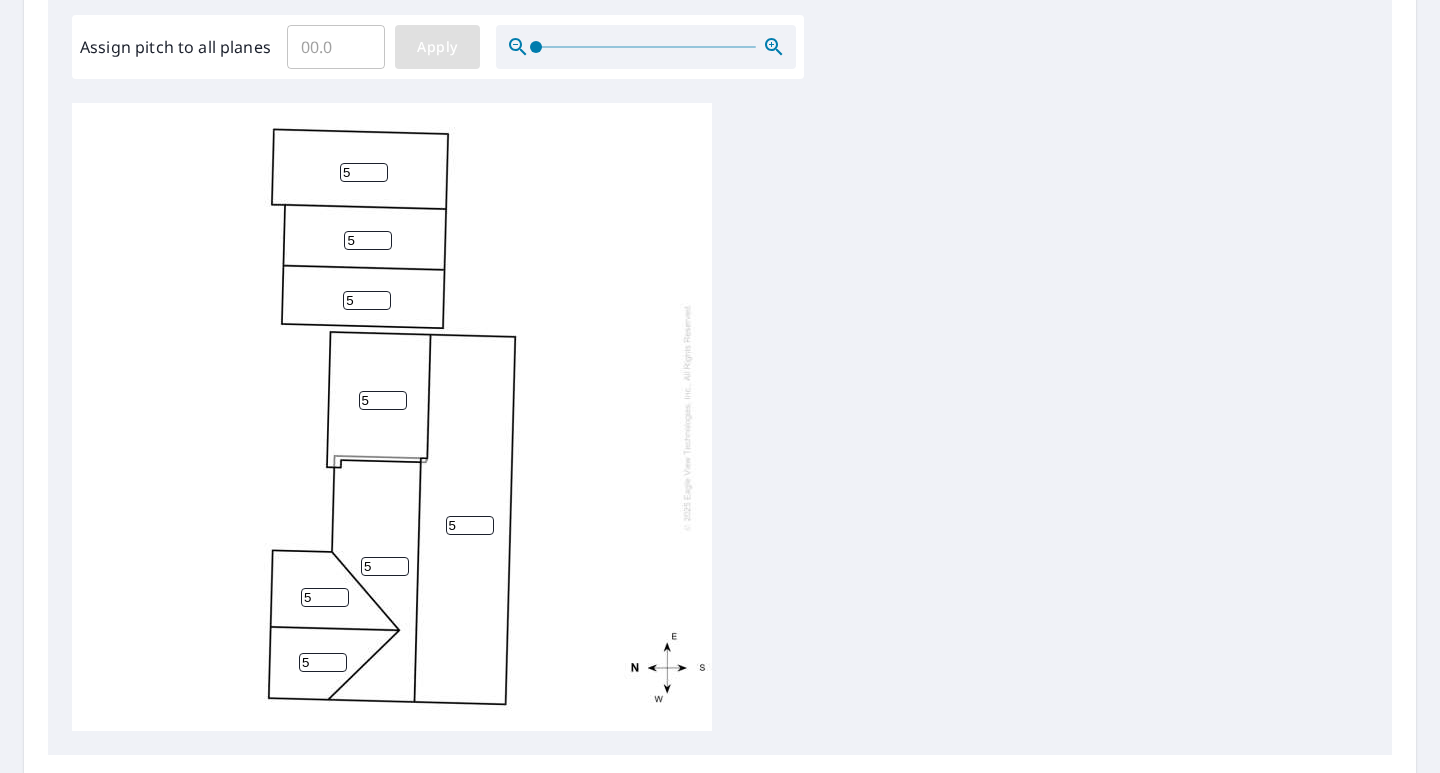 type 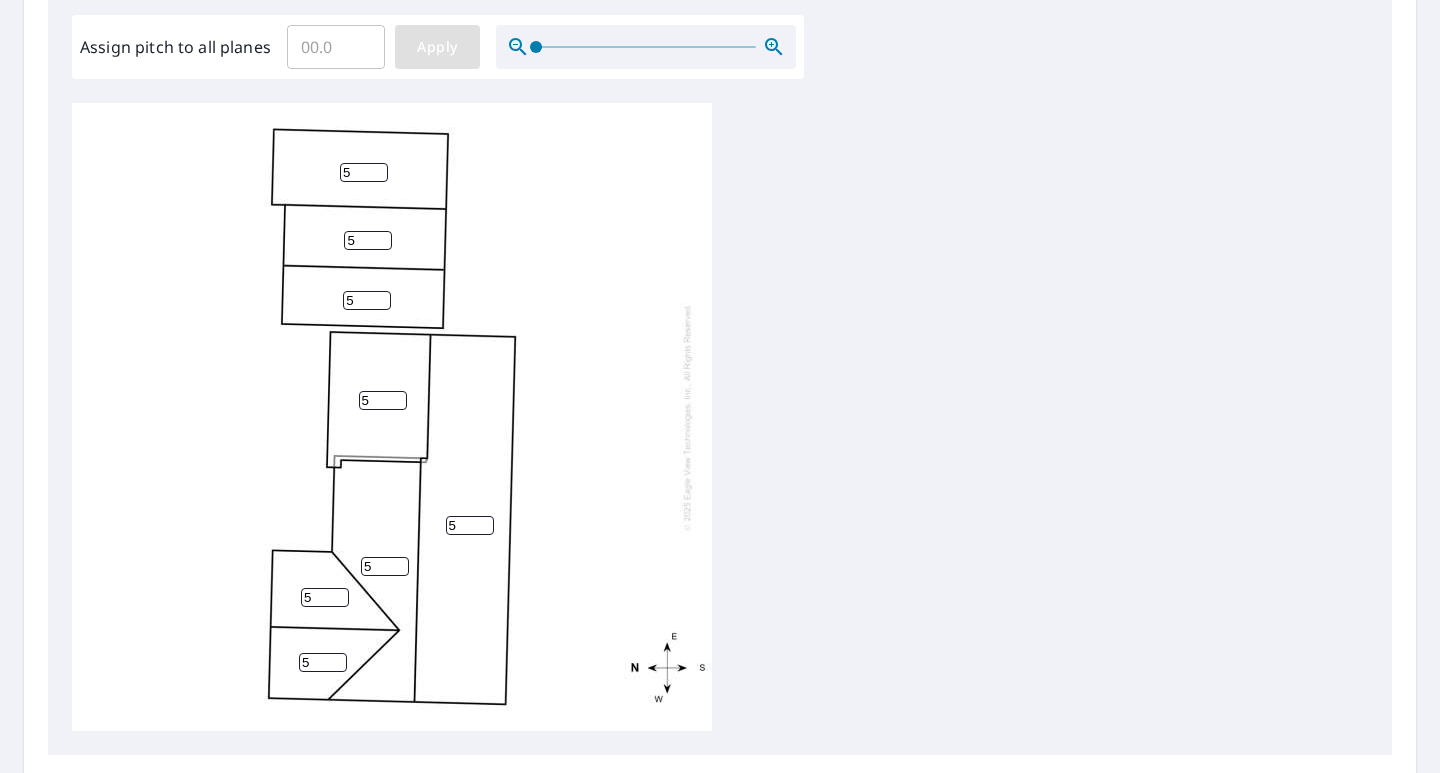 type 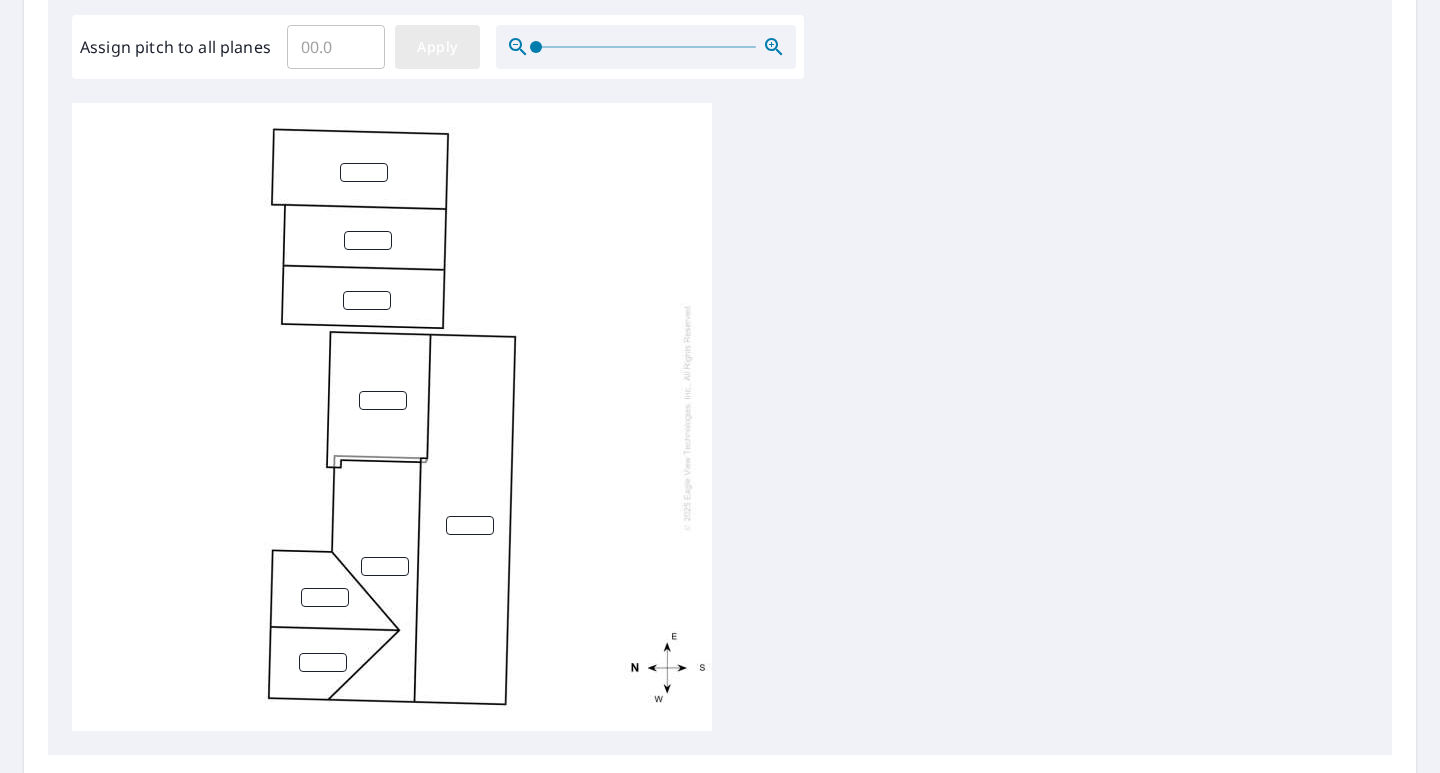 click on "Apply" at bounding box center (437, 47) 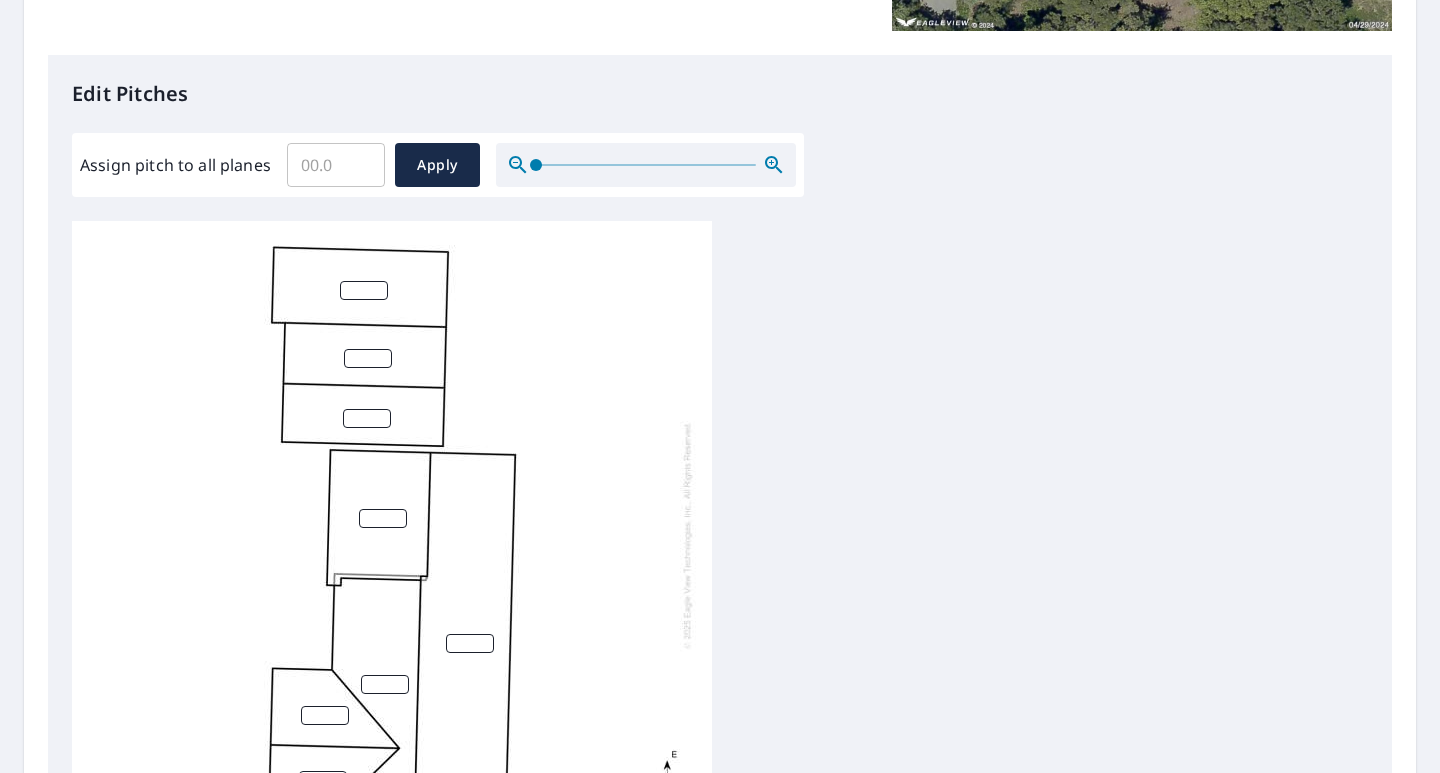 scroll, scrollTop: 300, scrollLeft: 0, axis: vertical 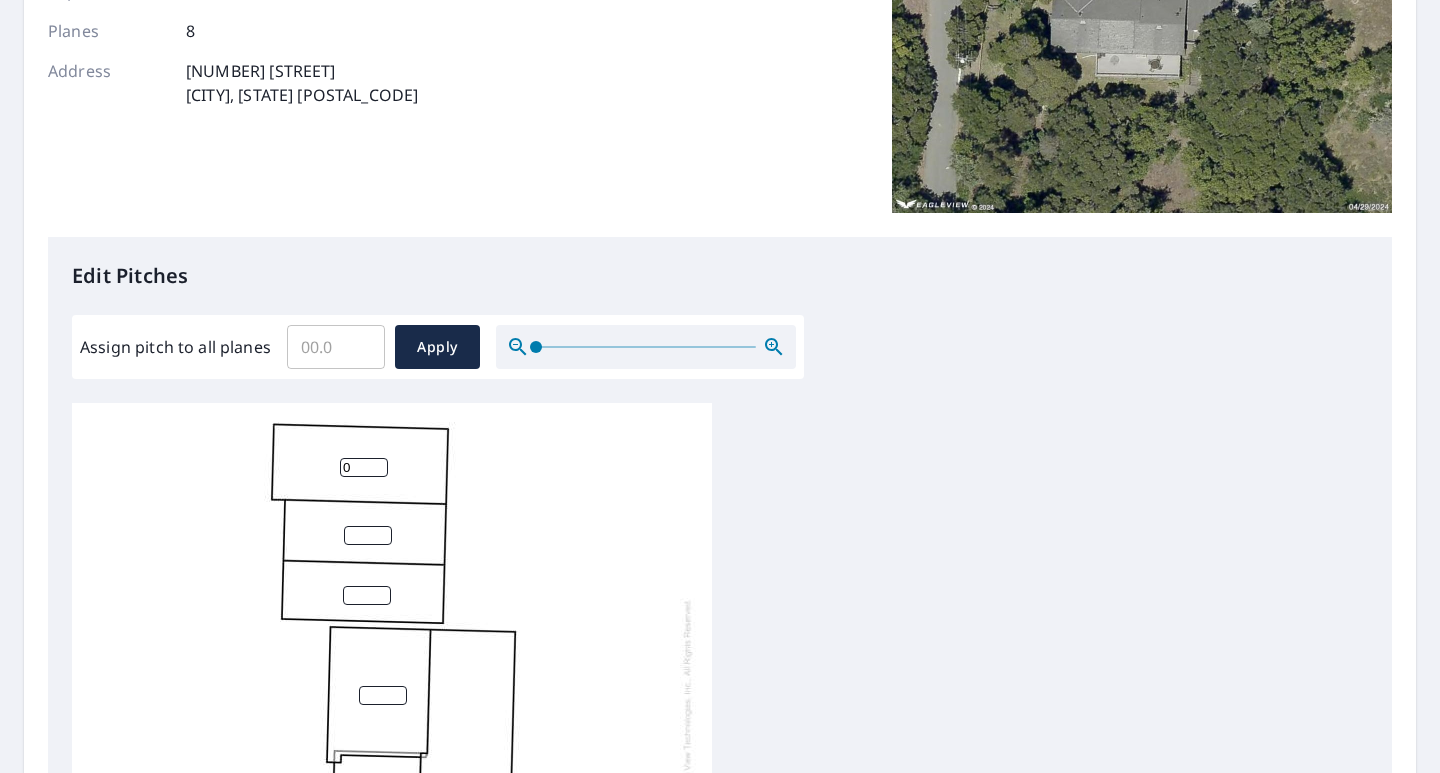 click on "0" at bounding box center [364, 467] 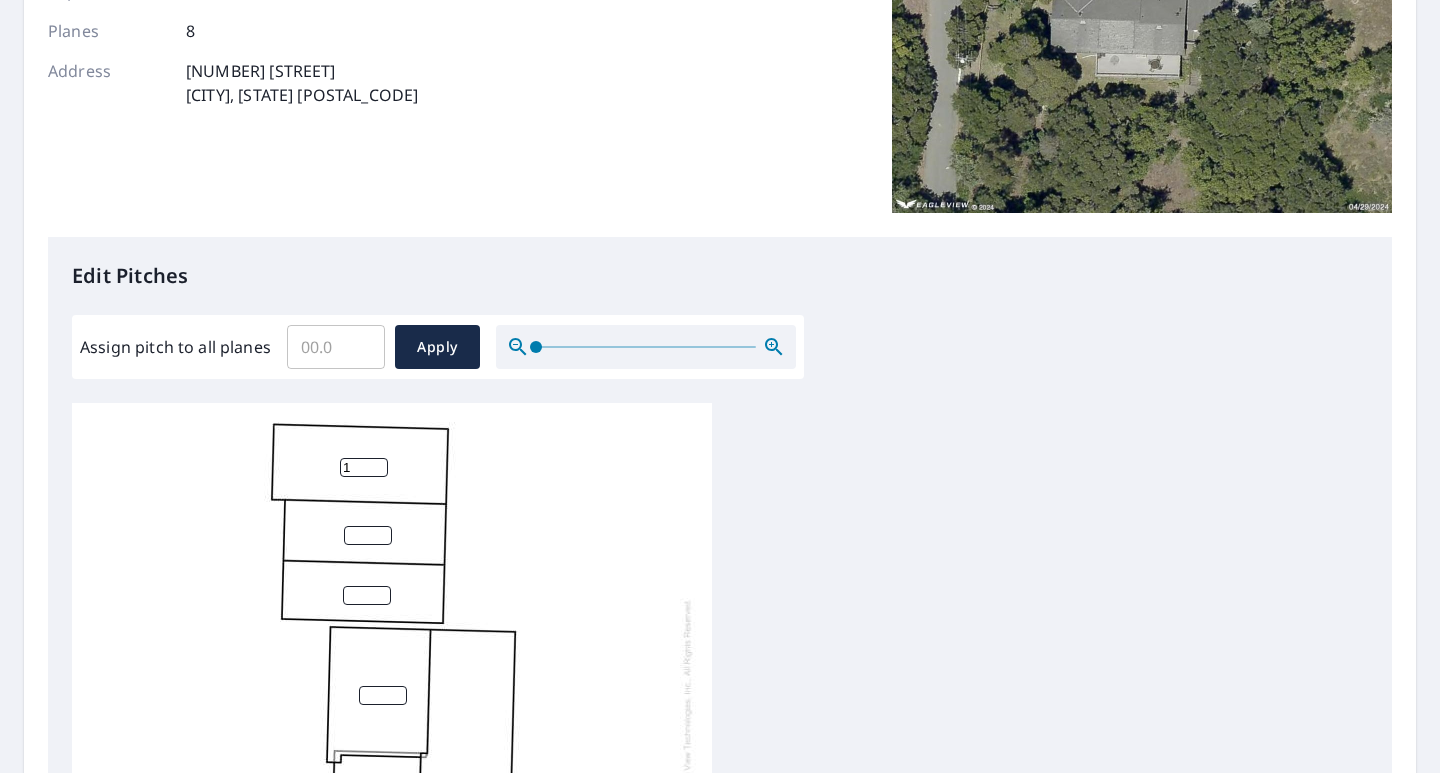 click on "1" at bounding box center [364, 467] 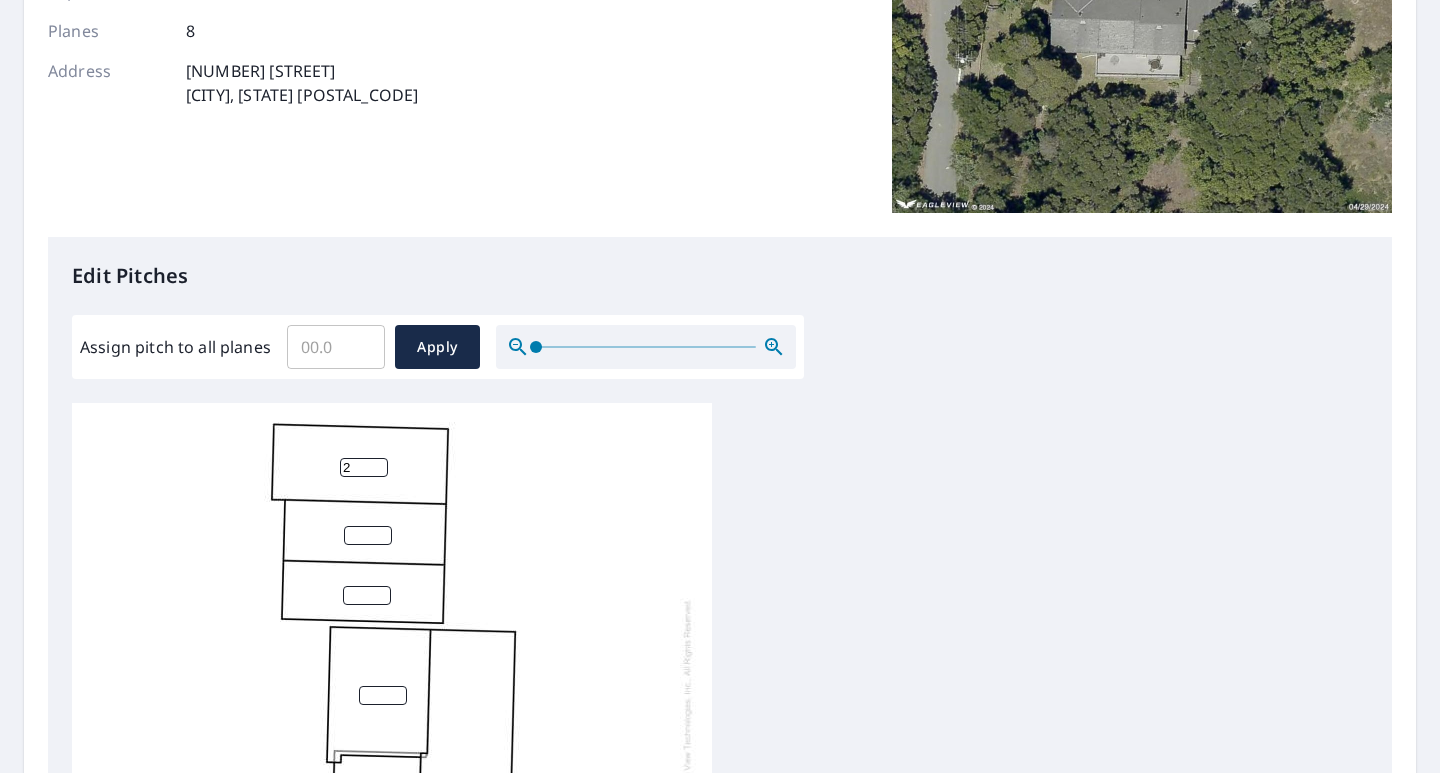 click on "2" at bounding box center (364, 467) 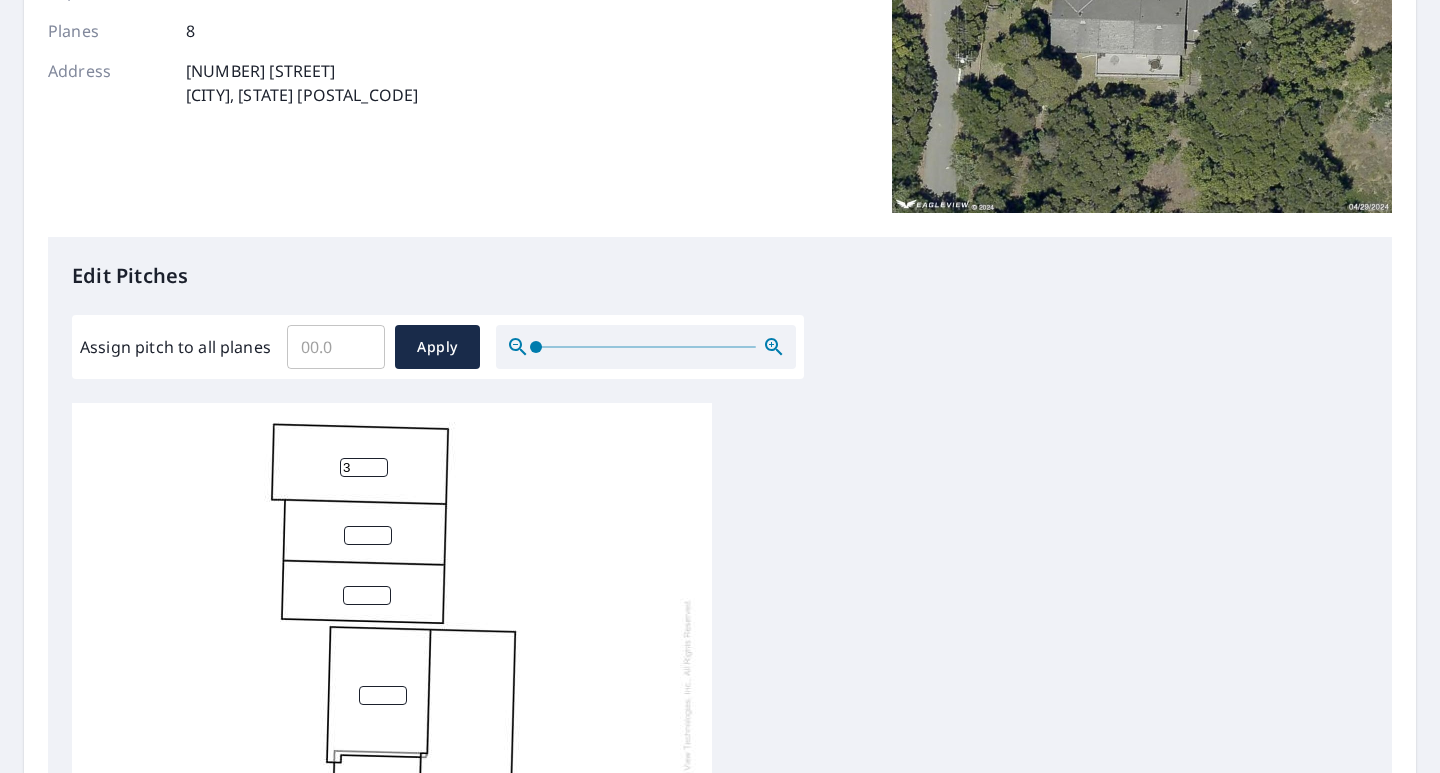 click on "3" at bounding box center (364, 467) 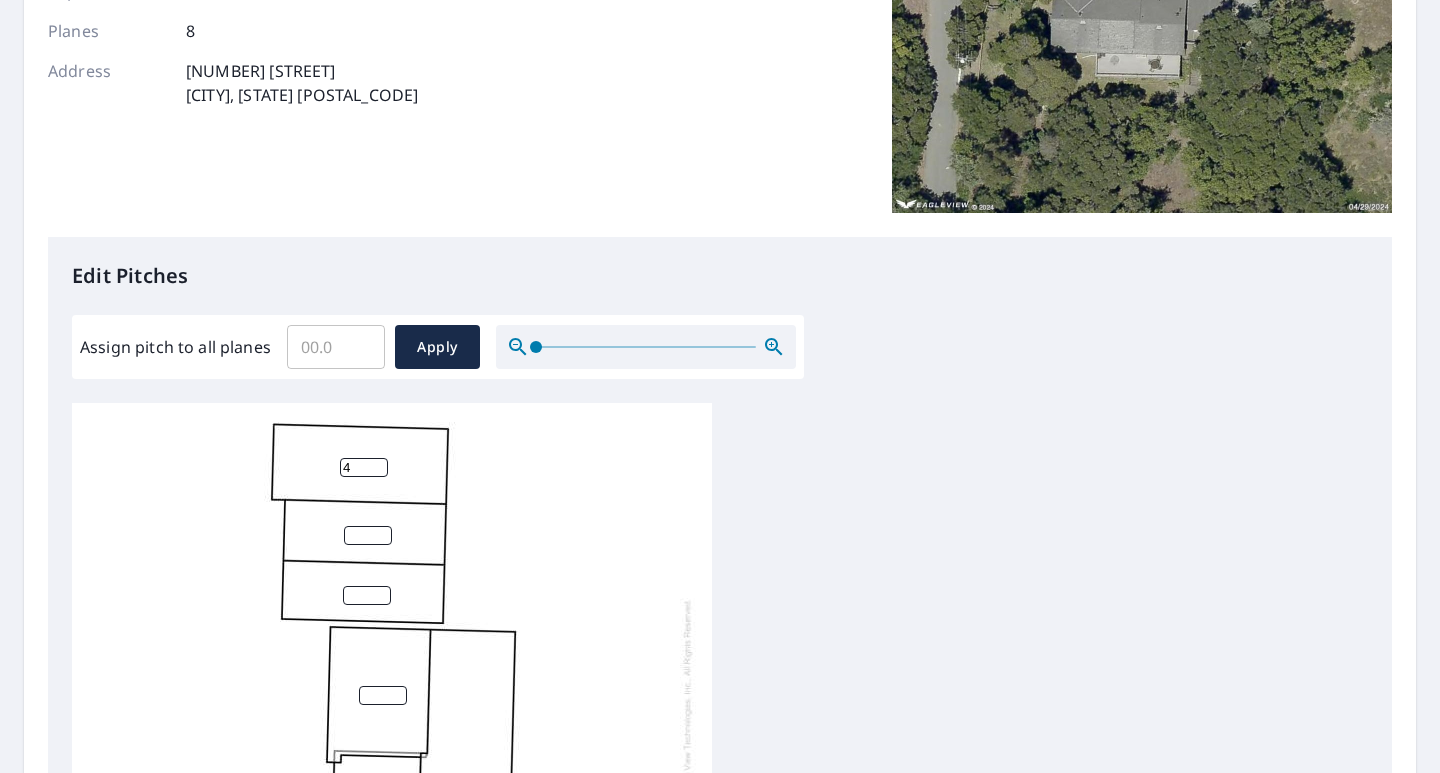 click on "4" at bounding box center [364, 467] 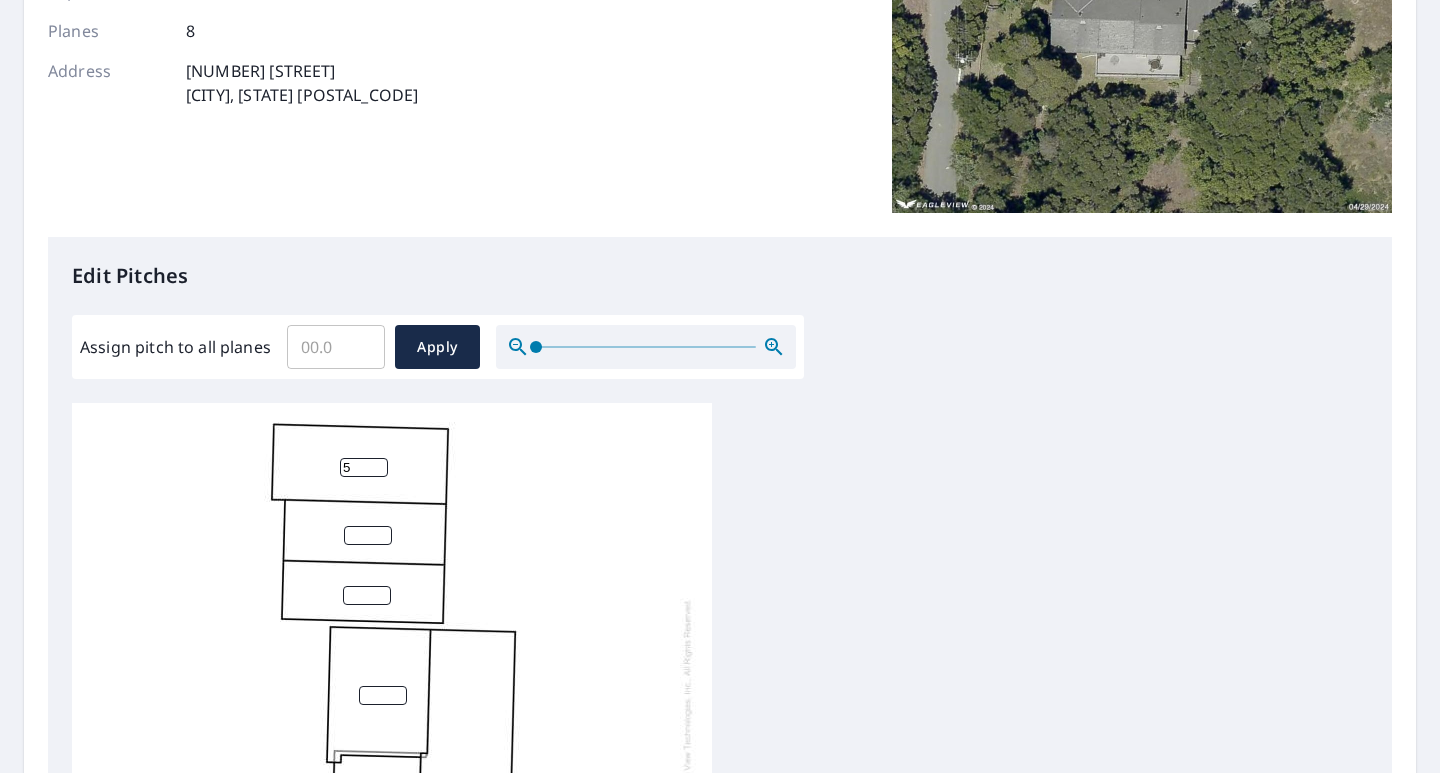 type on "5" 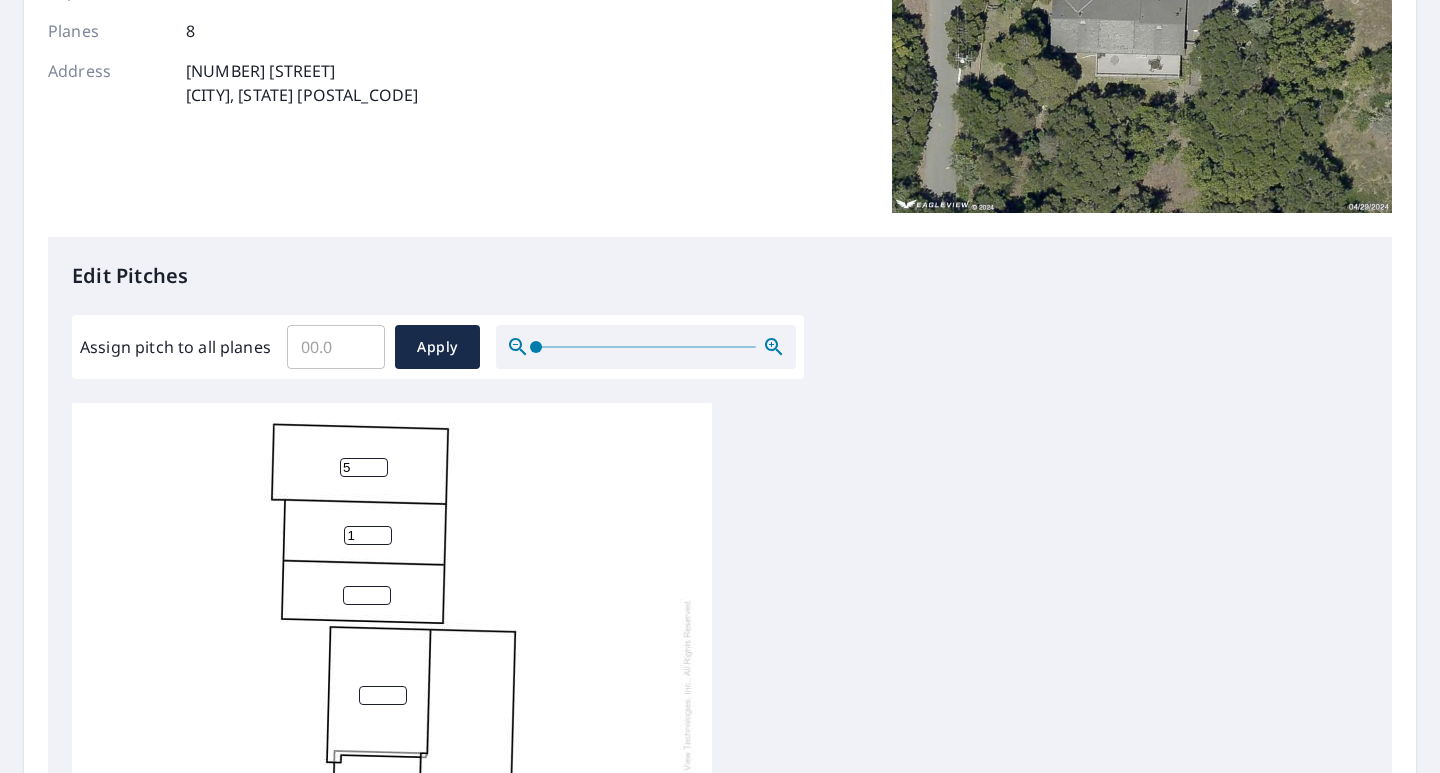 click on "1" at bounding box center (368, 535) 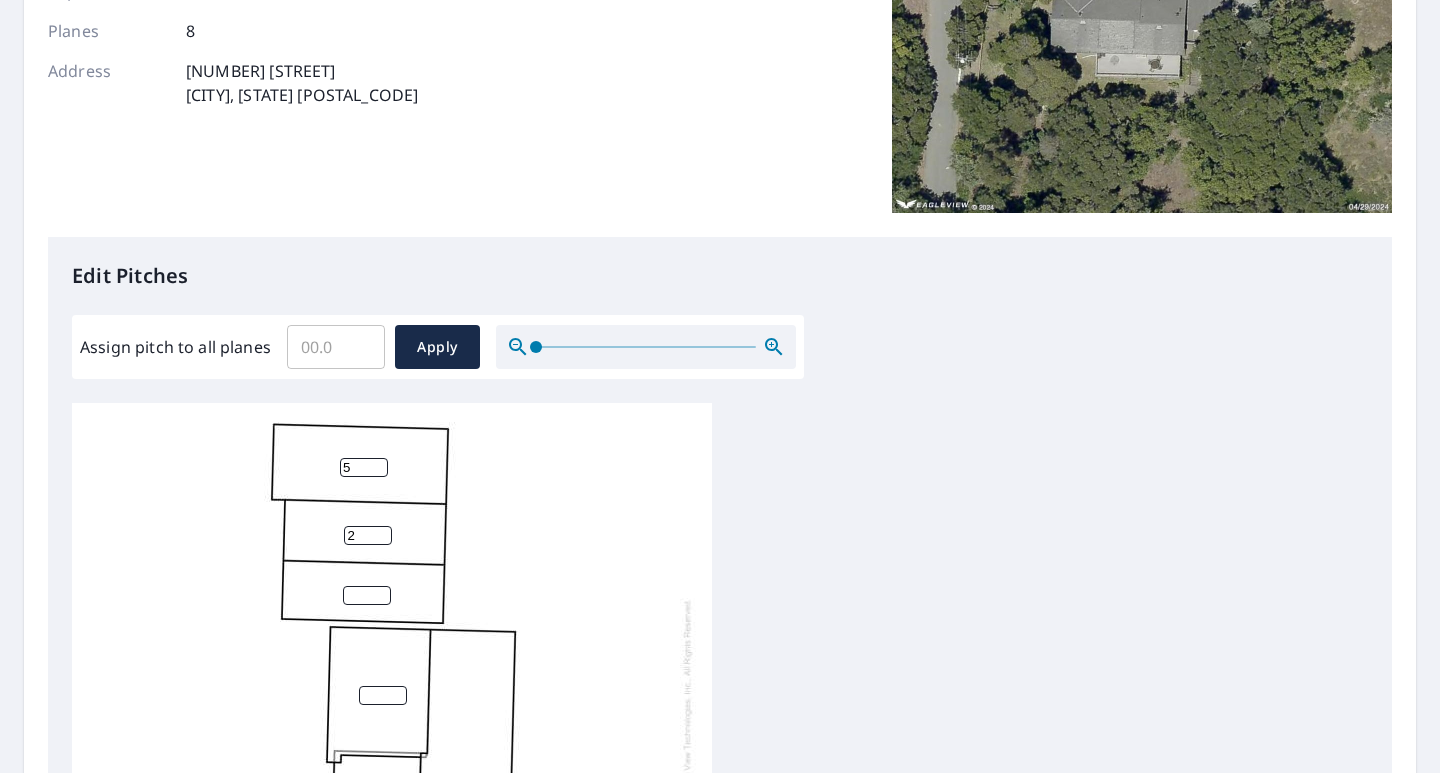 click on "2" at bounding box center [368, 535] 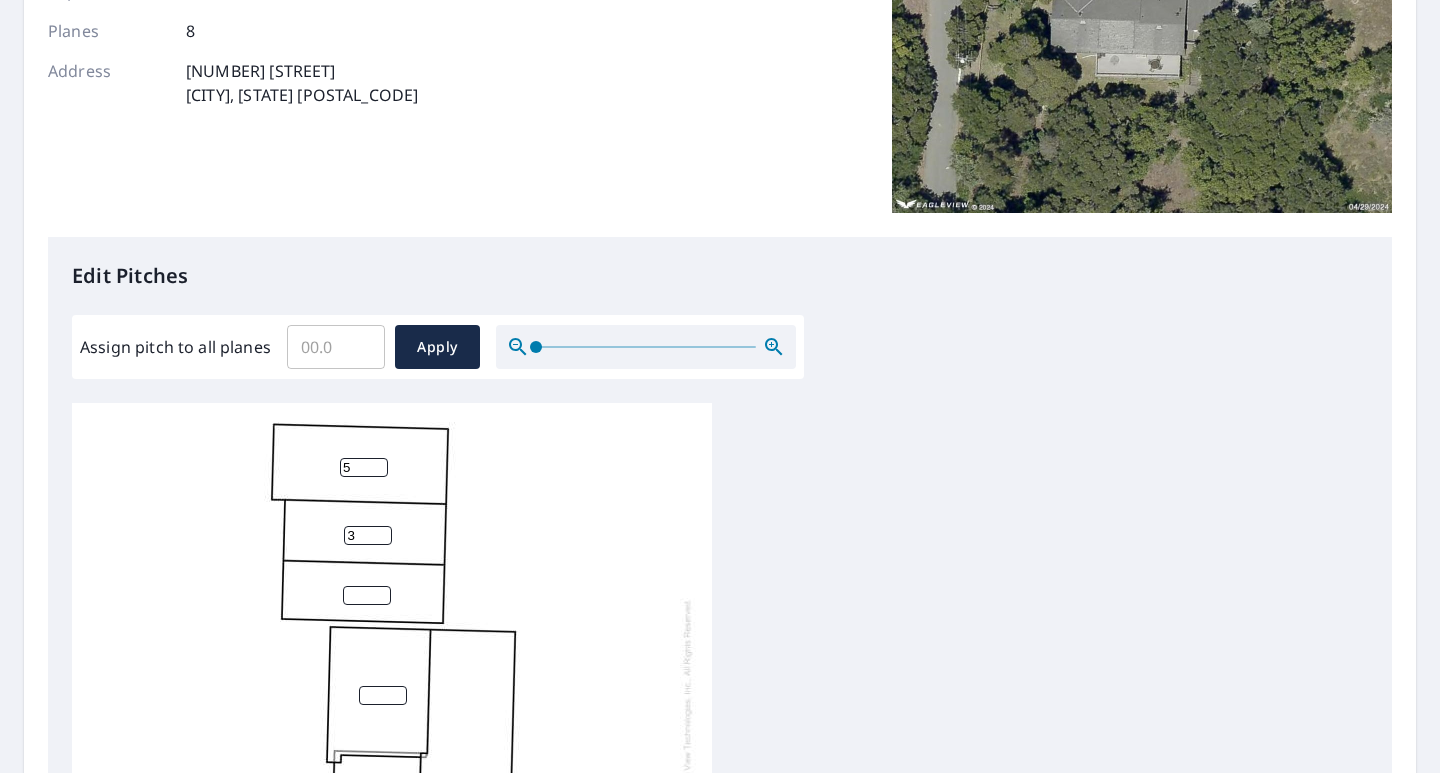 click on "3" at bounding box center [368, 535] 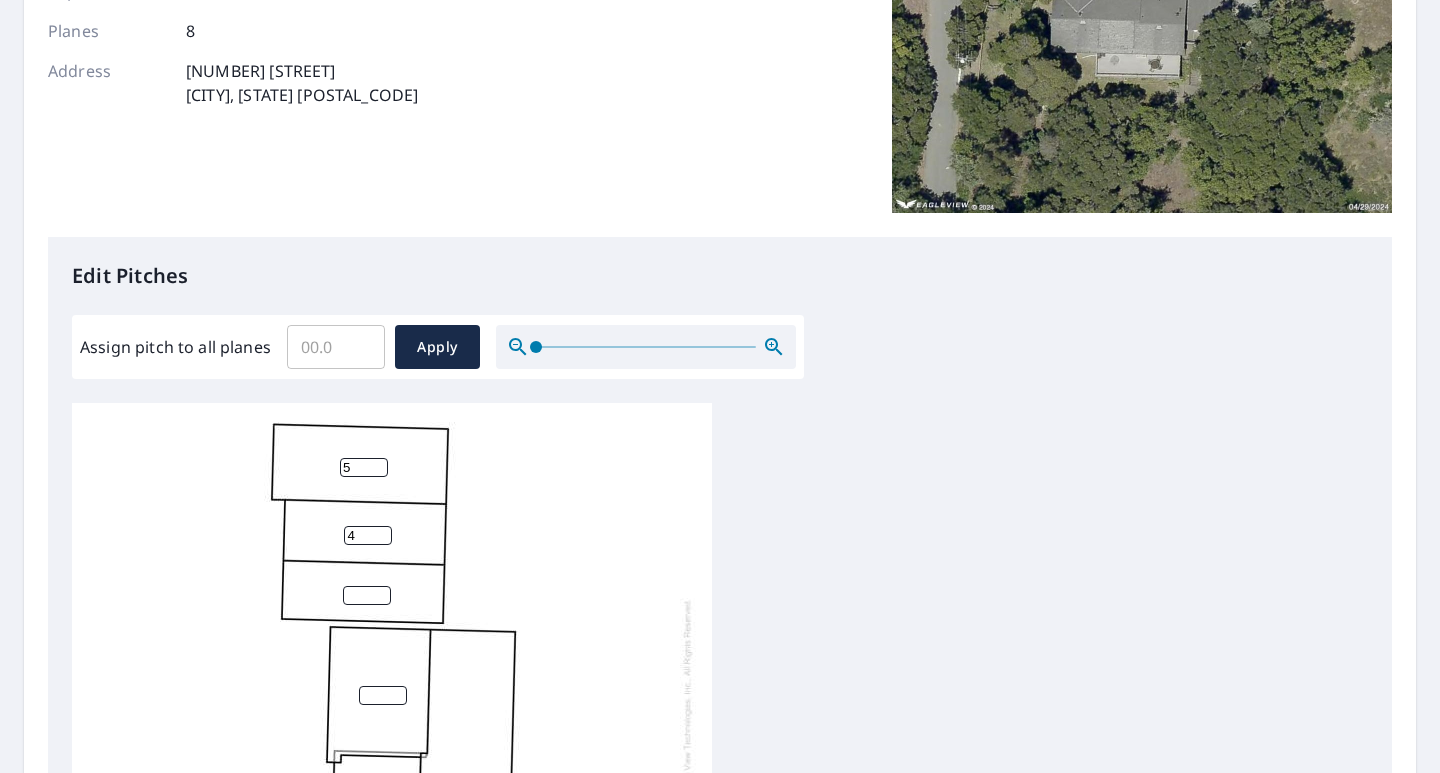 click on "4" at bounding box center [368, 535] 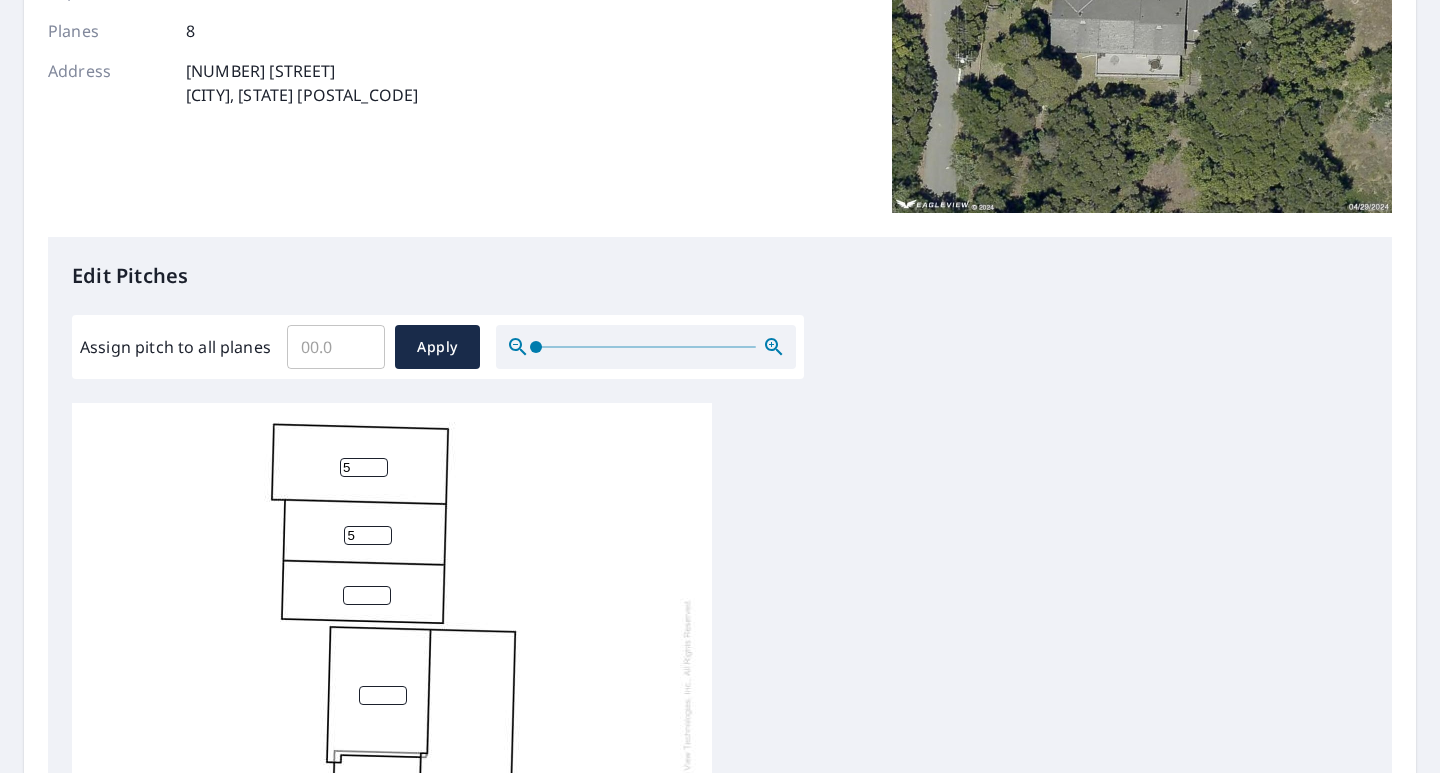 type on "5" 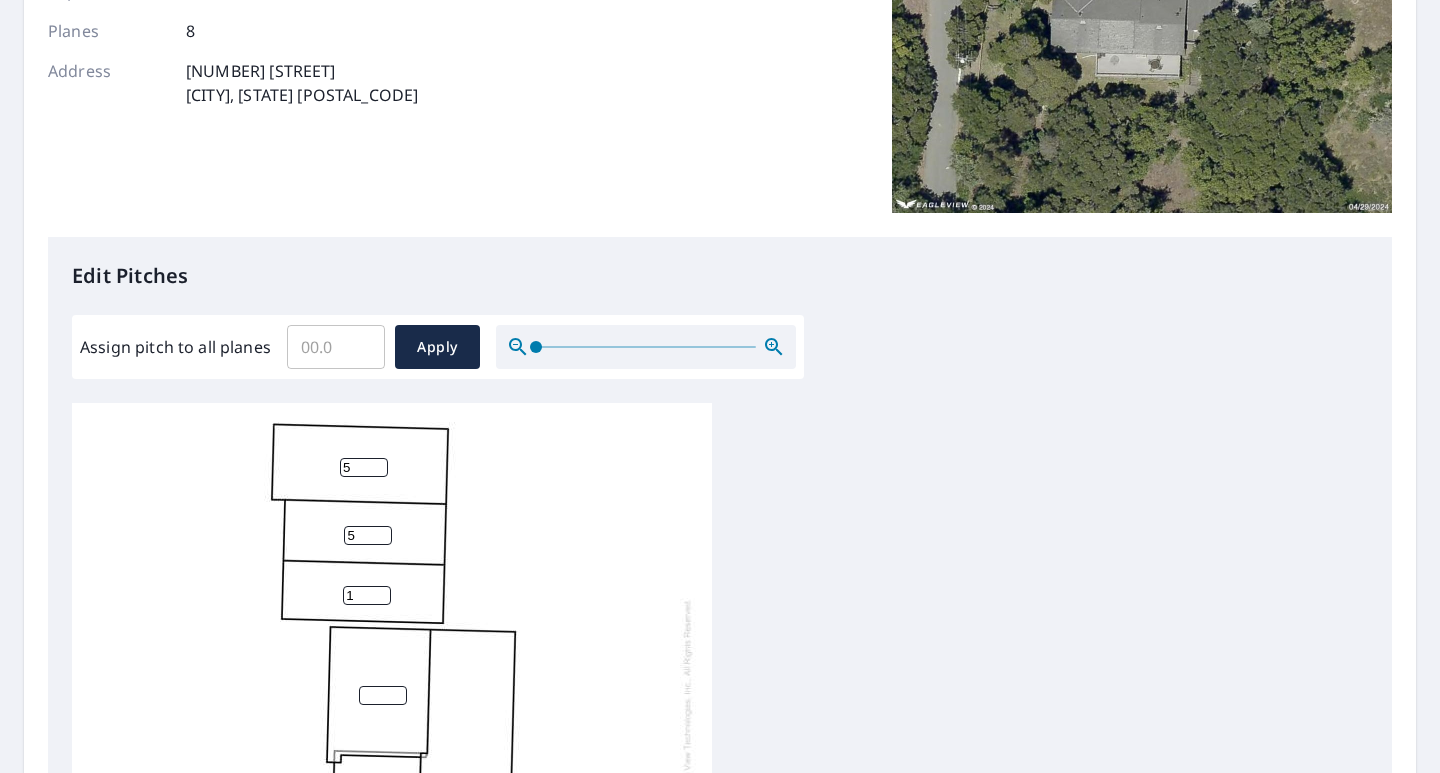 click on "1" at bounding box center (367, 595) 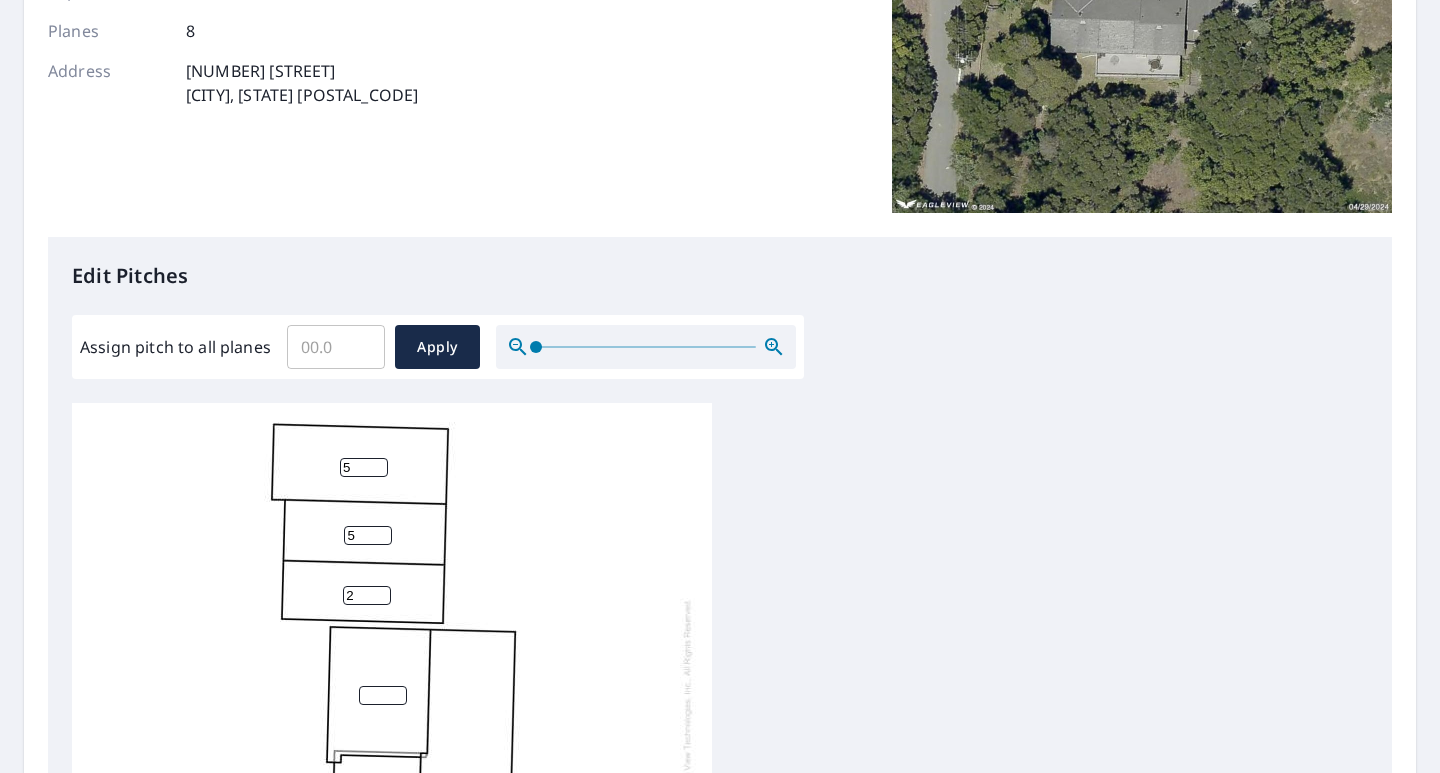 click on "2" at bounding box center [367, 595] 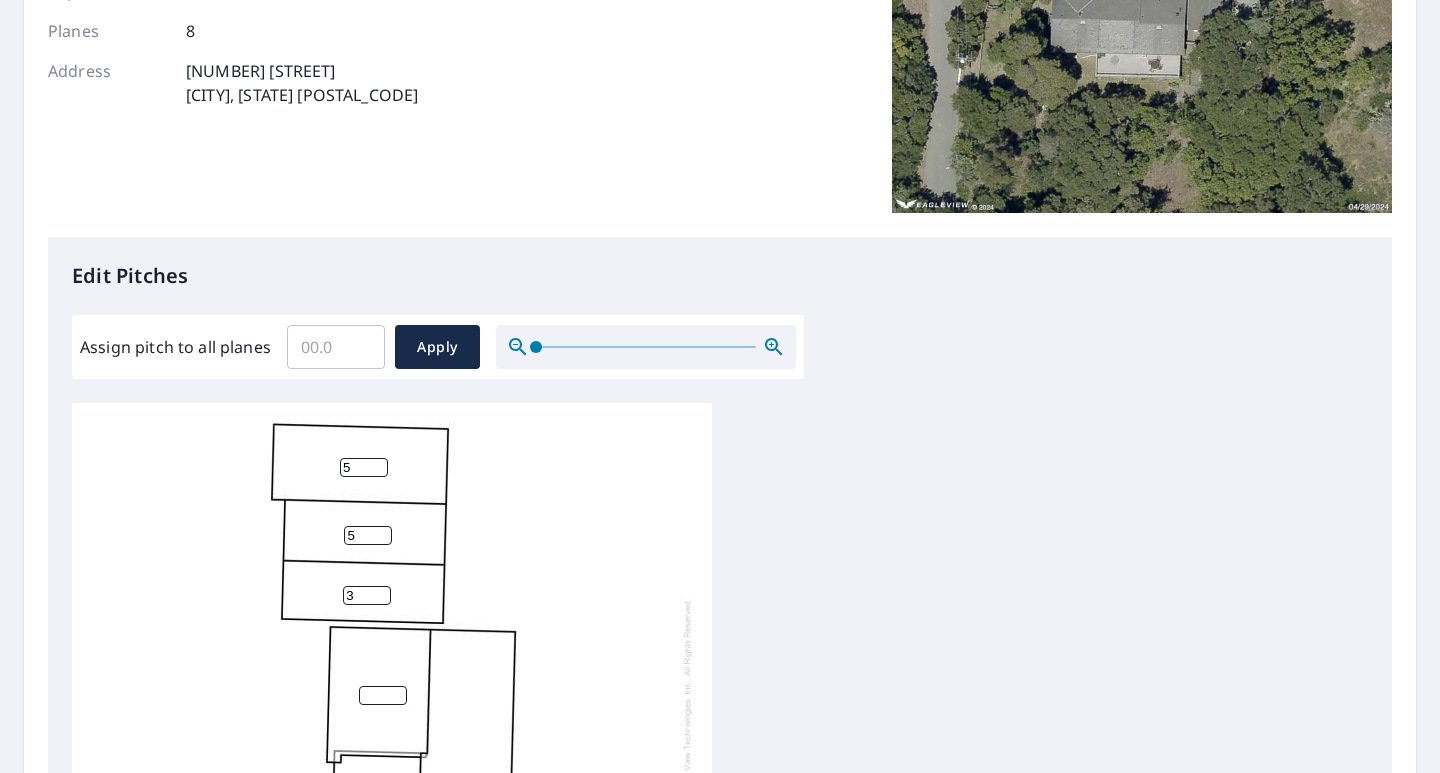 click on "3" at bounding box center [367, 595] 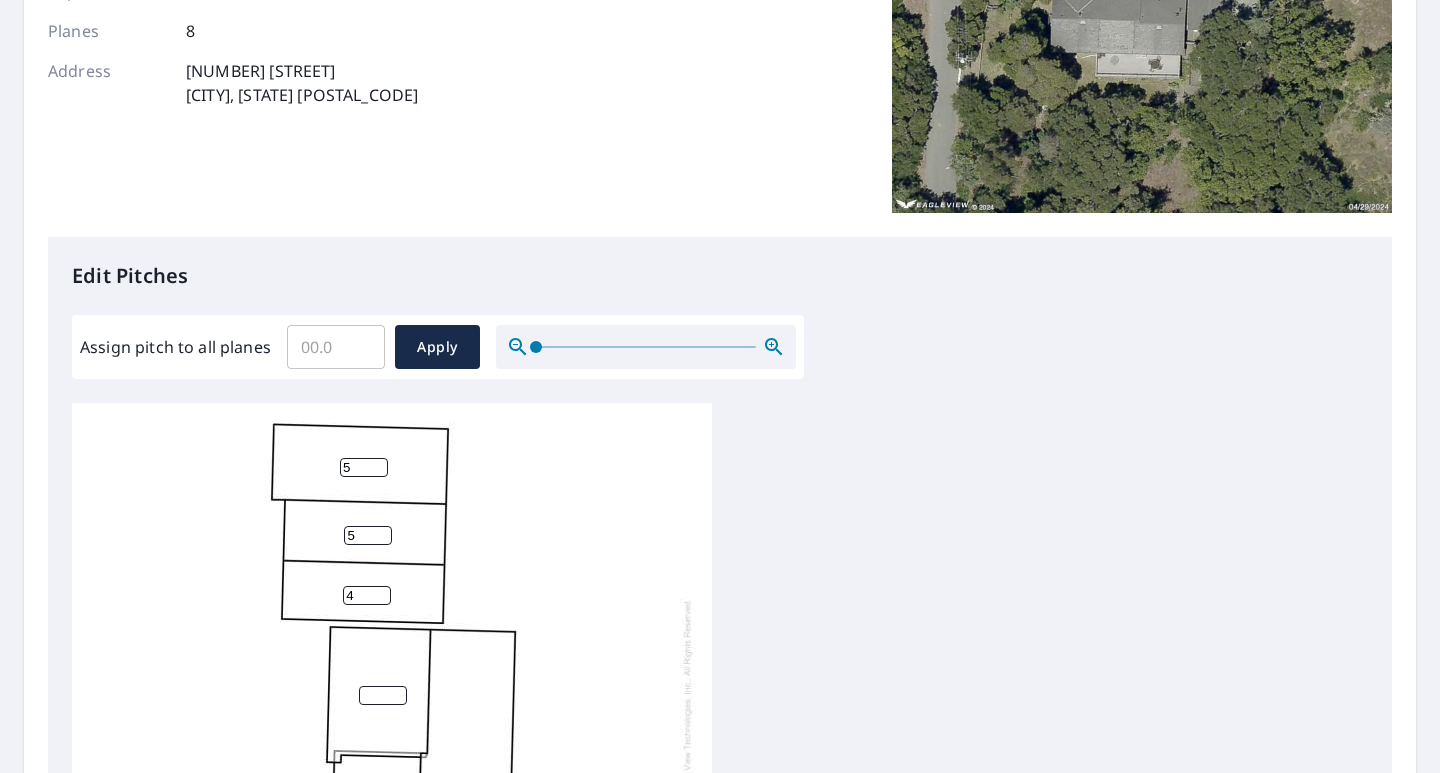 click on "4" at bounding box center [367, 595] 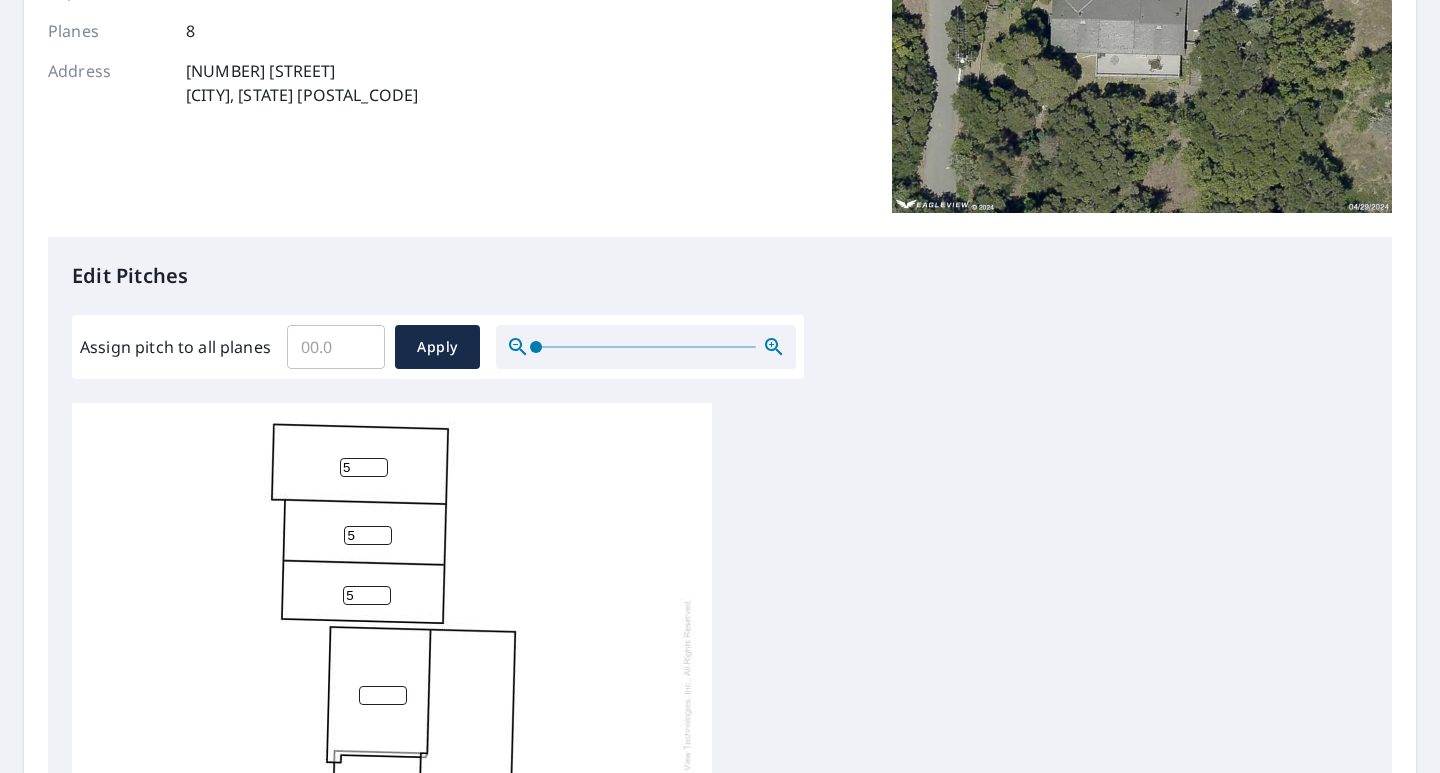 type on "5" 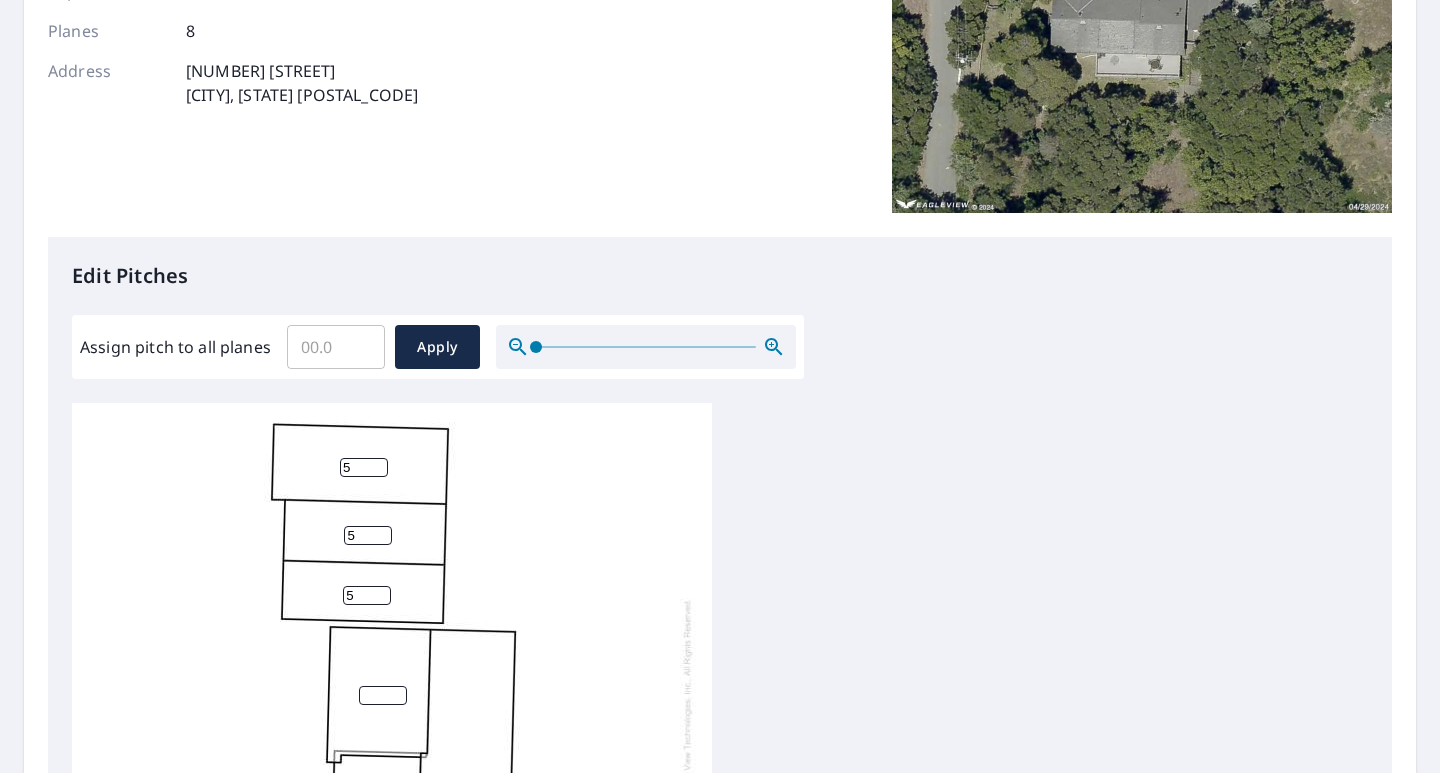 scroll, scrollTop: 500, scrollLeft: 0, axis: vertical 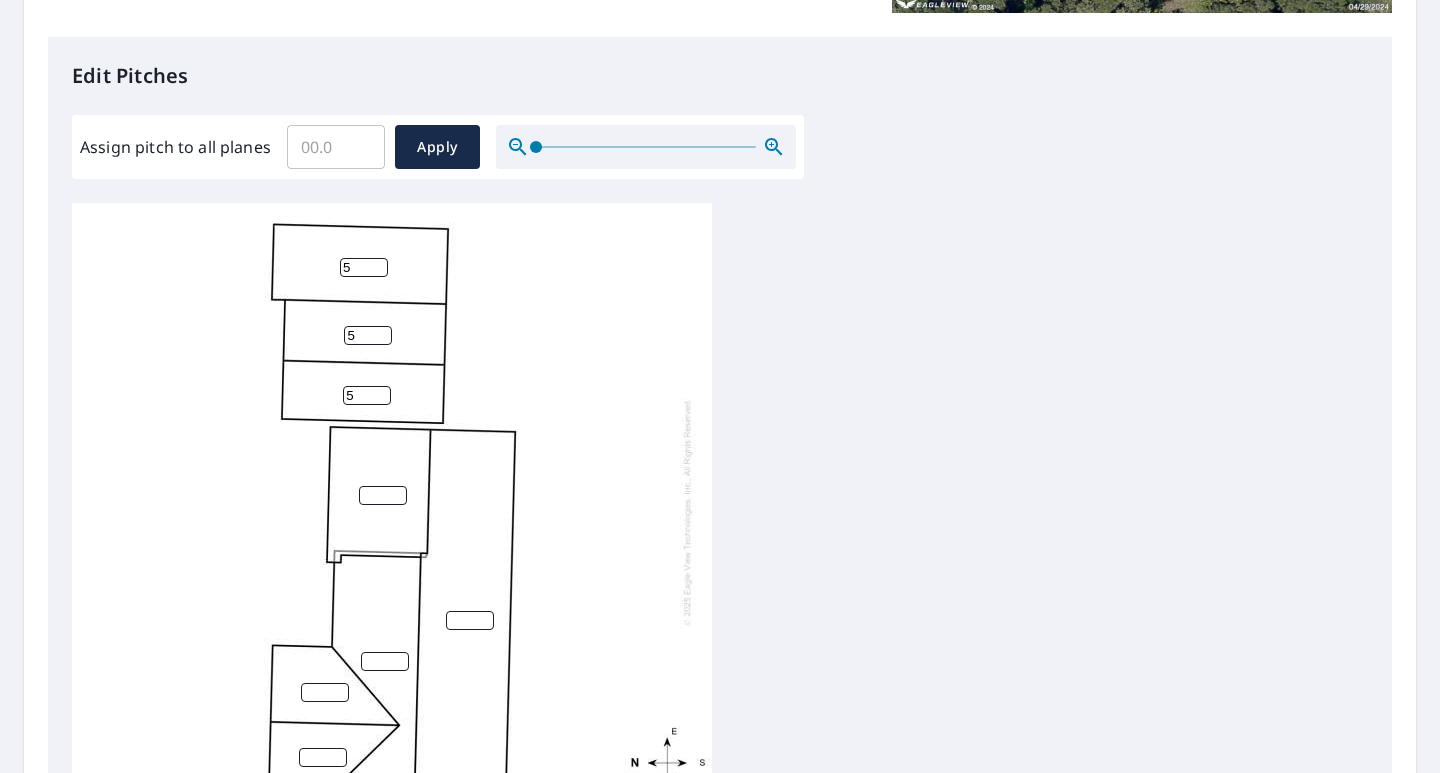 click at bounding box center [383, 495] 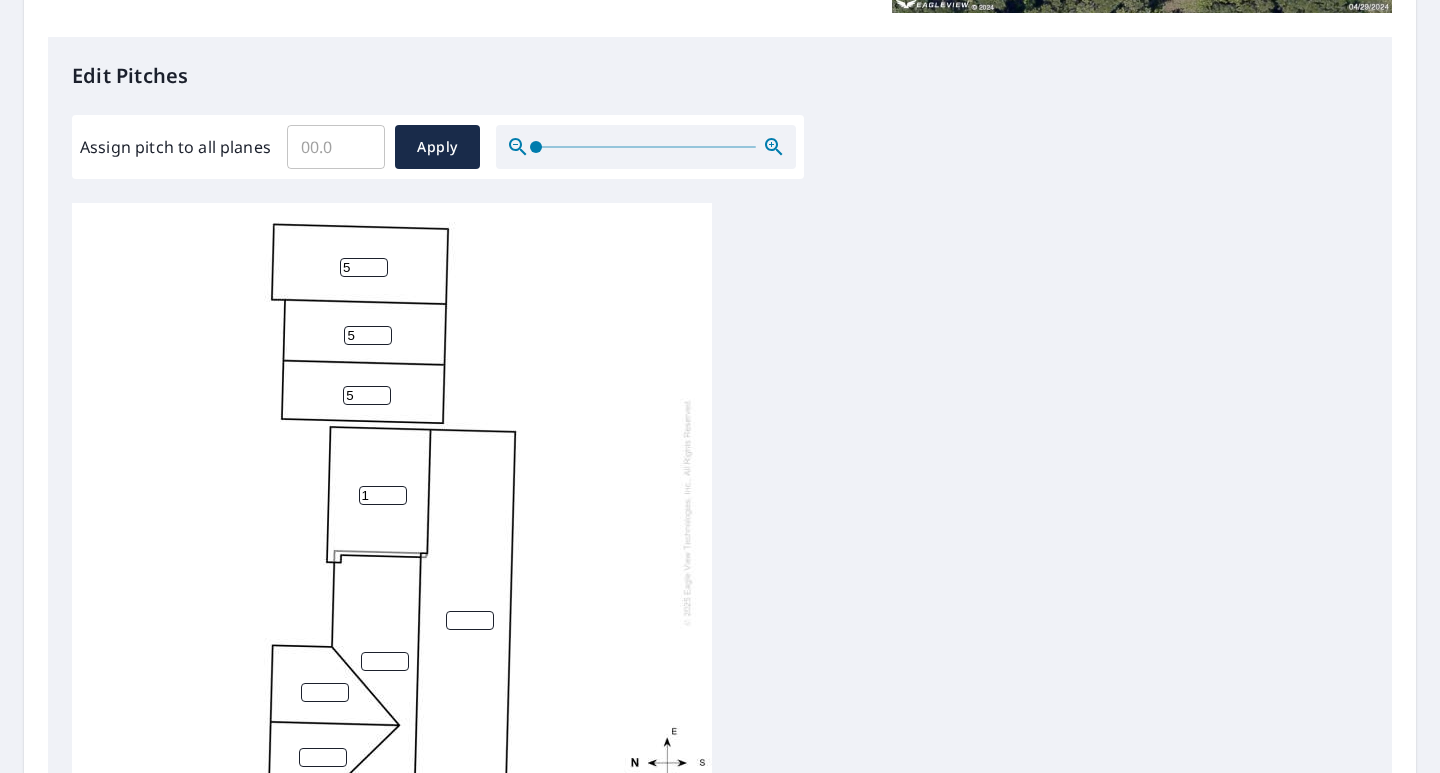 click on "1" at bounding box center [383, 495] 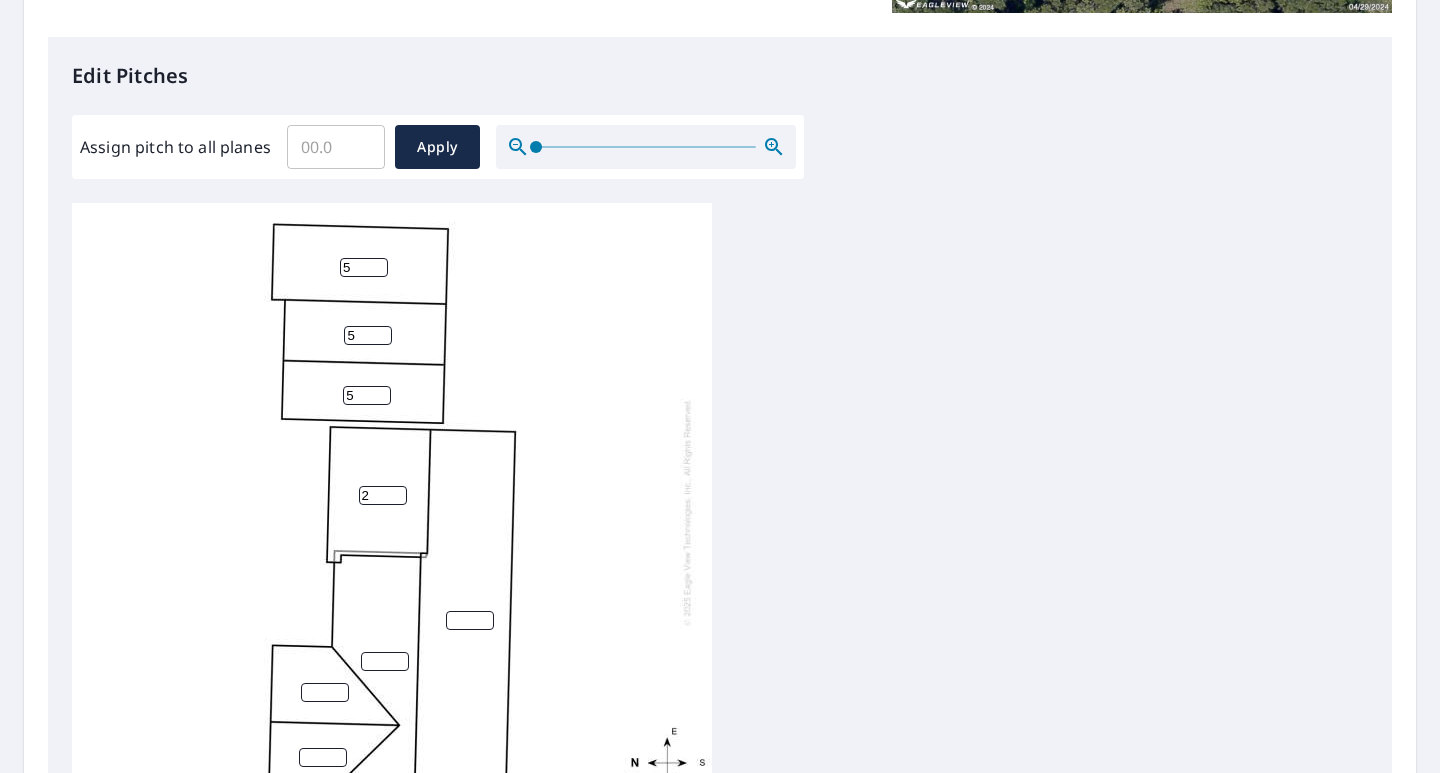 click on "2" at bounding box center [383, 495] 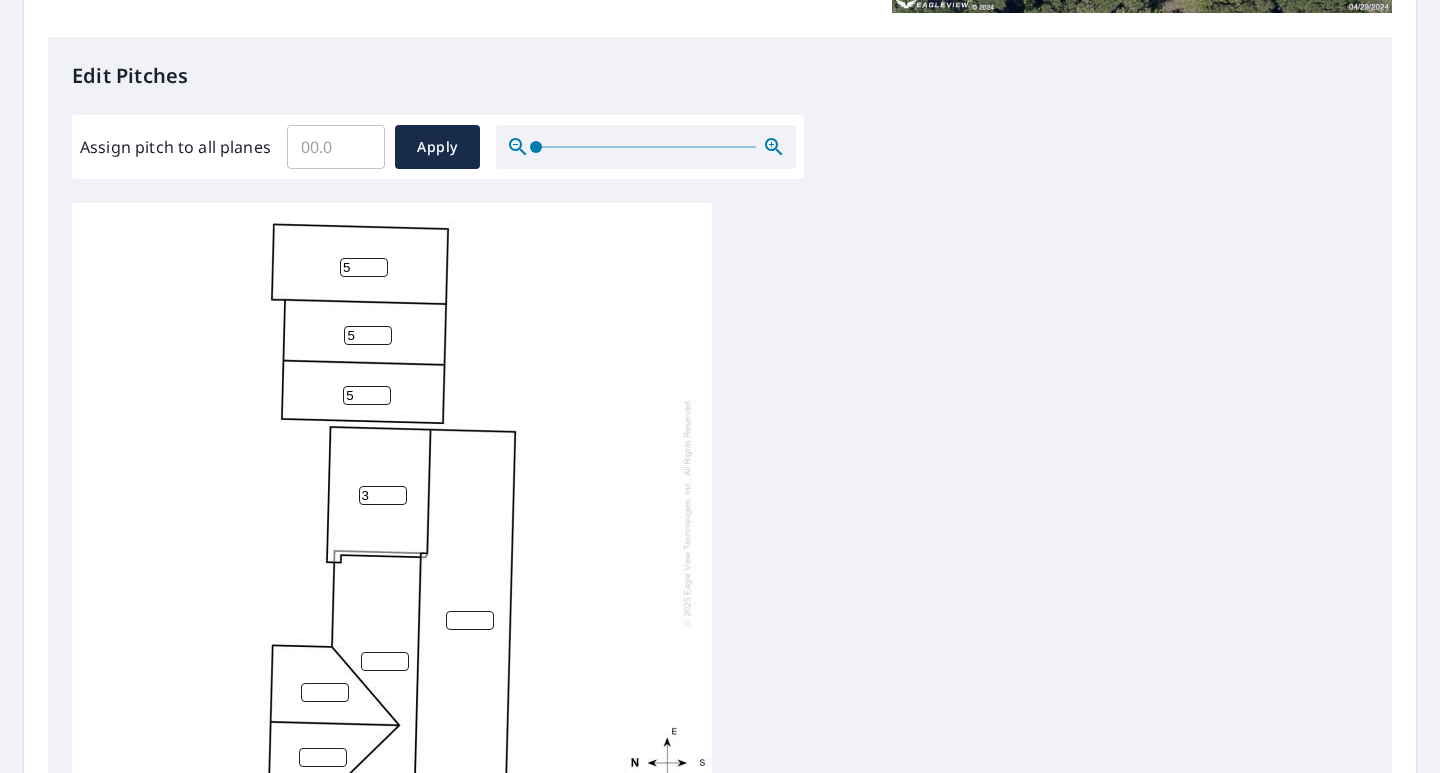 click on "3" at bounding box center [383, 495] 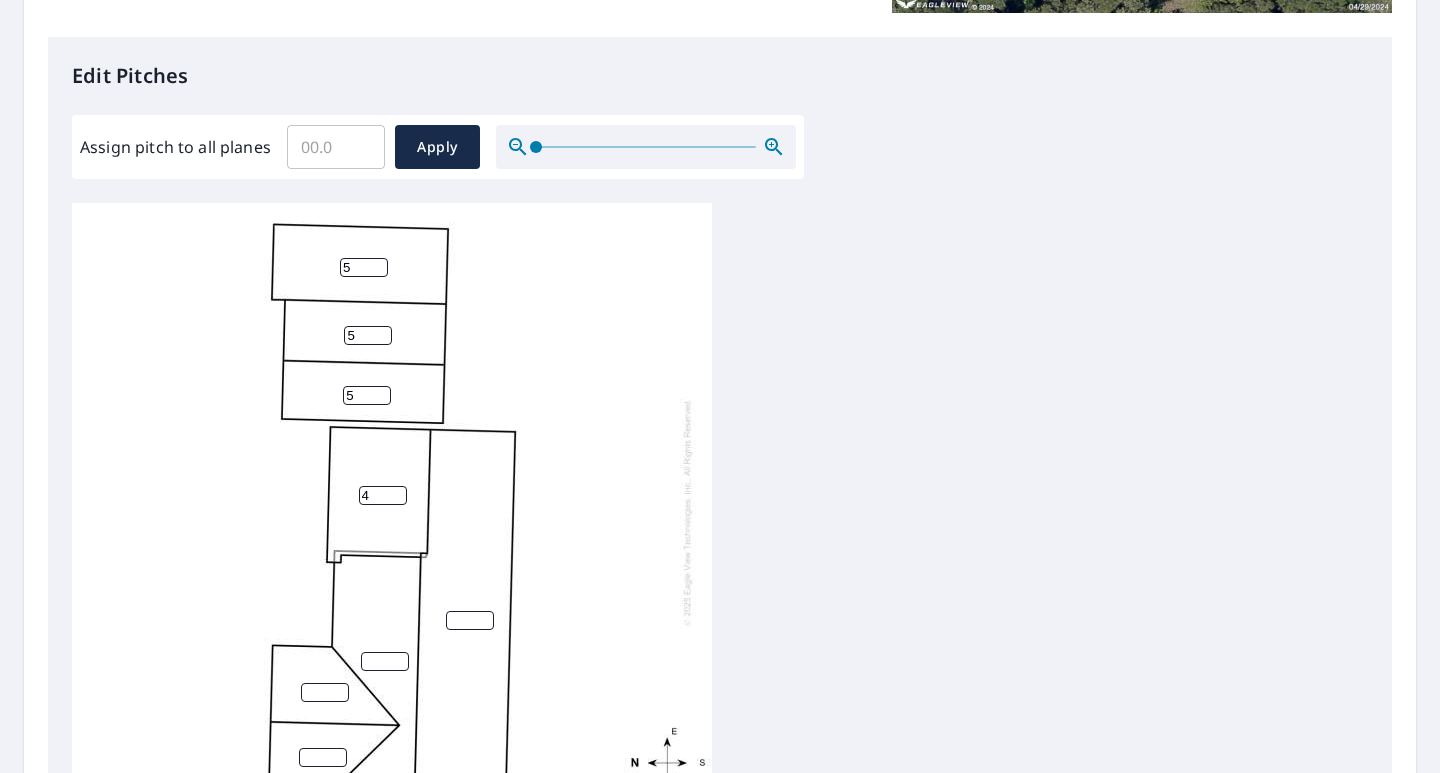 click on "4" at bounding box center (383, 495) 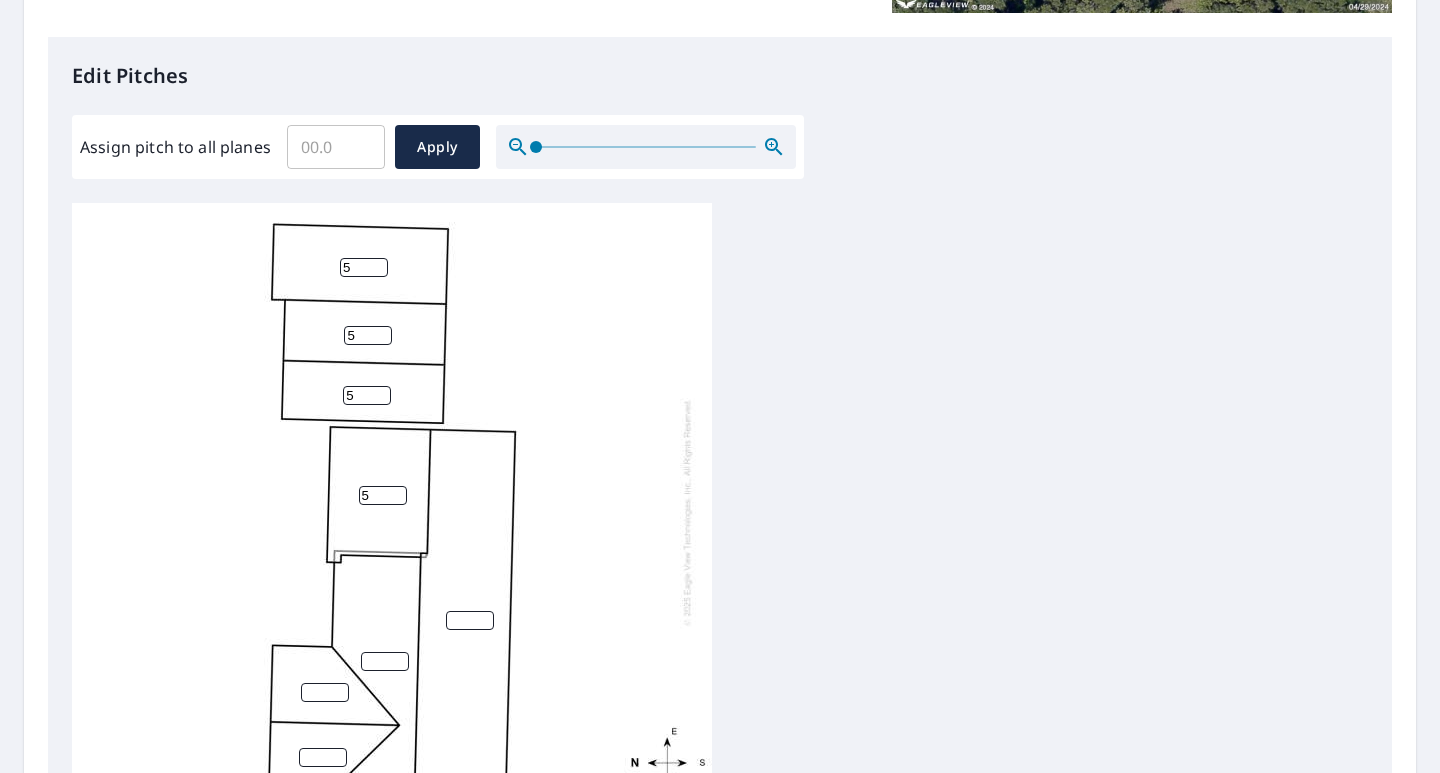 type on "5" 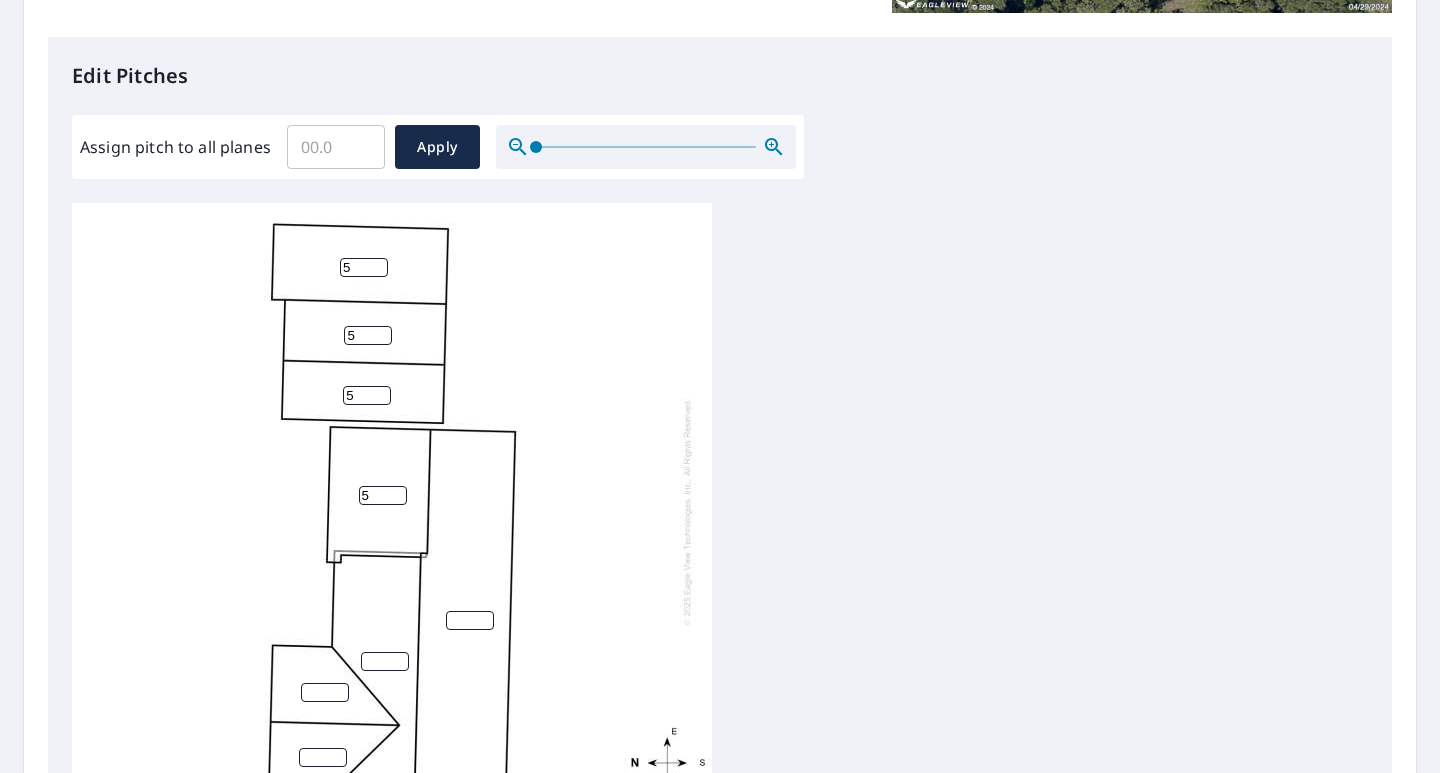 click on "5" at bounding box center (383, 495) 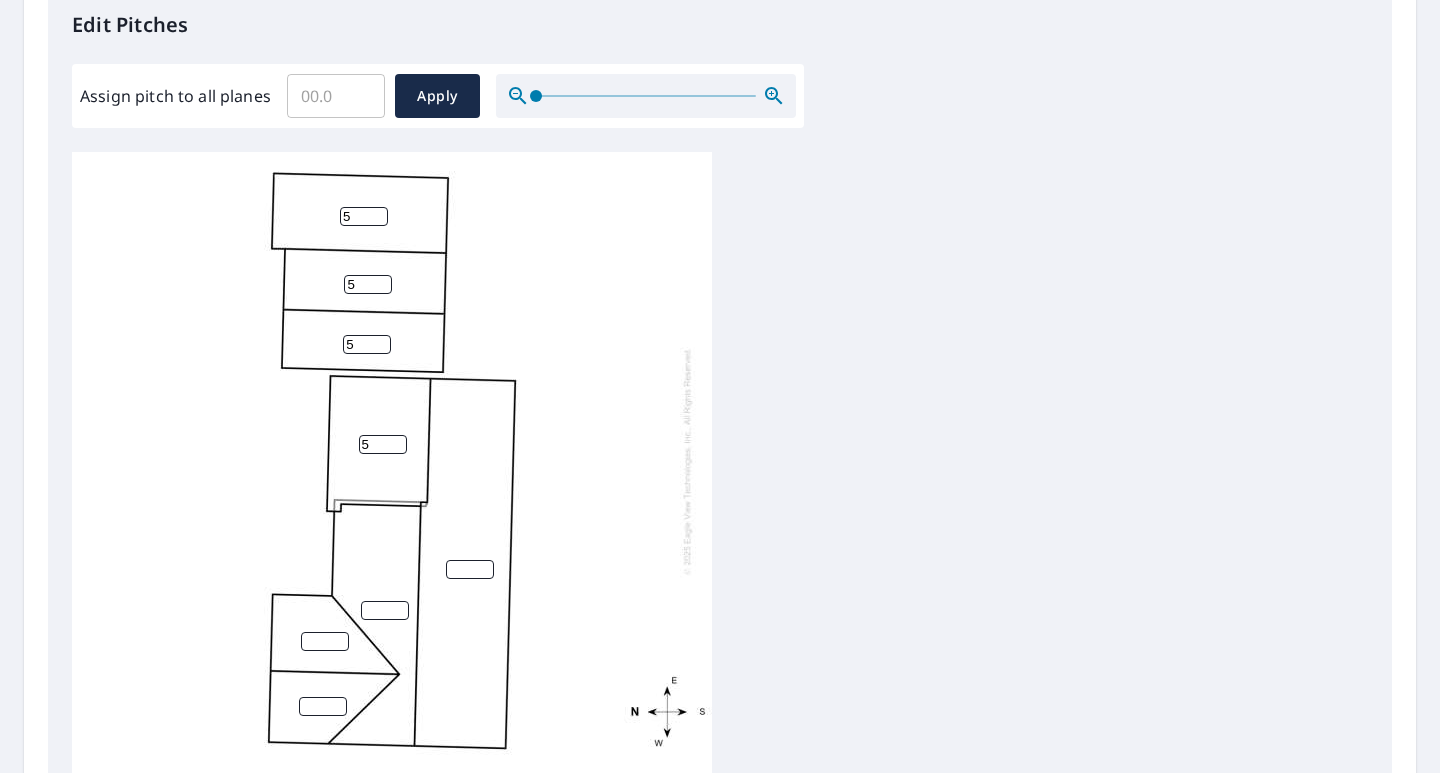 scroll, scrollTop: 600, scrollLeft: 0, axis: vertical 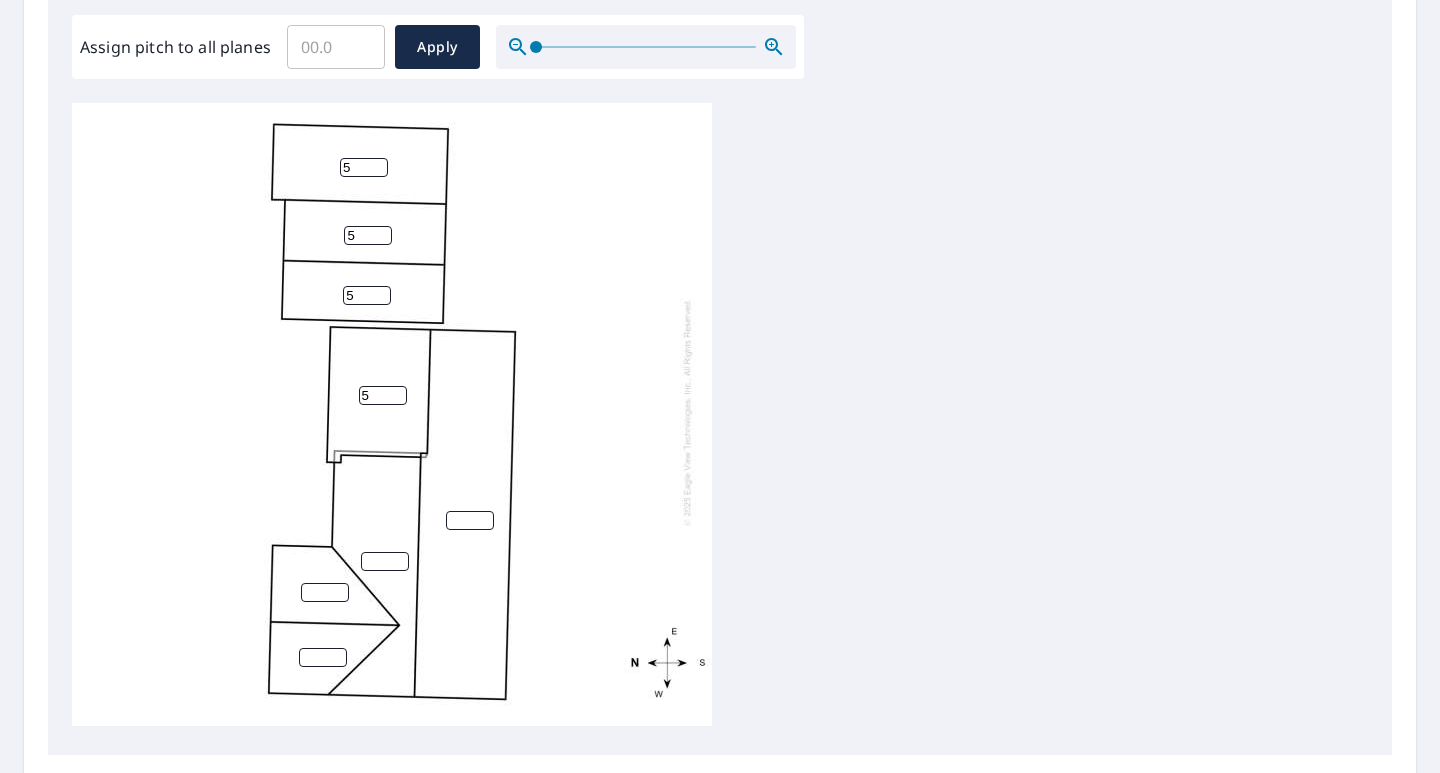 click at bounding box center (470, 520) 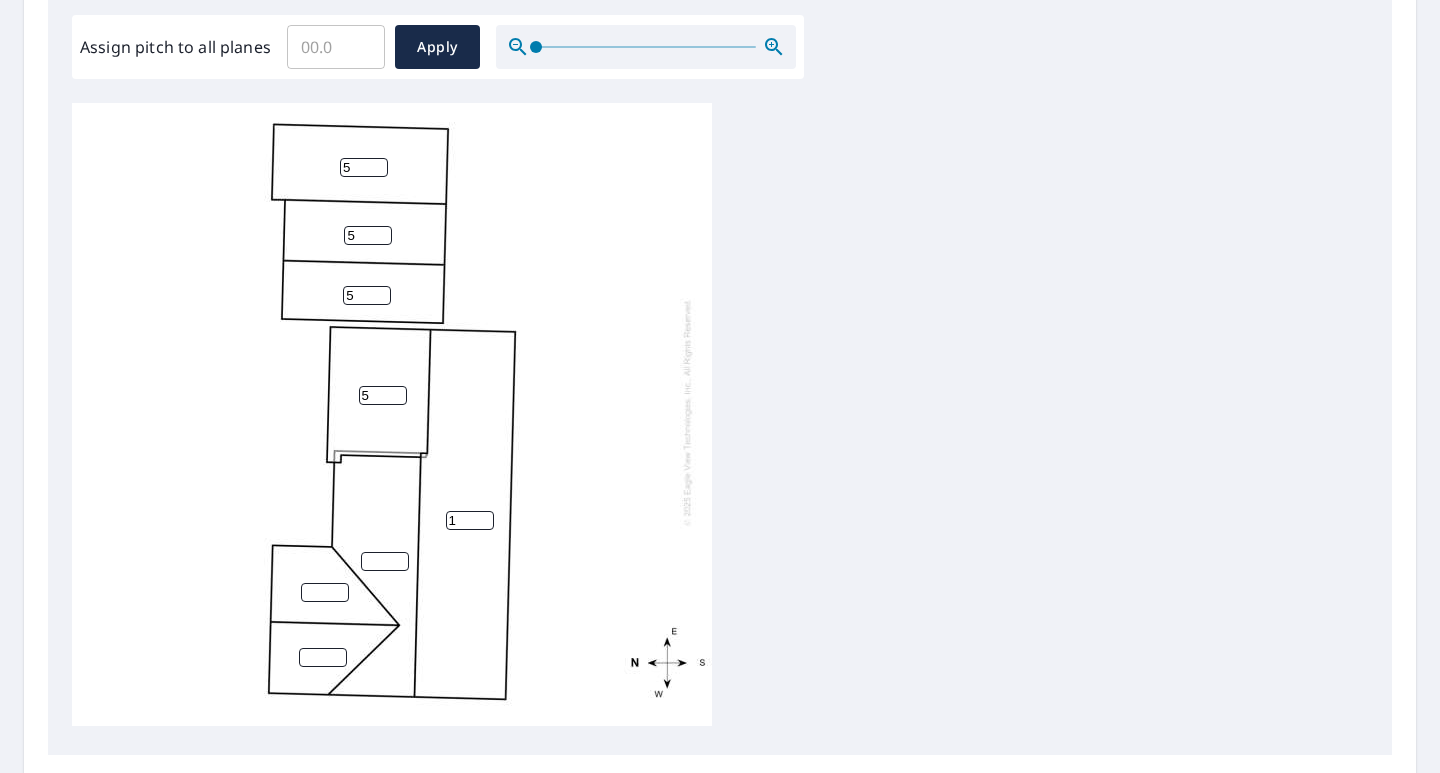 click on "1" at bounding box center (470, 520) 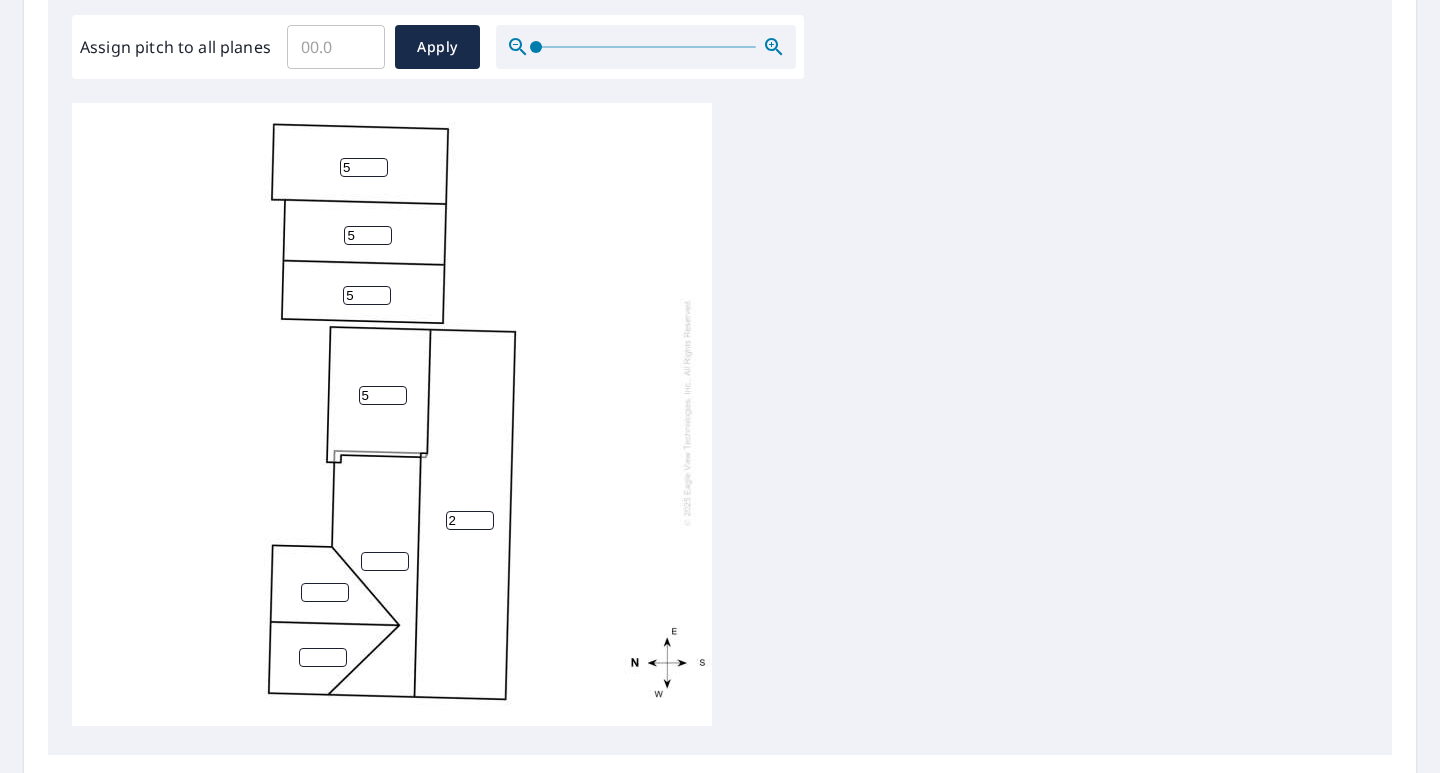 click on "2" at bounding box center [470, 520] 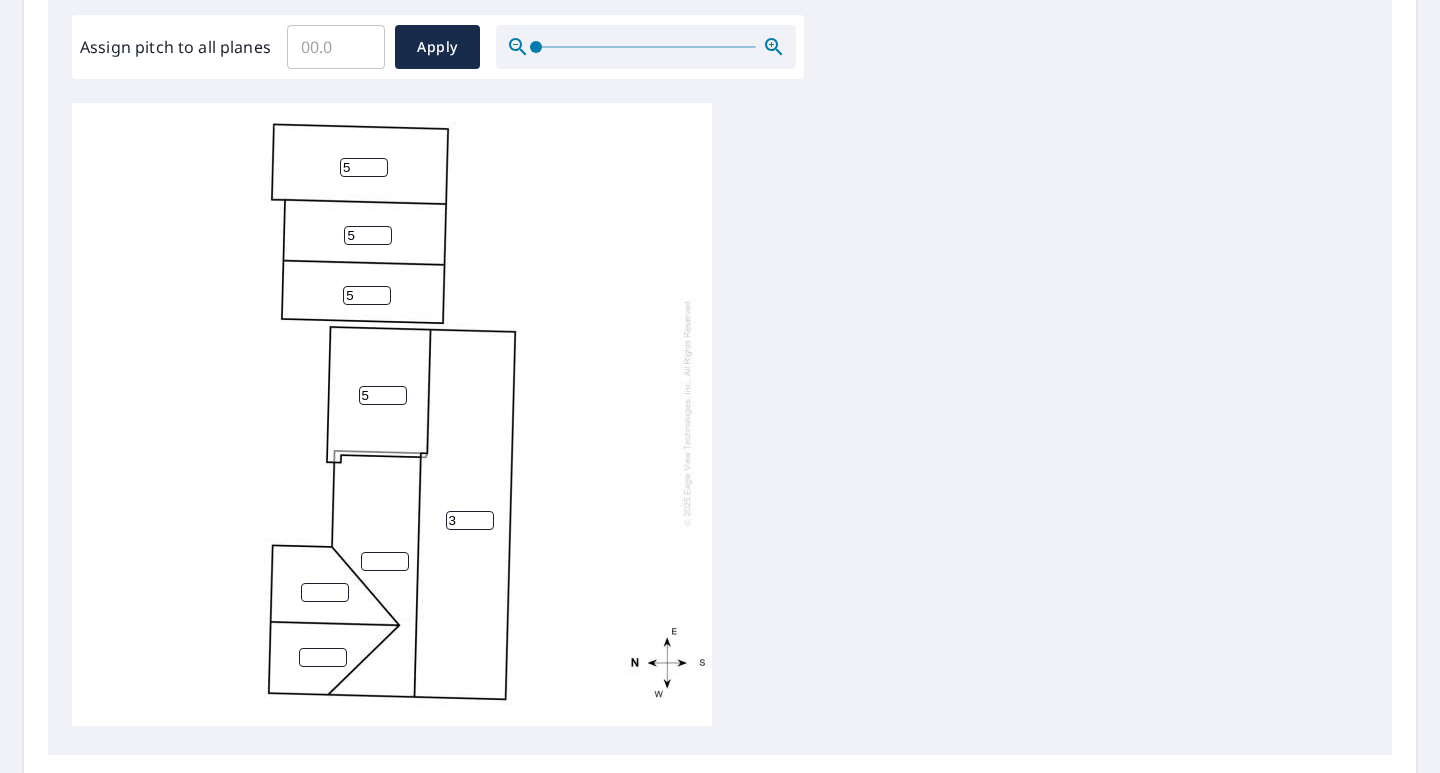 type on "3" 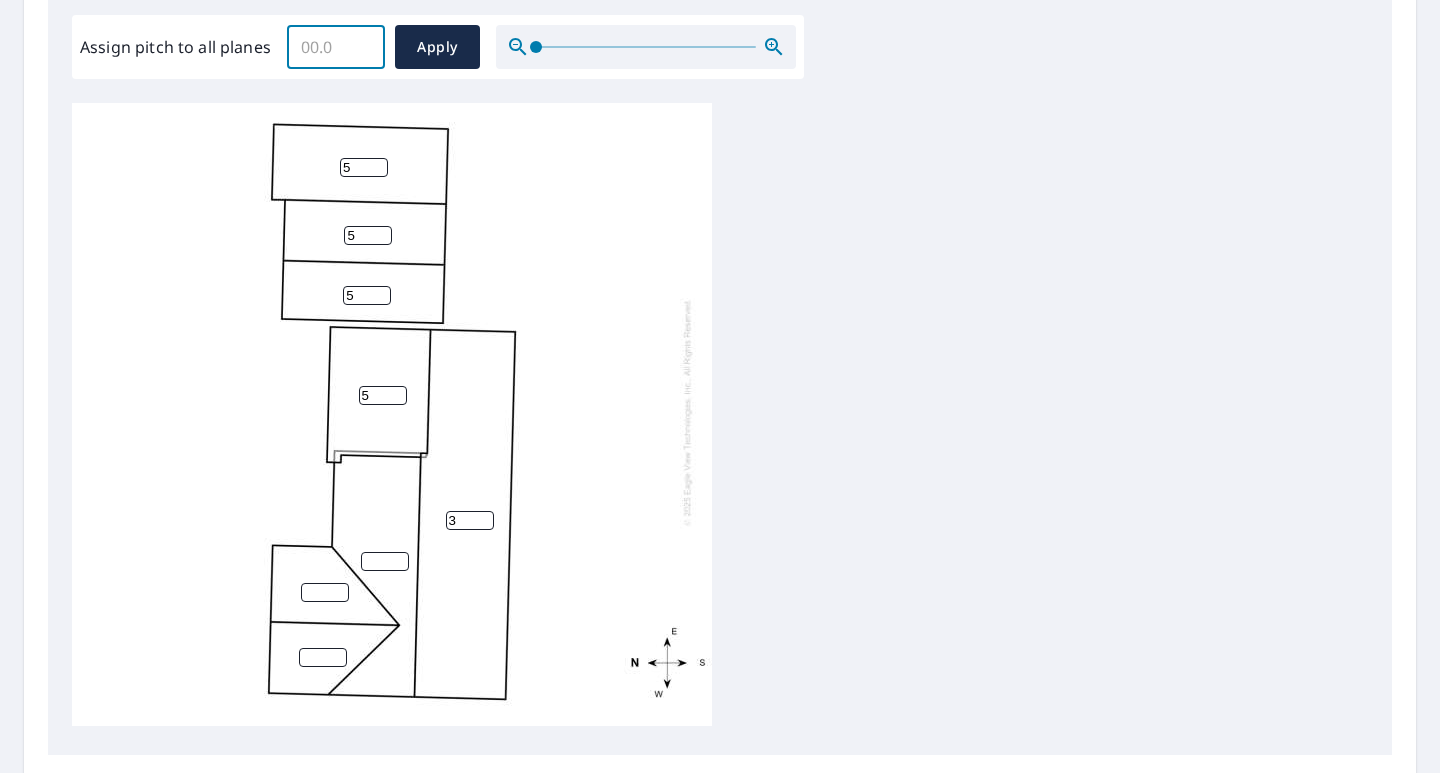 click on "Assign pitch to all planes" at bounding box center (336, 47) 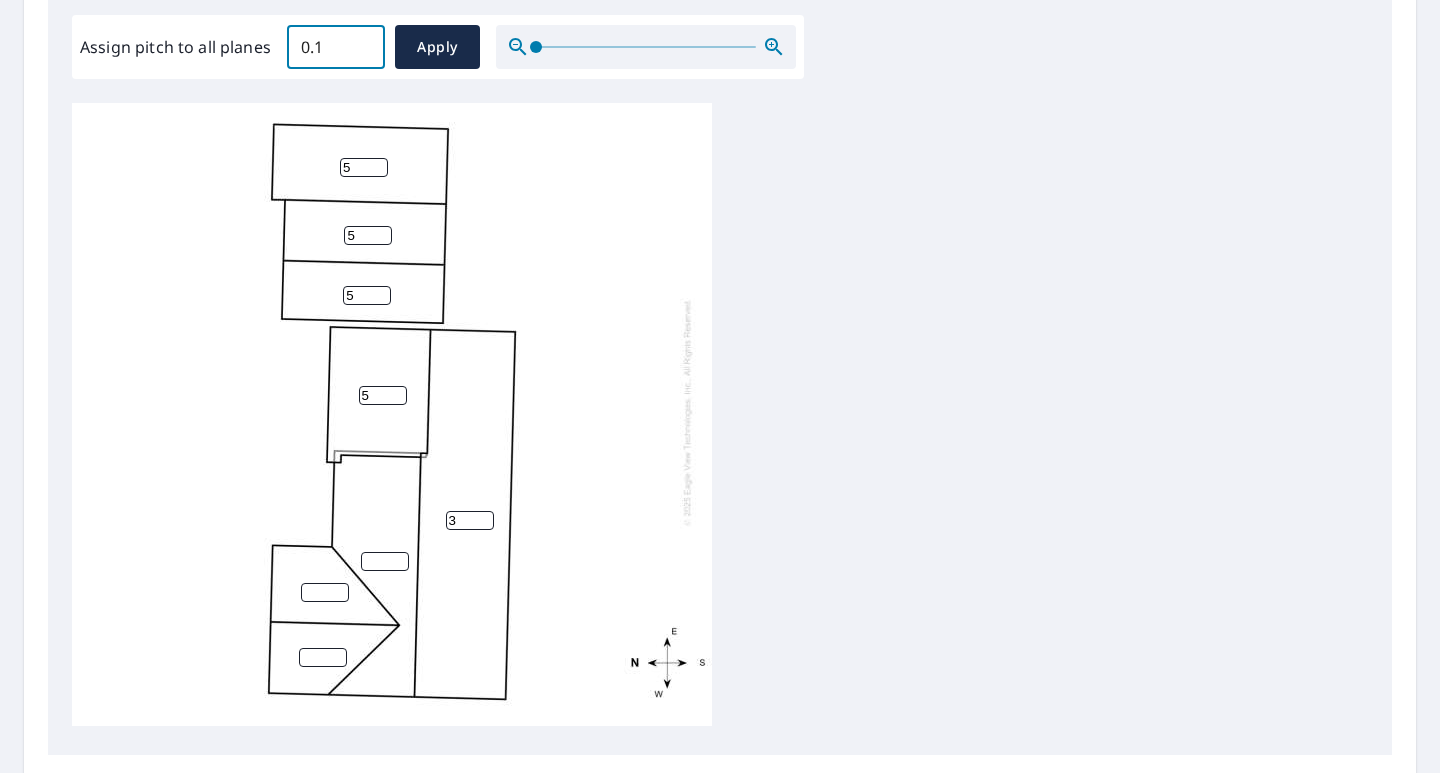 click on "0.1" at bounding box center (336, 47) 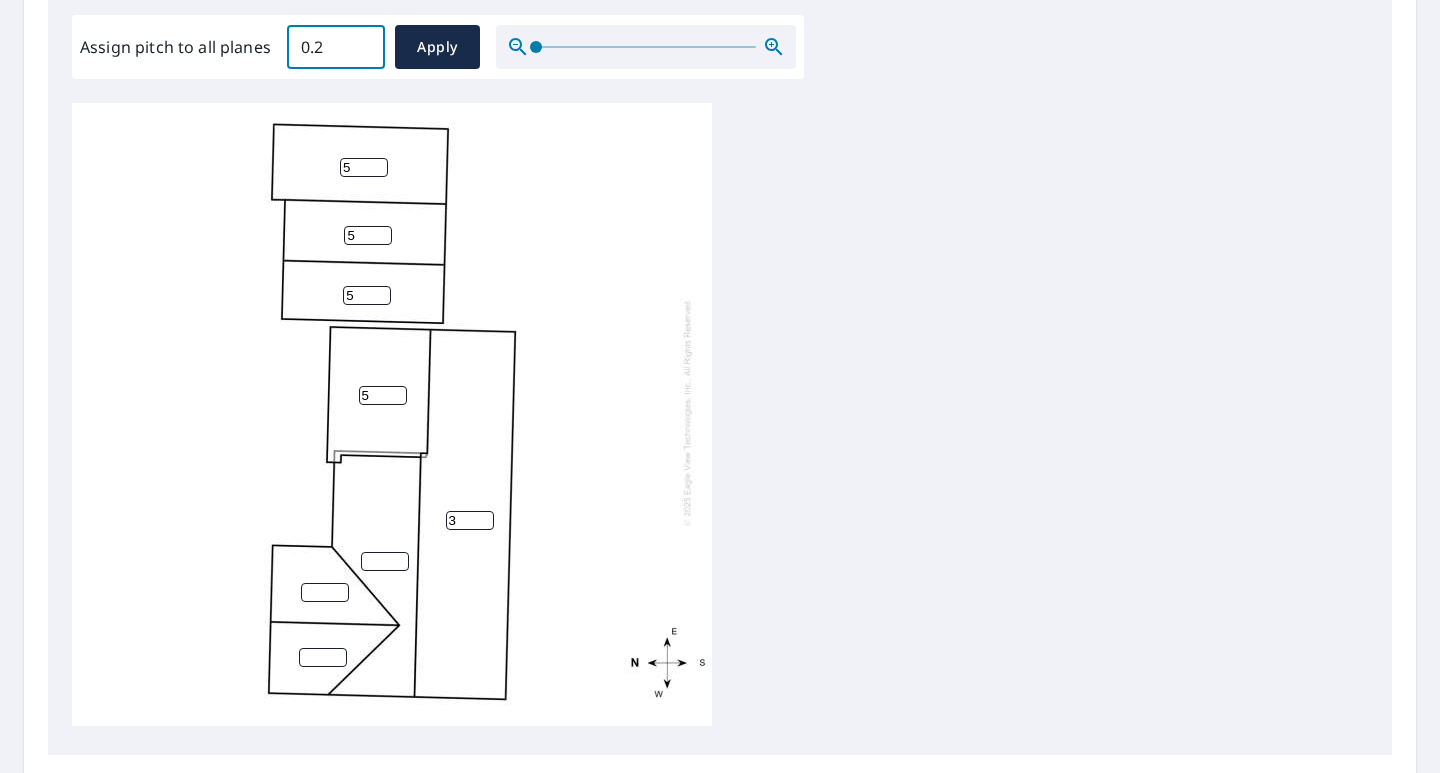 click on "0.2" at bounding box center [336, 47] 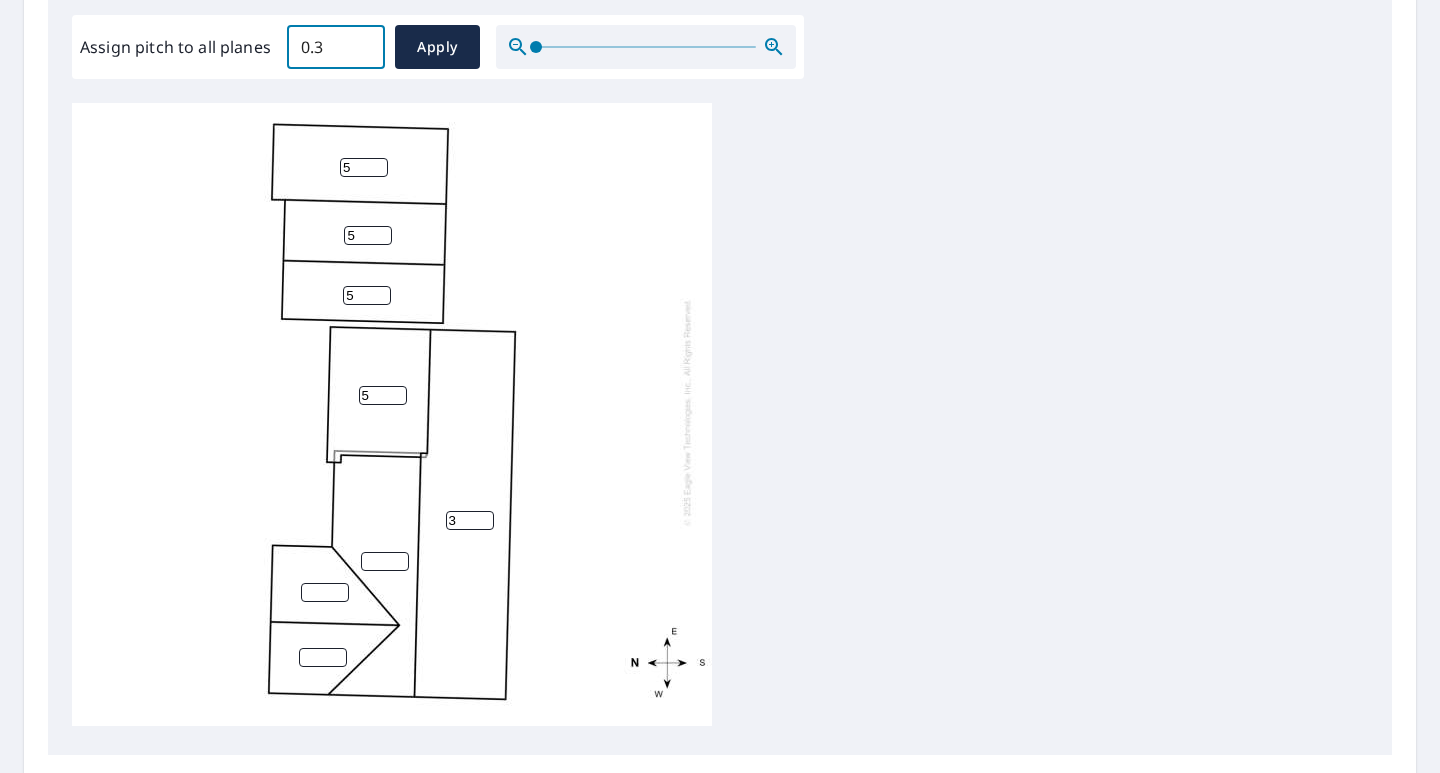 click on "0.3" at bounding box center (336, 47) 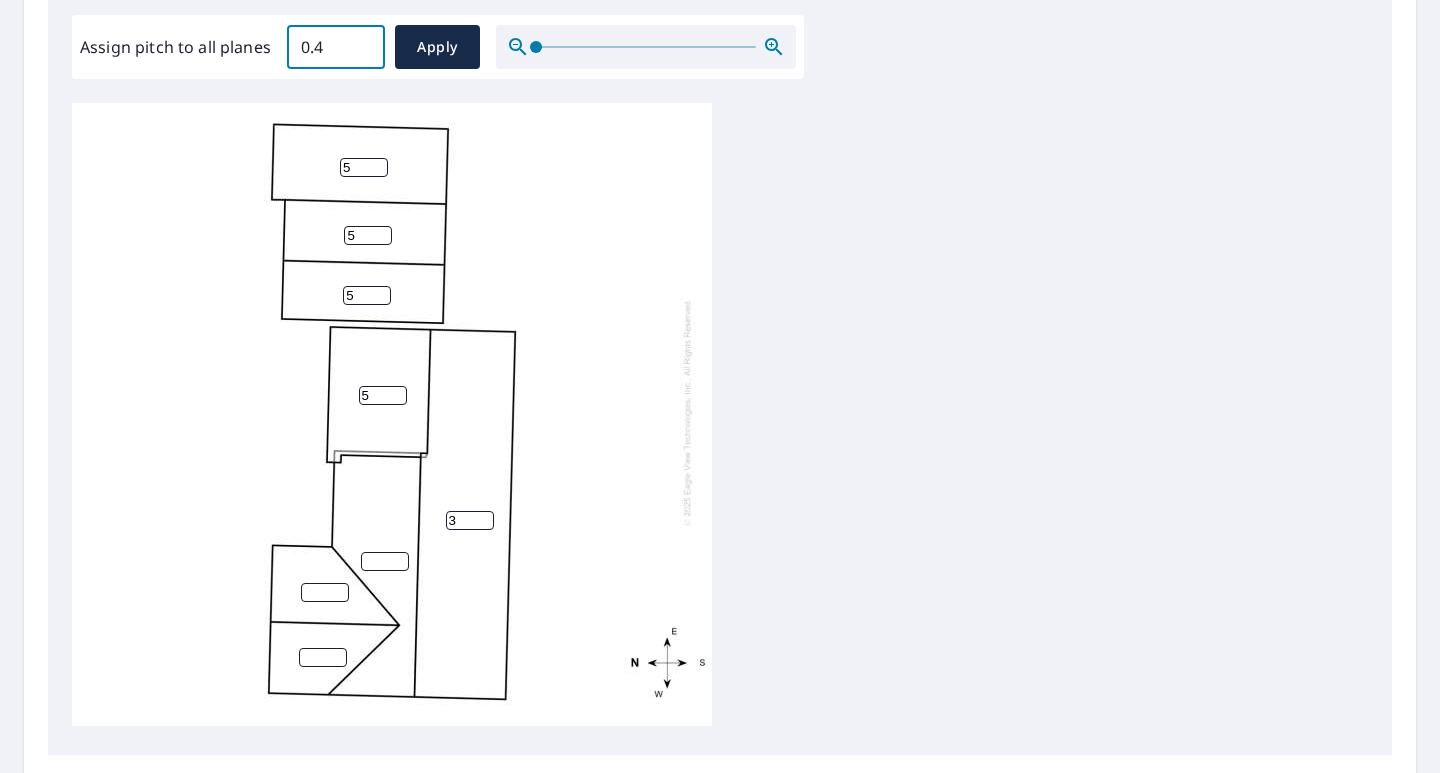 click on "0.4" at bounding box center (336, 47) 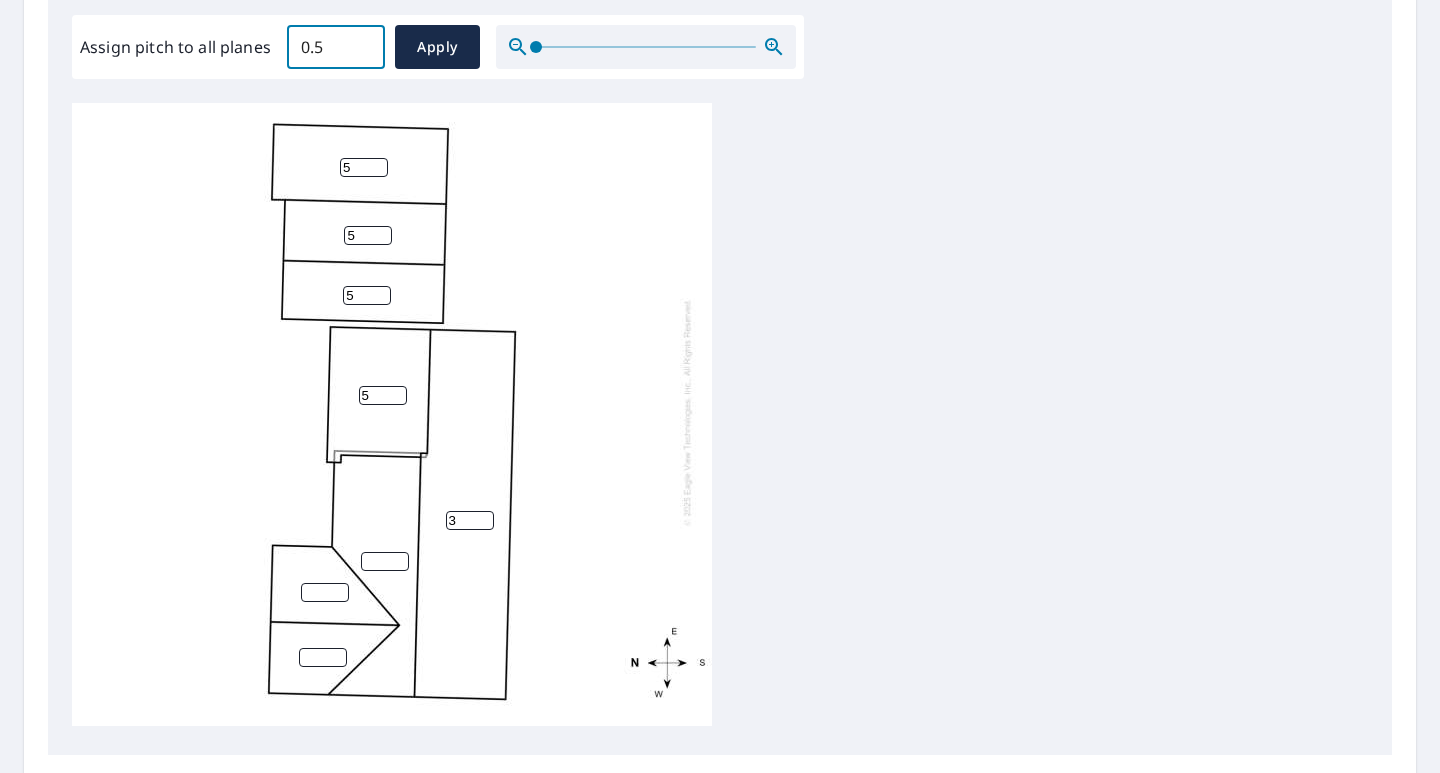 click on "0.5" at bounding box center (336, 47) 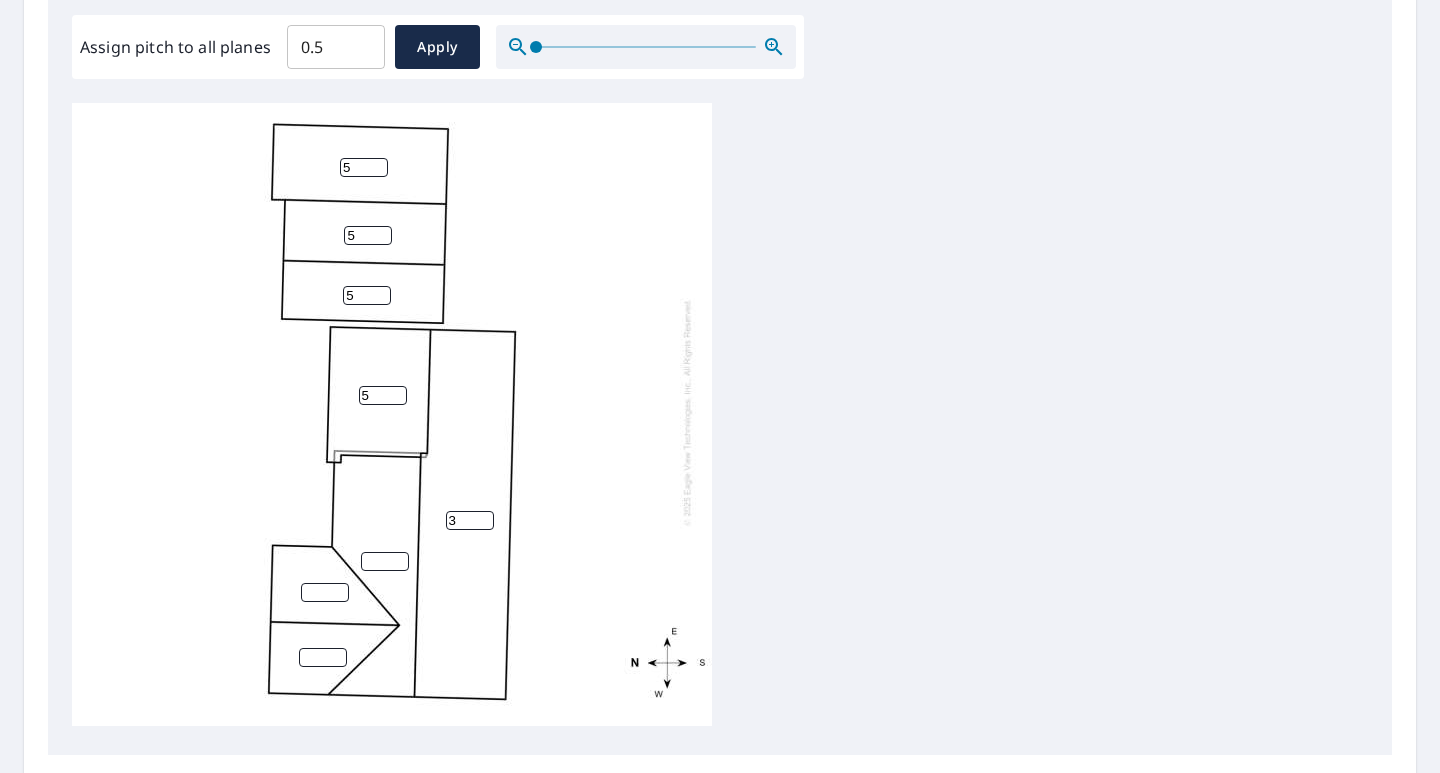 click on "[PHONE]" at bounding box center [392, 412] 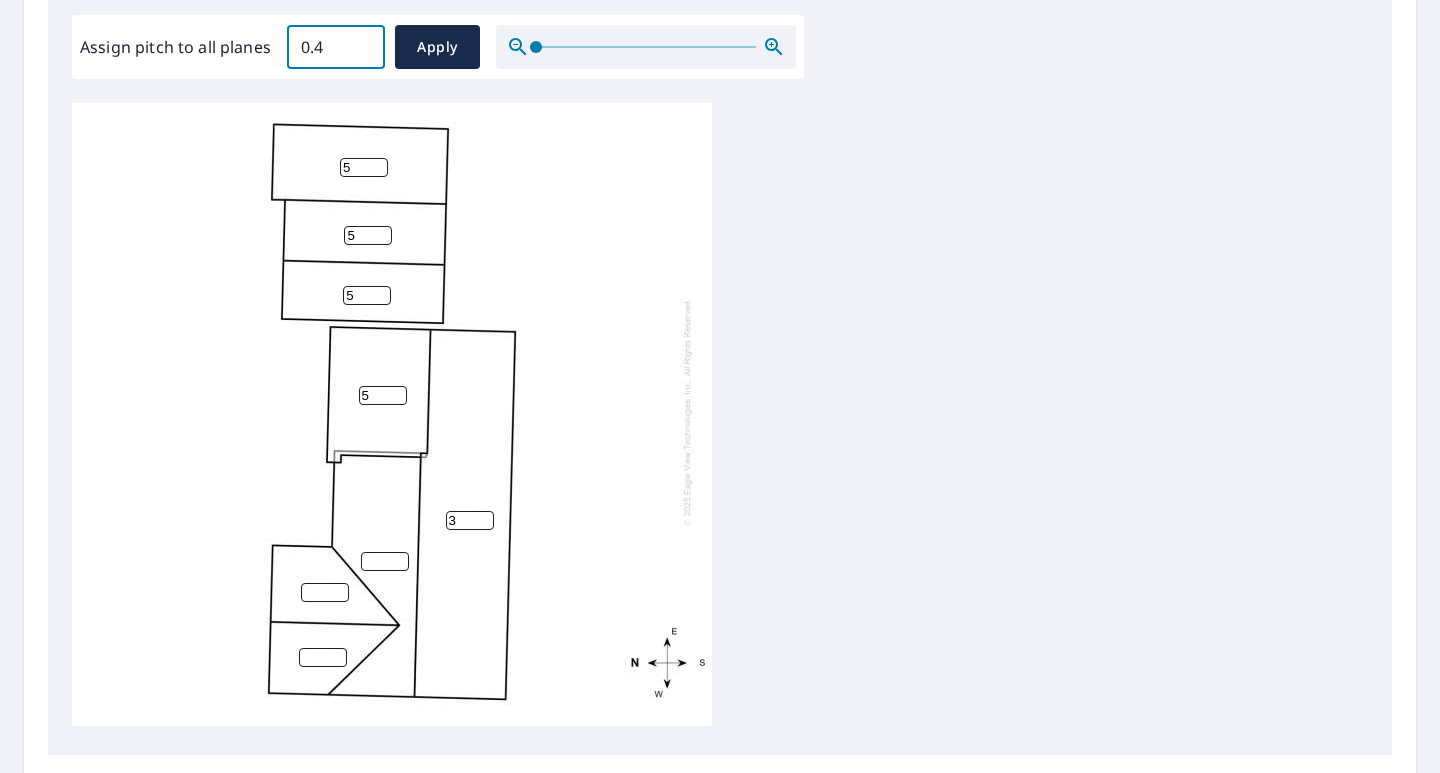 click on "0.4" at bounding box center (336, 47) 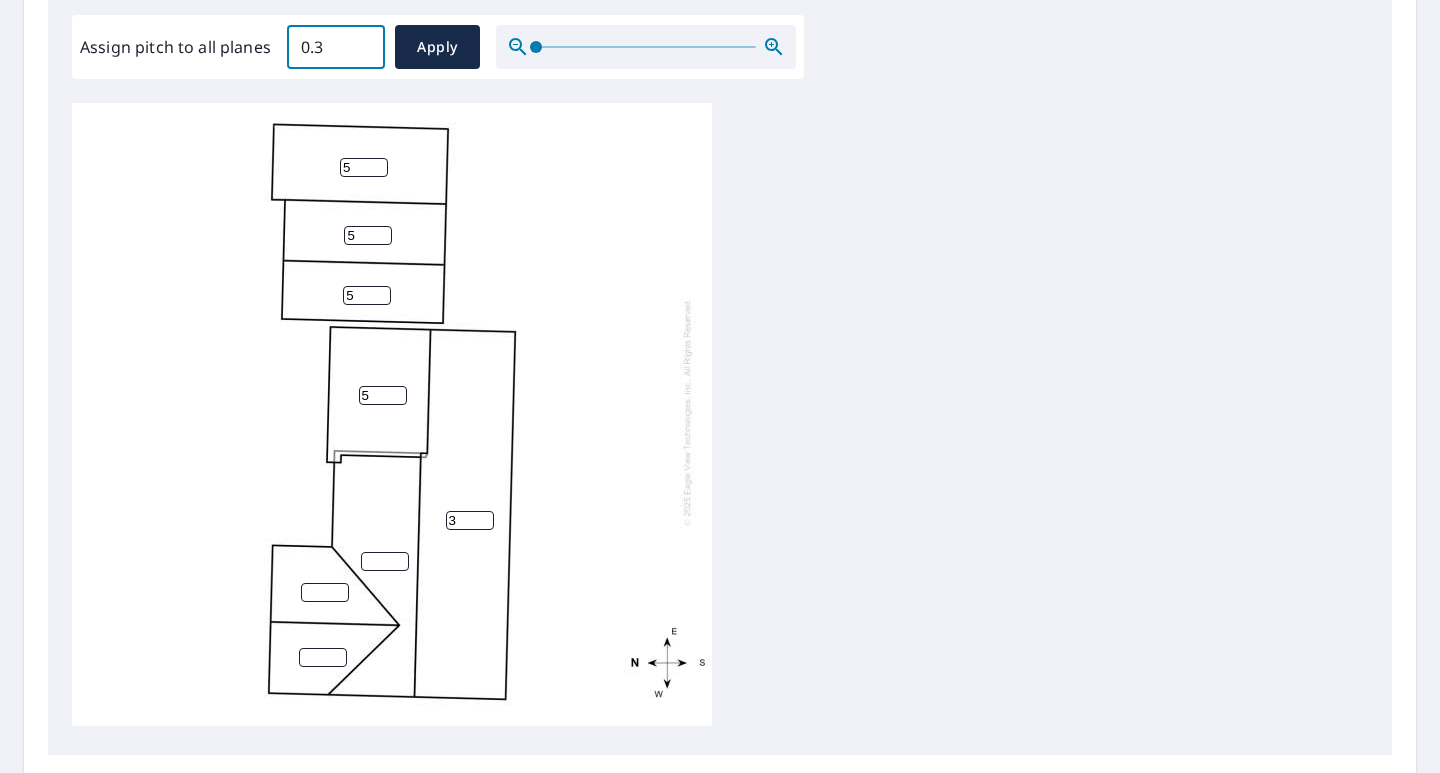 click on "0.3" at bounding box center [336, 47] 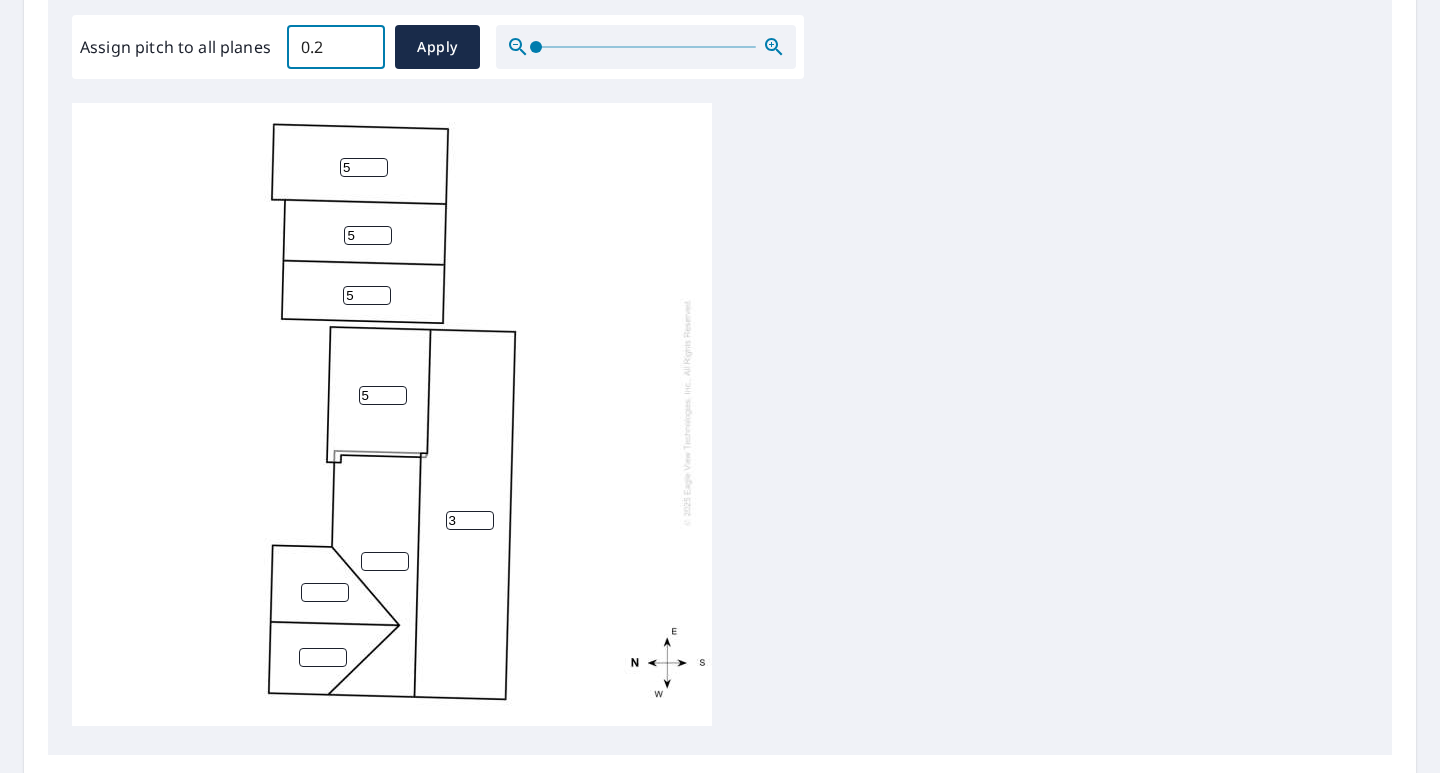 click on "0.2" at bounding box center [336, 47] 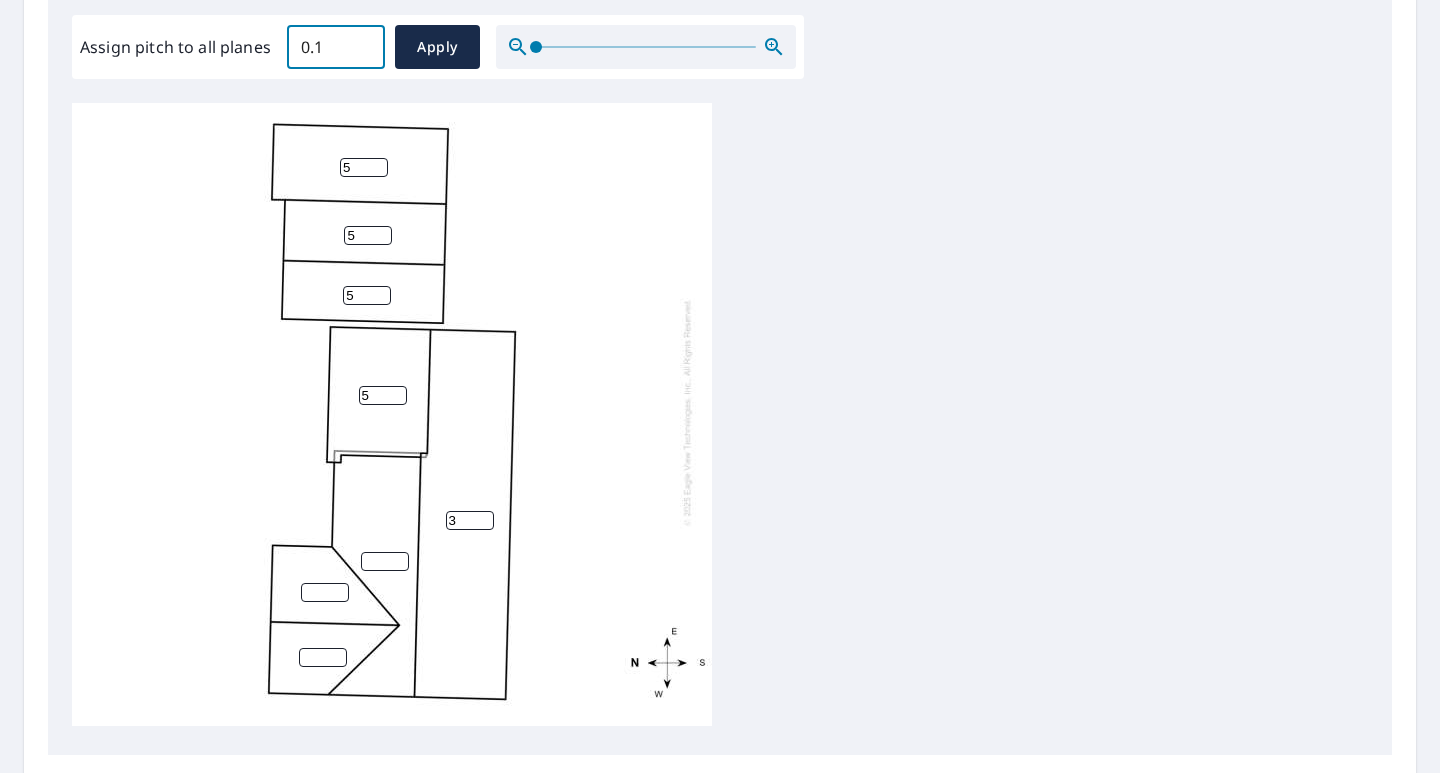 click on "0.1" at bounding box center [336, 47] 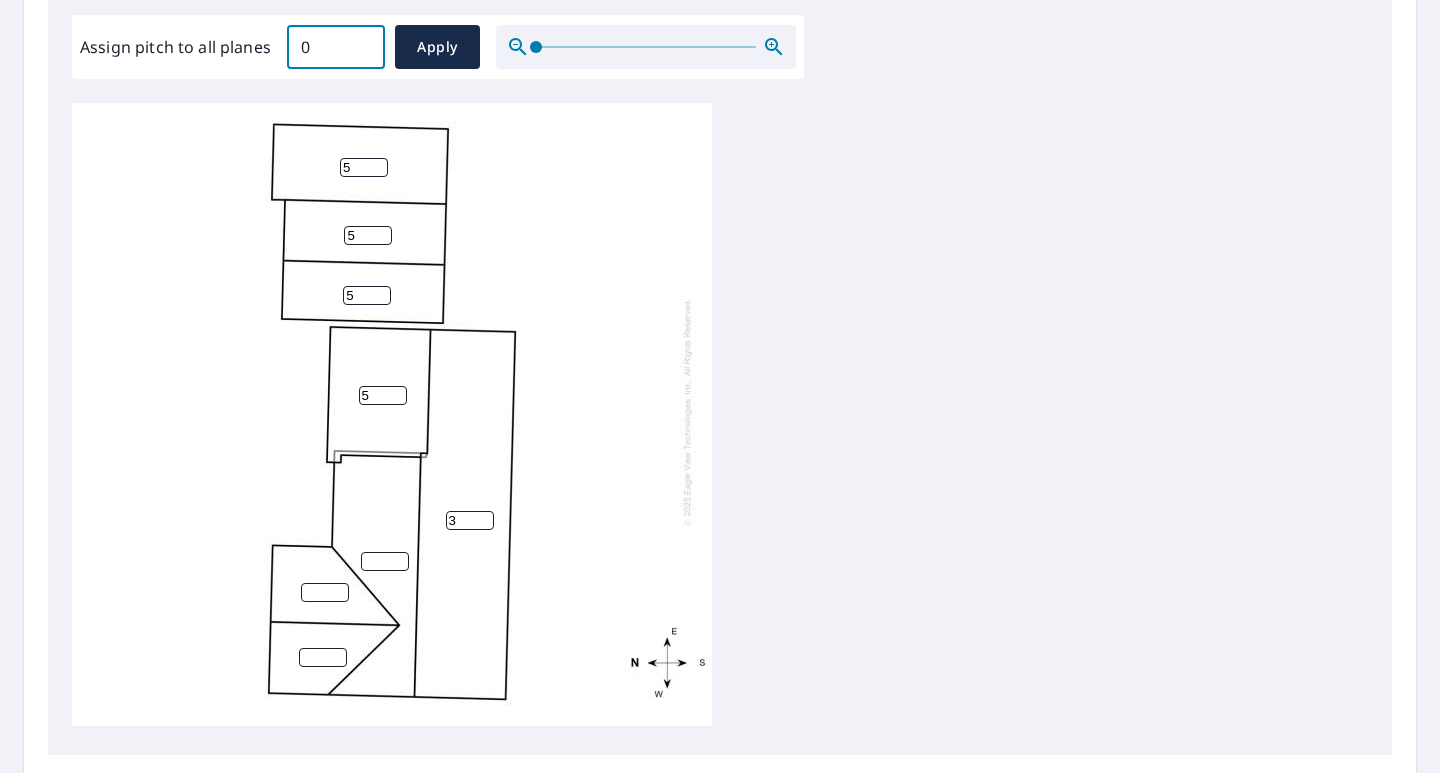 type on "0" 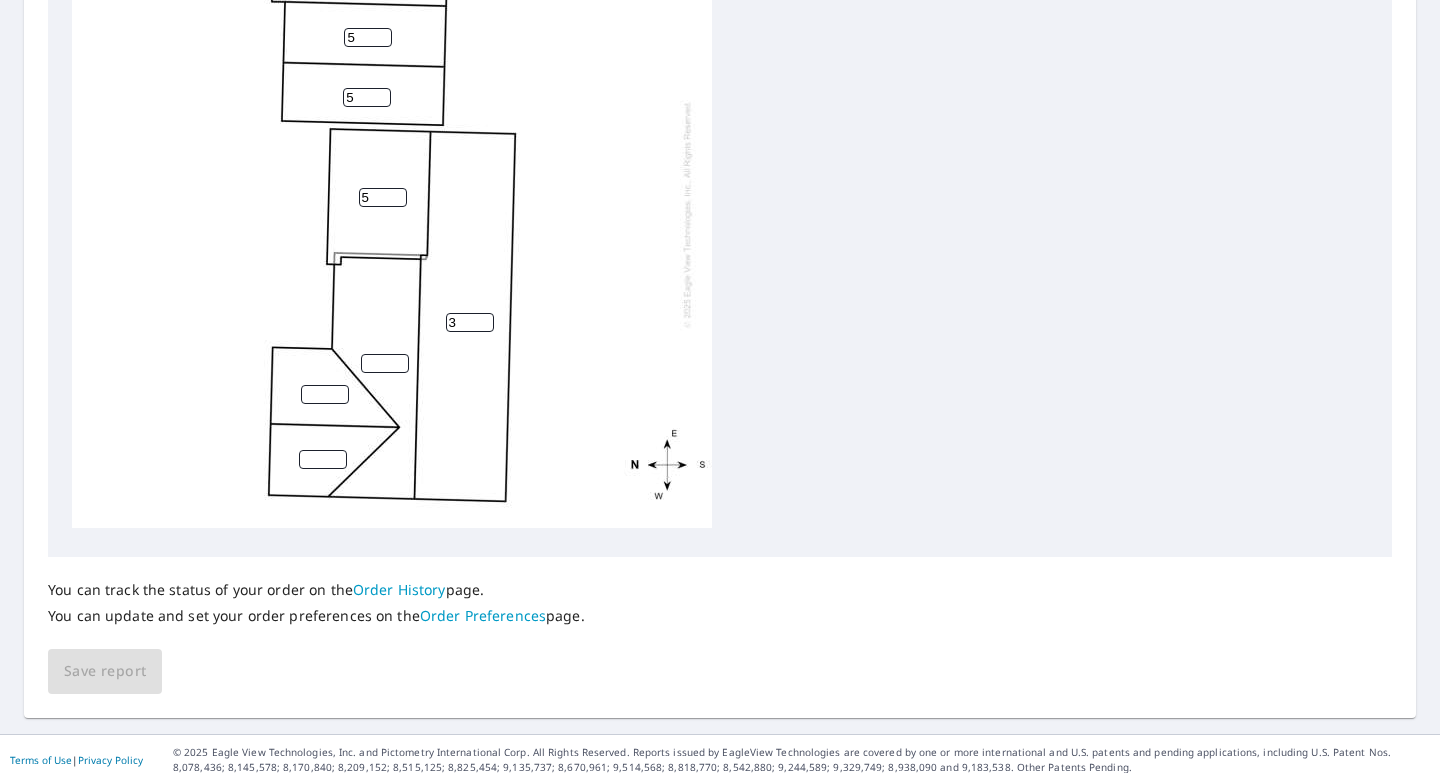 scroll, scrollTop: 810, scrollLeft: 0, axis: vertical 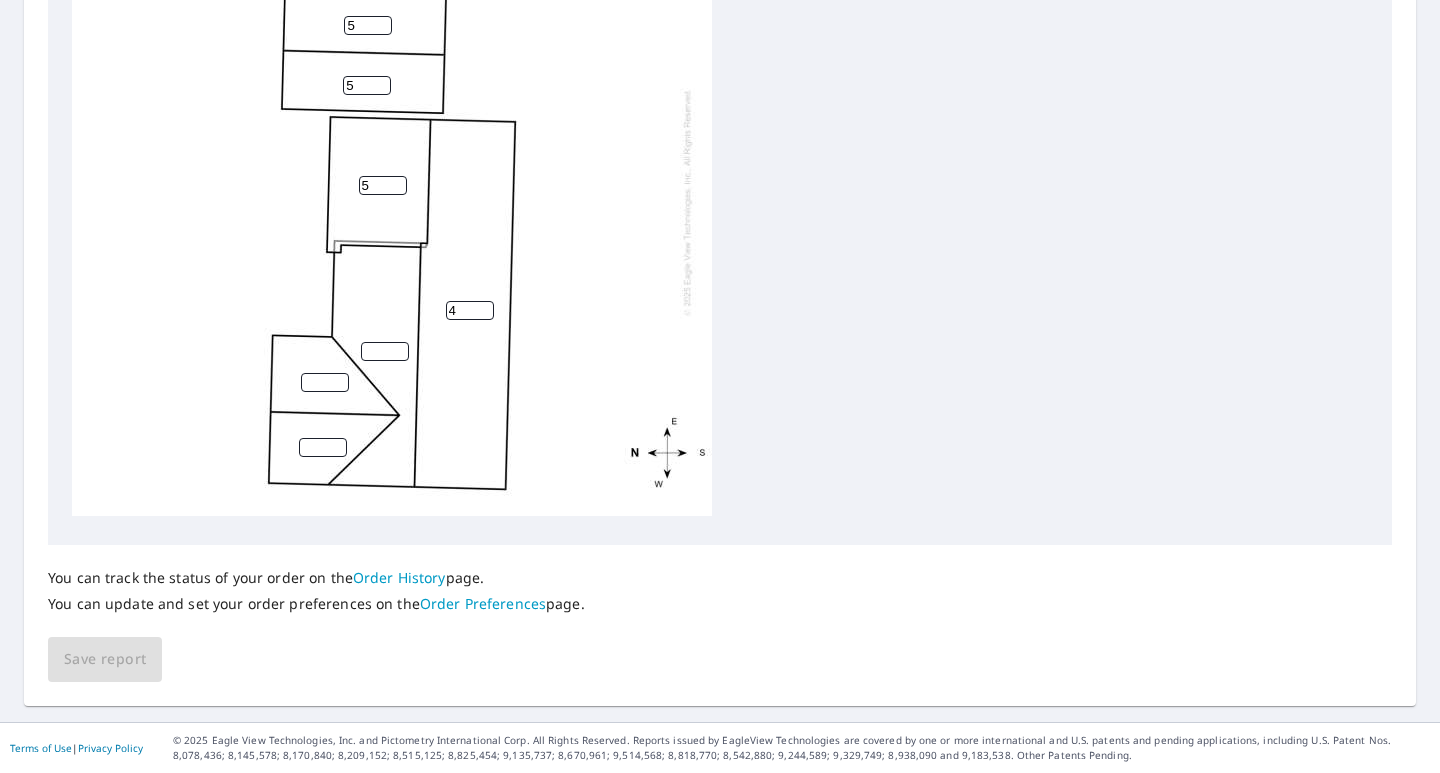 click on "4" at bounding box center [470, 310] 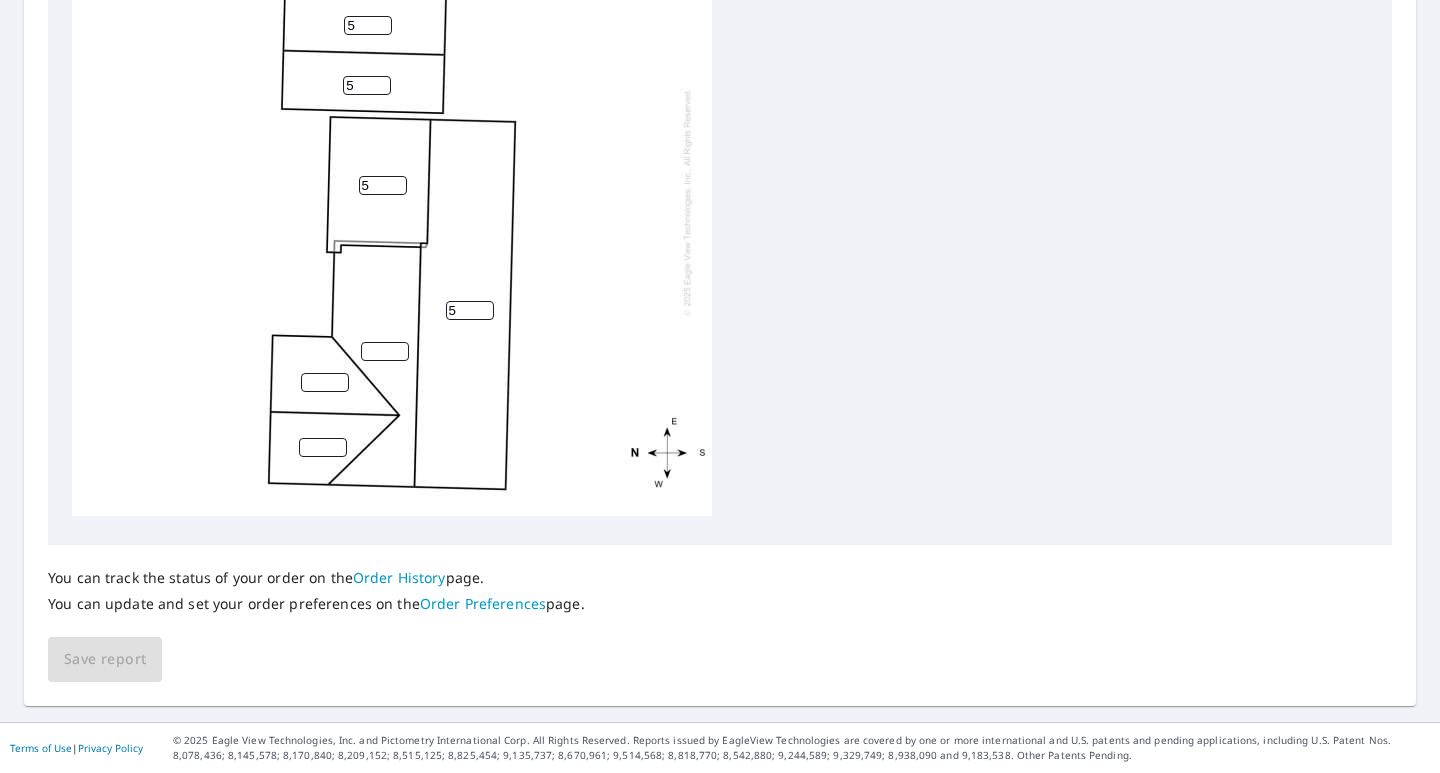 type on "5" 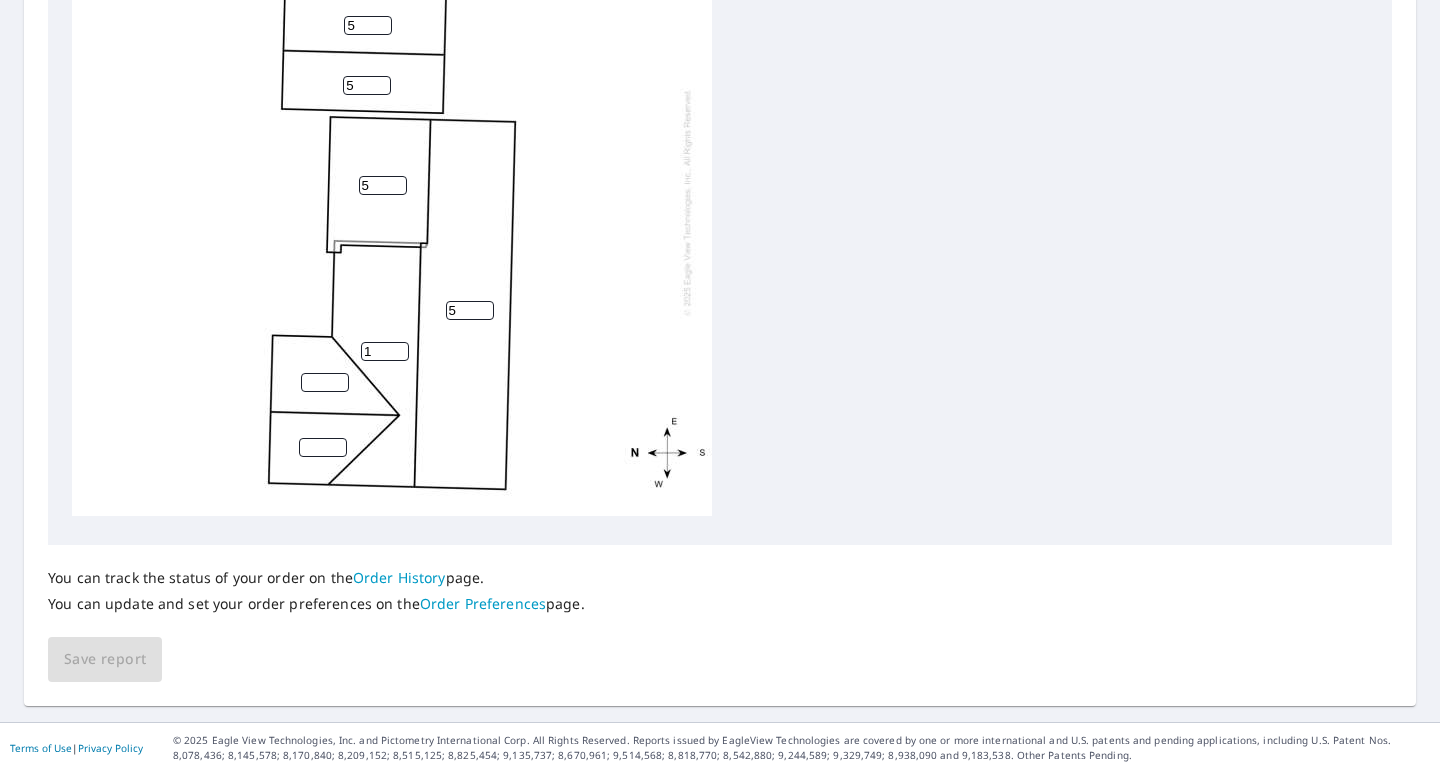 click on "1" at bounding box center (385, 351) 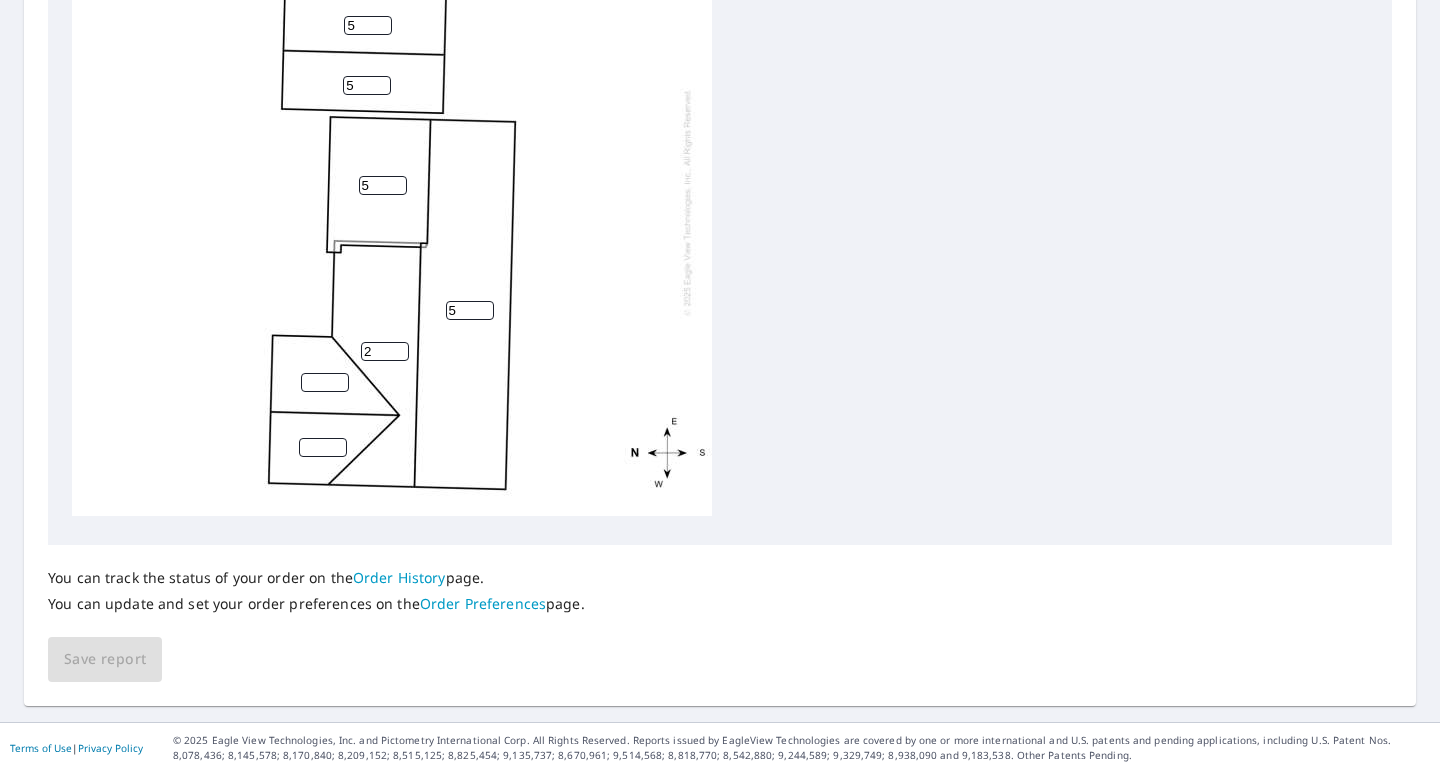 click on "2" at bounding box center (385, 351) 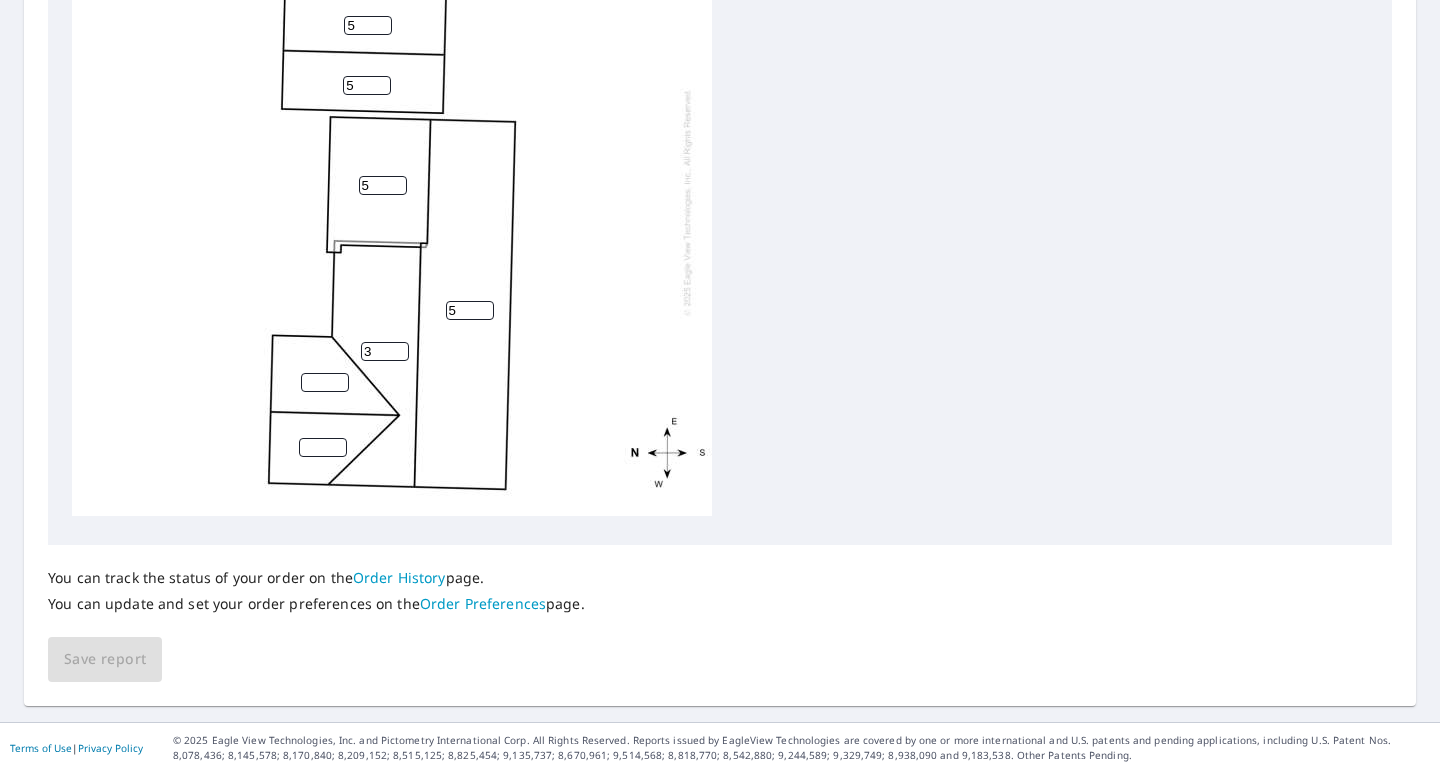 click on "3" at bounding box center [385, 351] 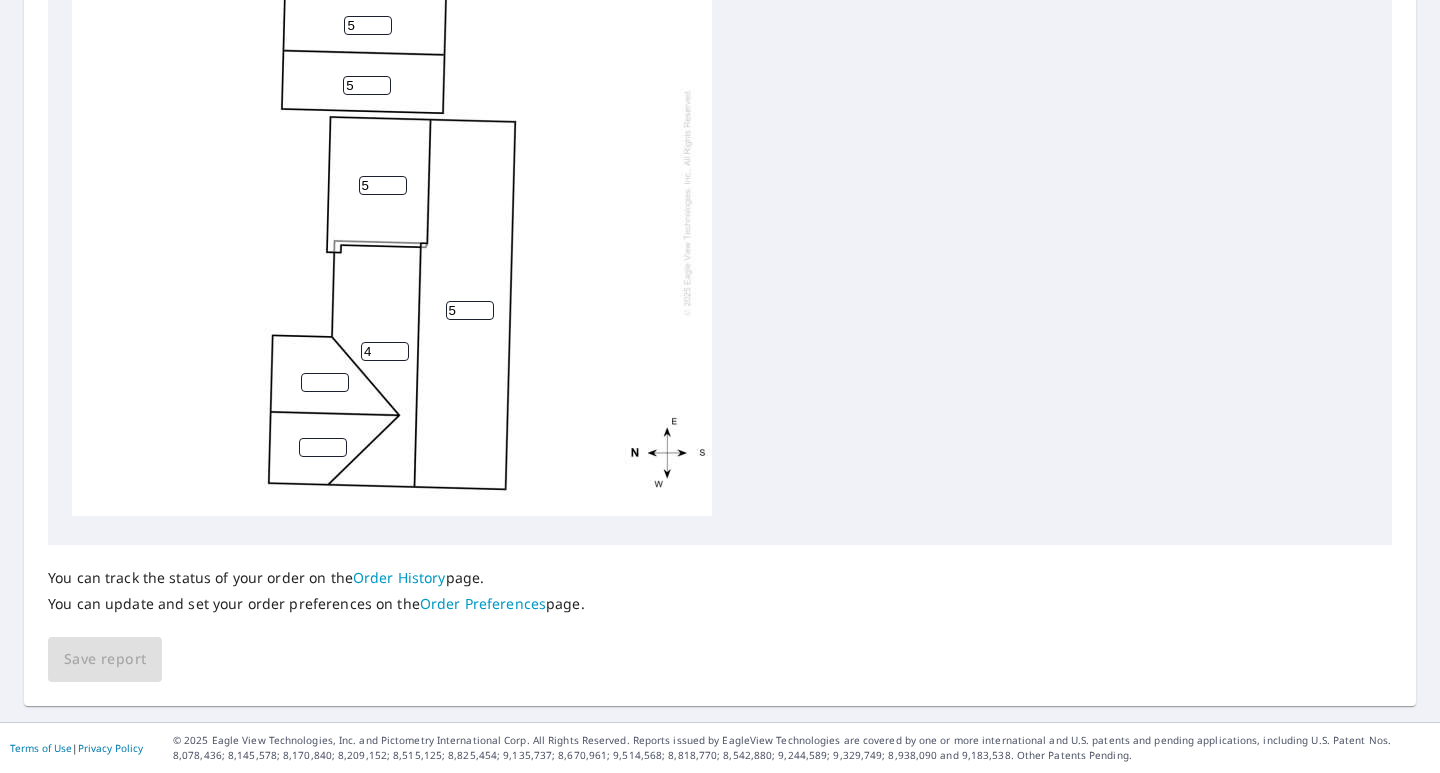 click on "4" at bounding box center (385, 351) 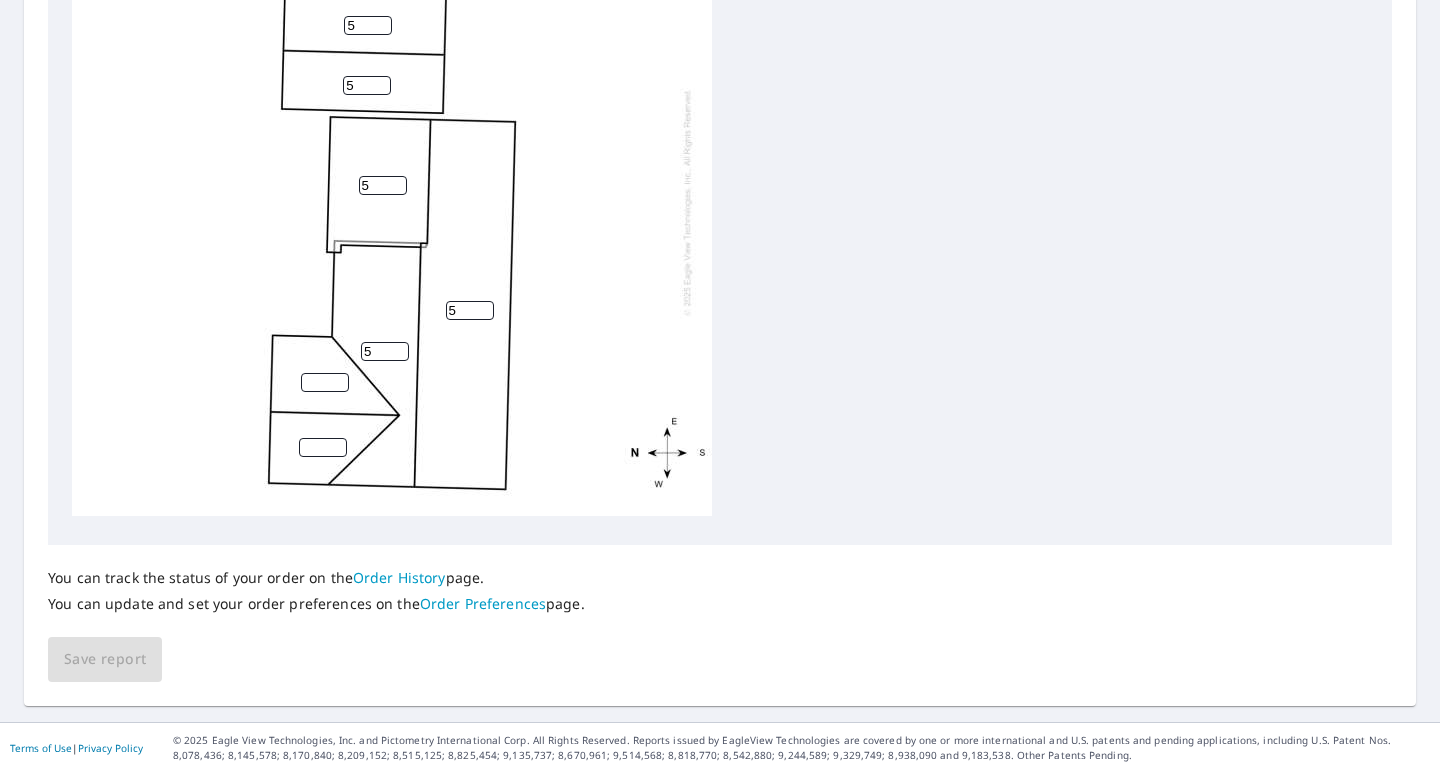 type on "5" 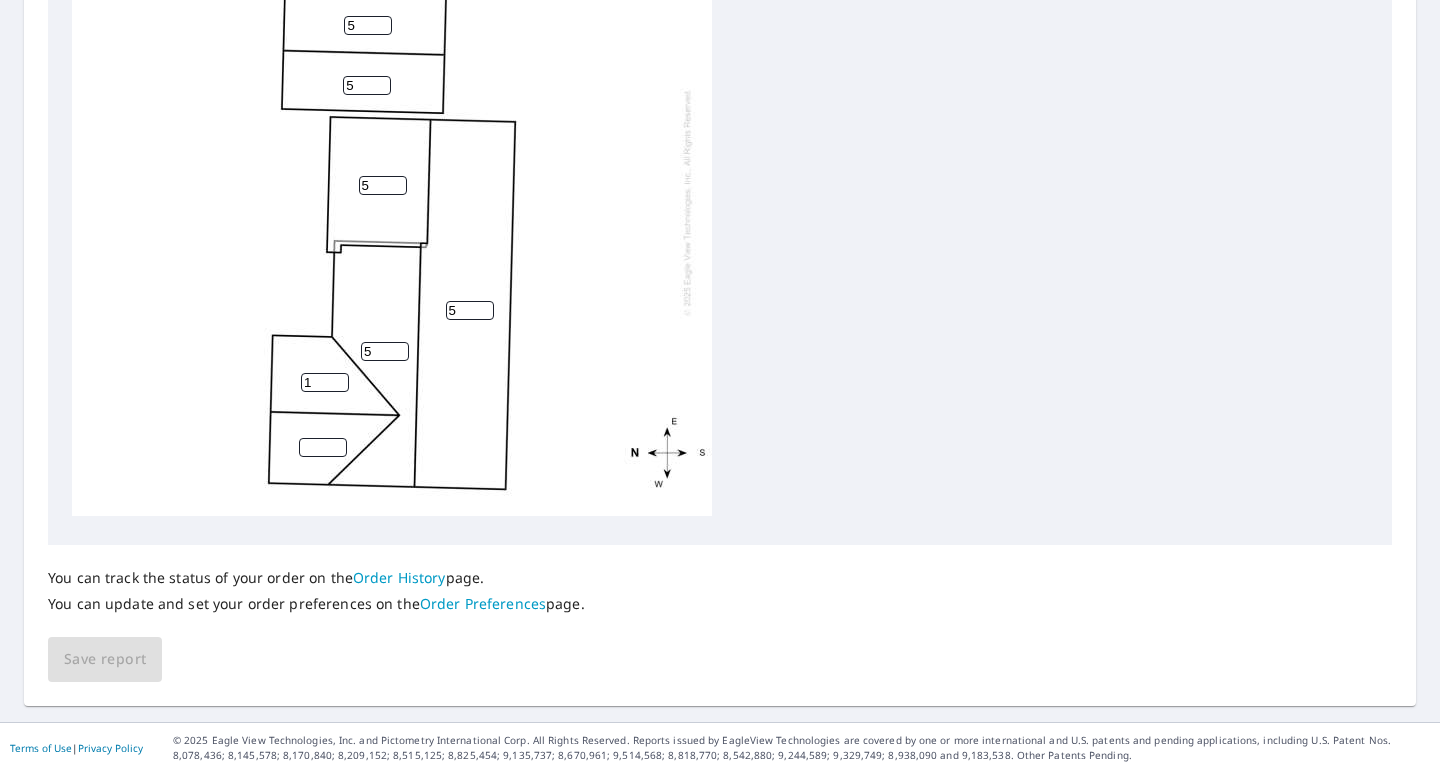 click on "1" at bounding box center [325, 382] 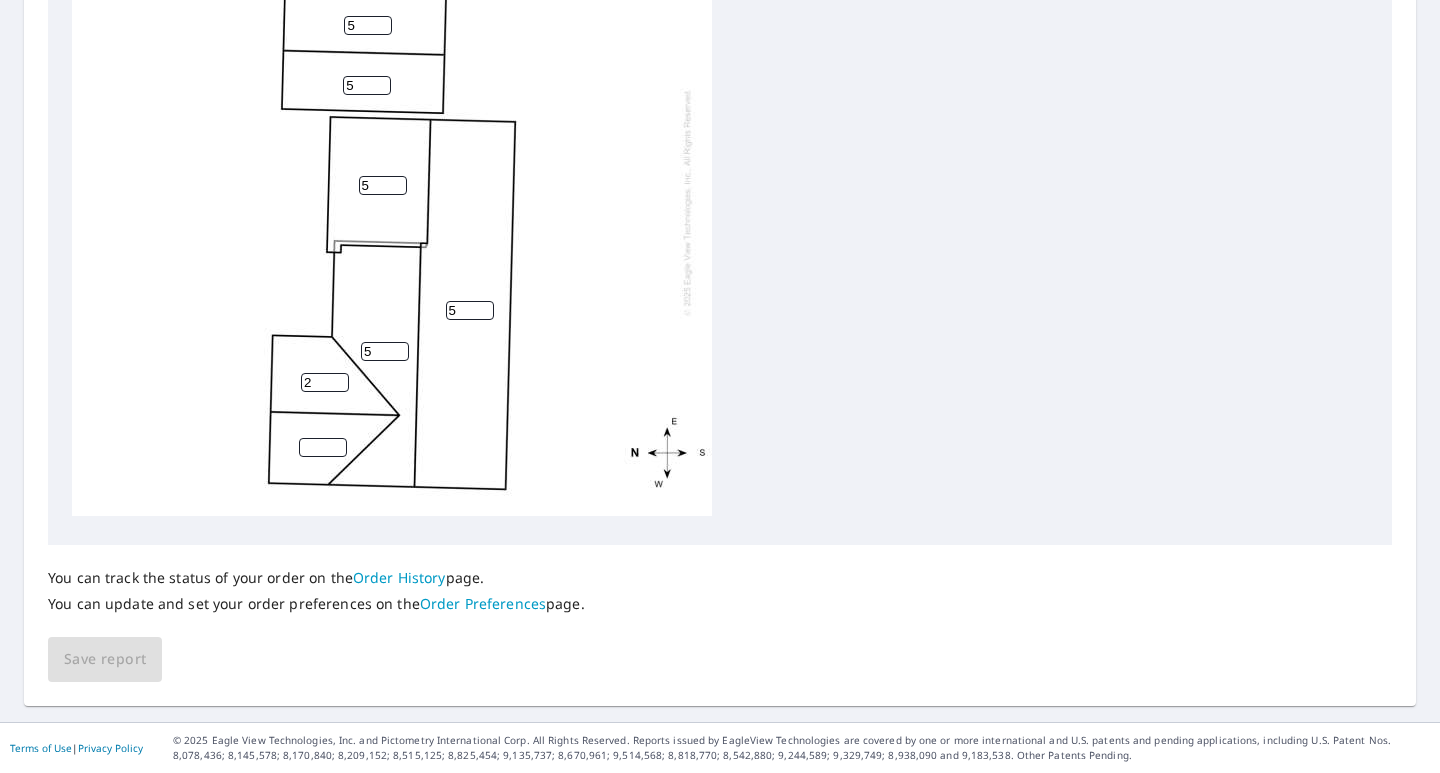 click on "2" at bounding box center [325, 382] 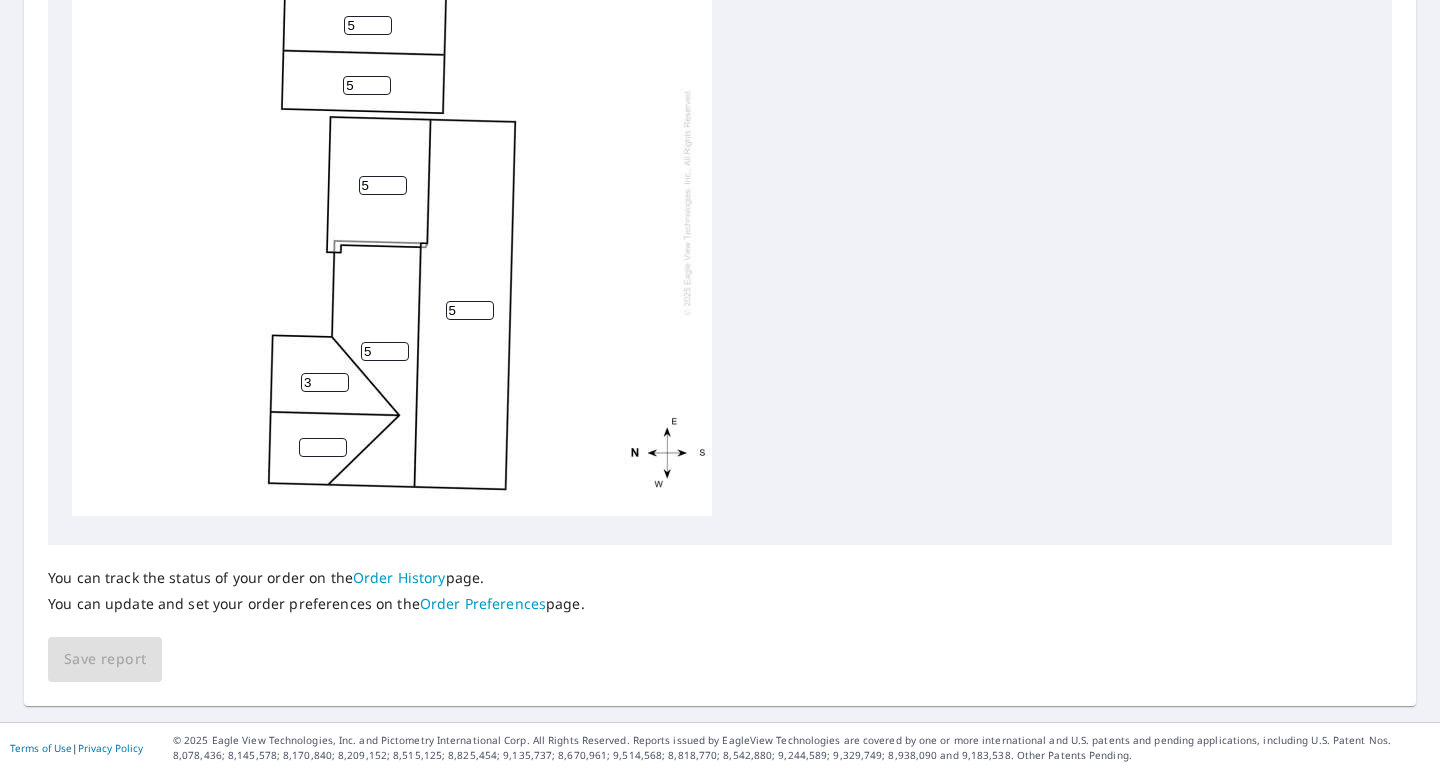 click on "3" at bounding box center [325, 382] 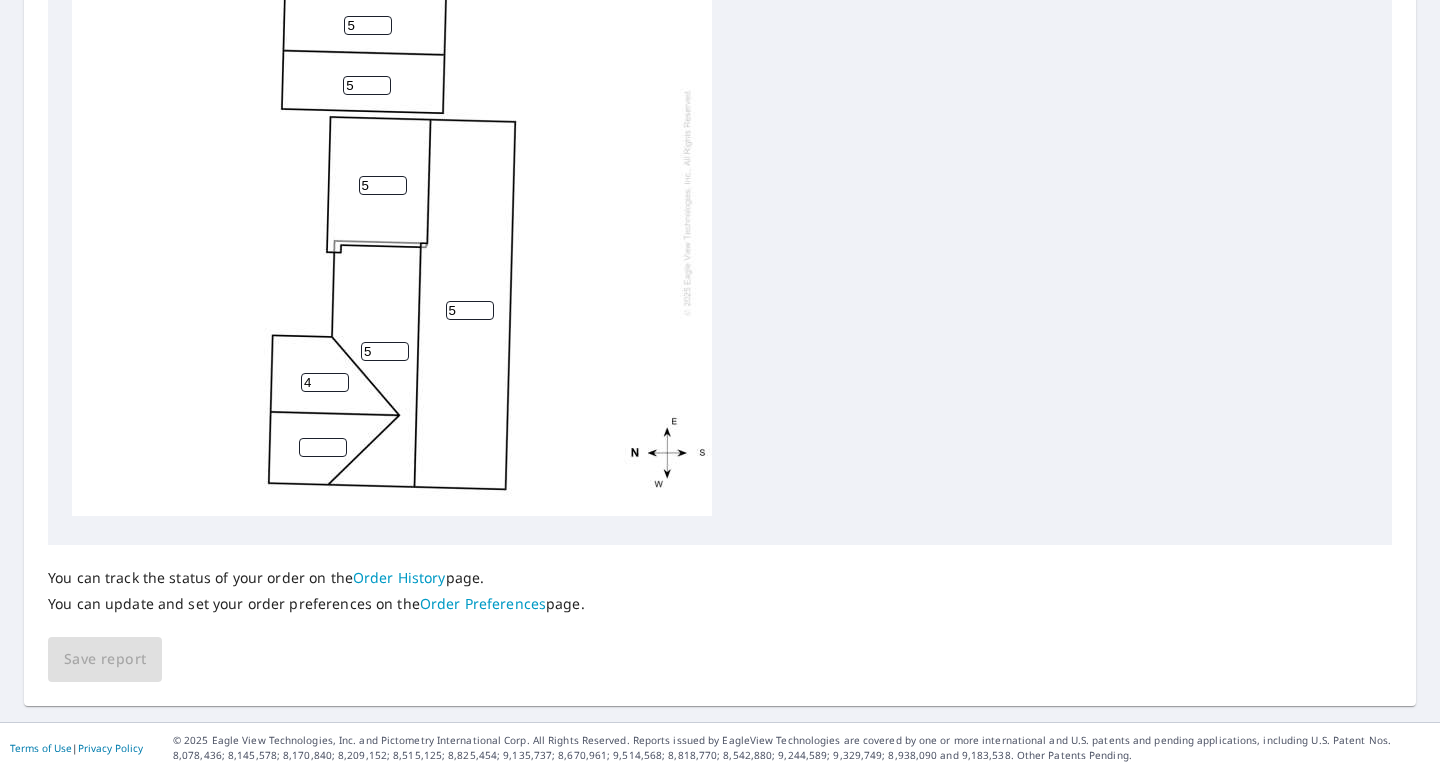 click on "4" at bounding box center [325, 382] 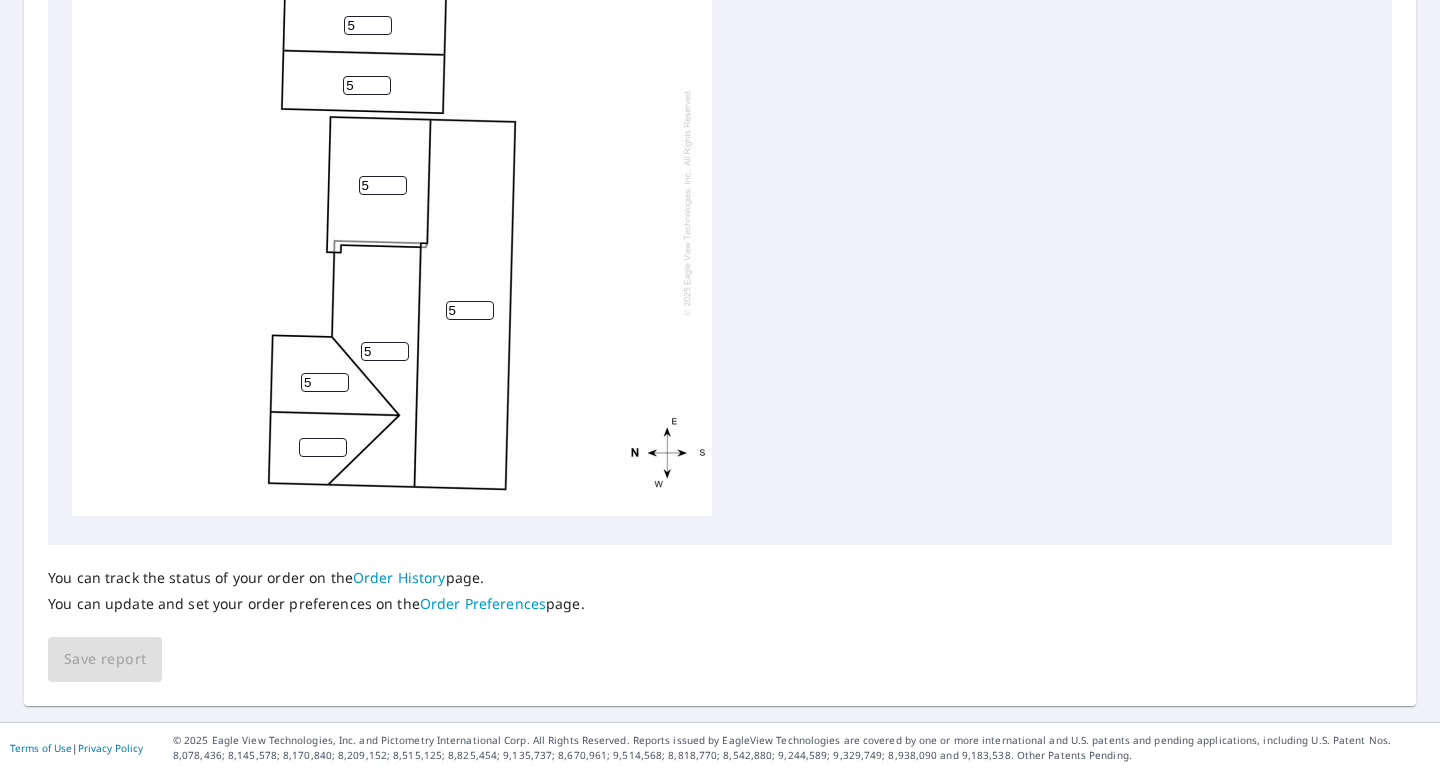 type on "5" 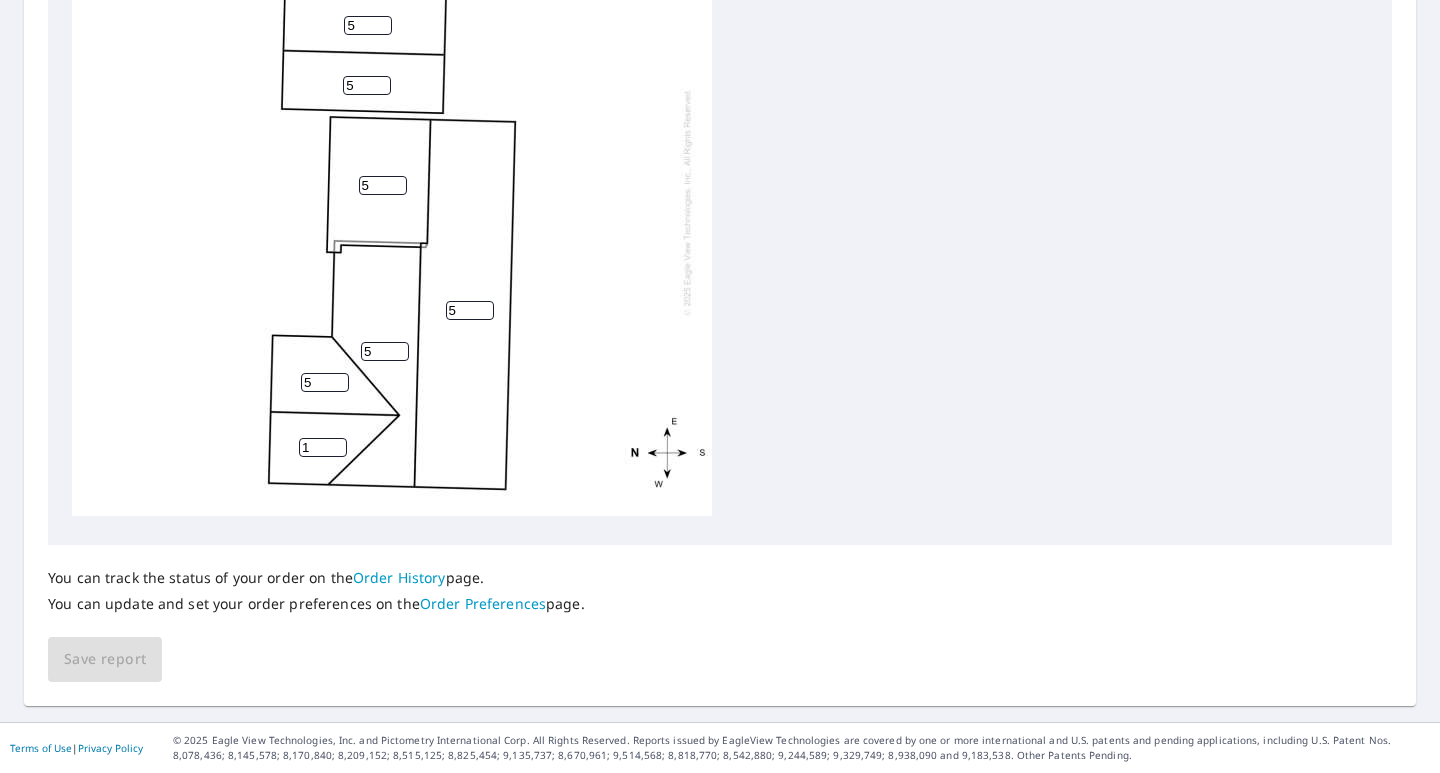 click on "1" at bounding box center [323, 447] 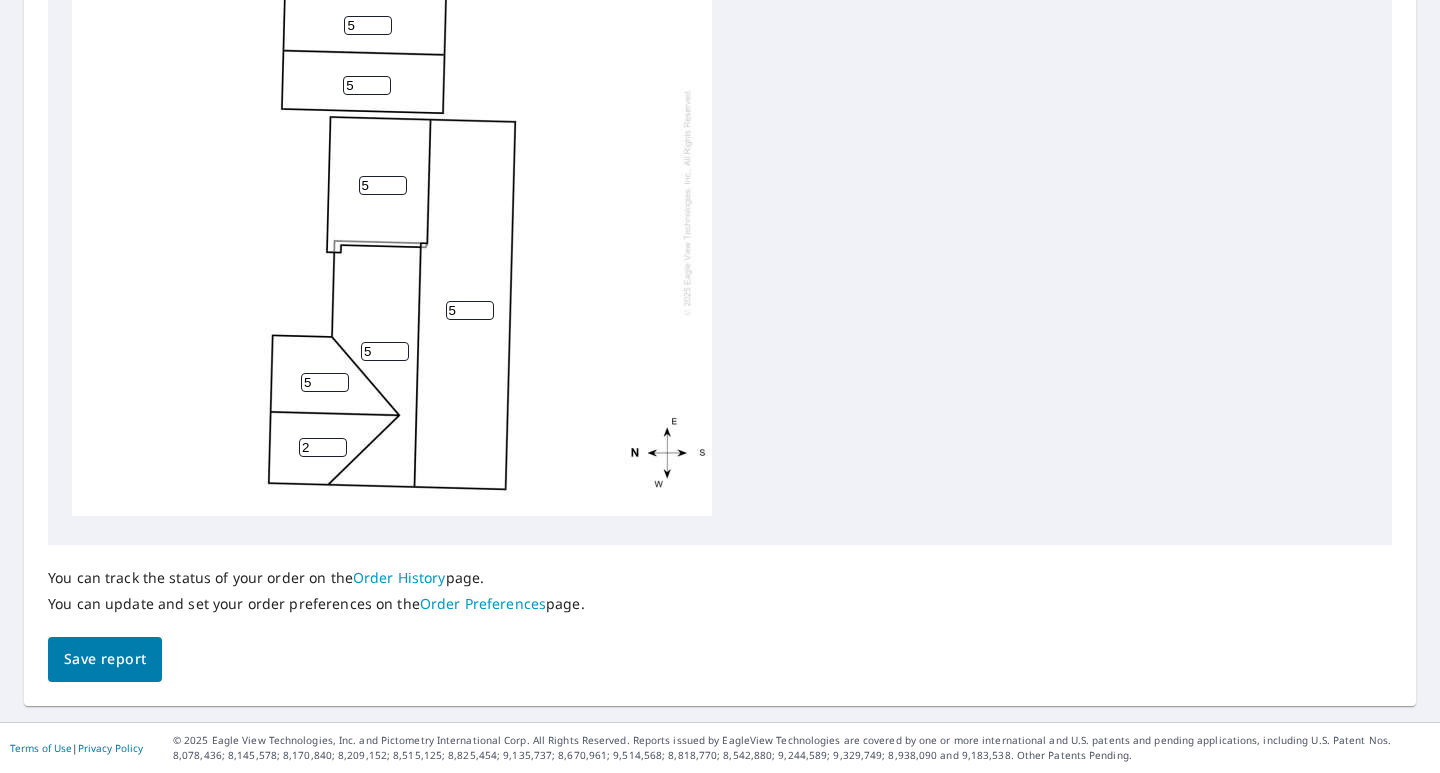 click on "2" at bounding box center [323, 447] 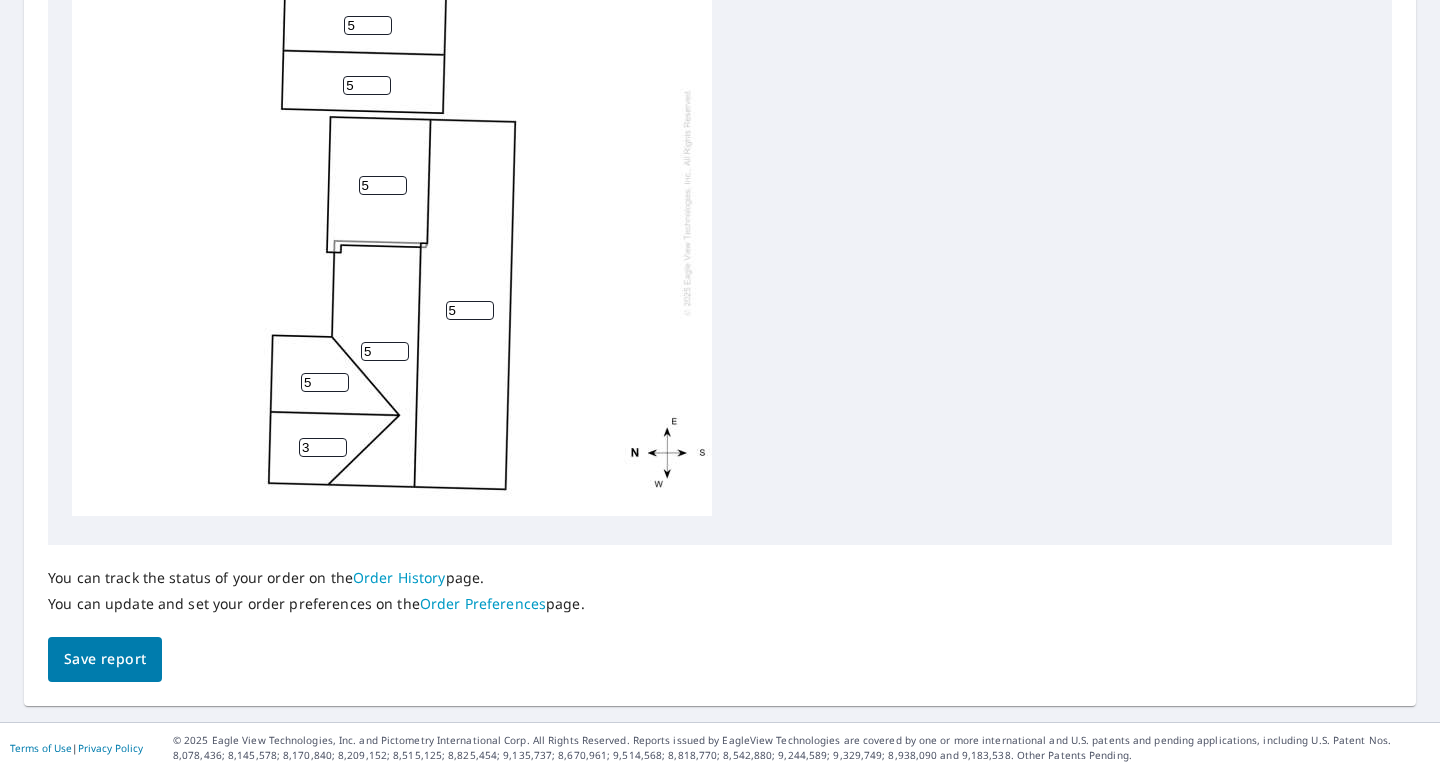 click on "3" at bounding box center (323, 447) 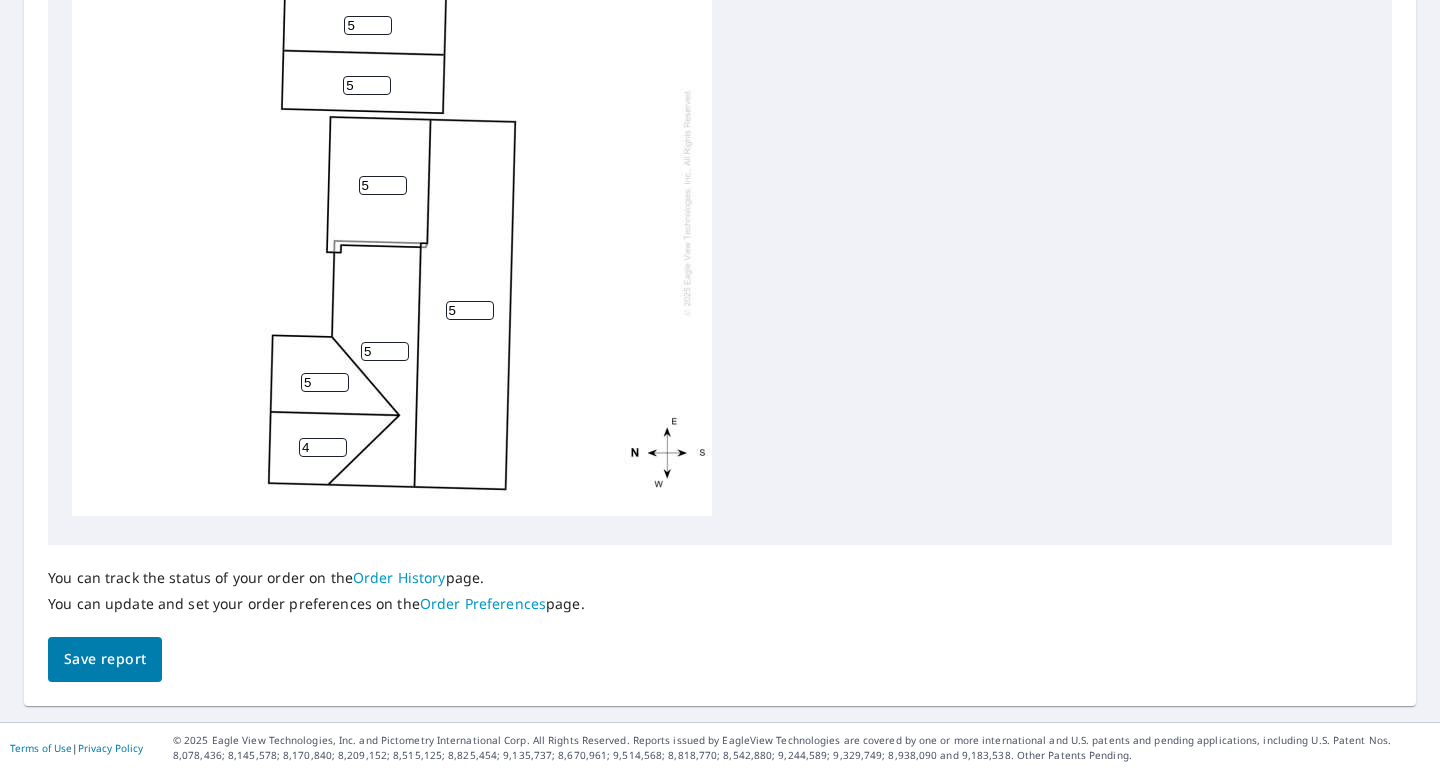 click on "4" at bounding box center (323, 447) 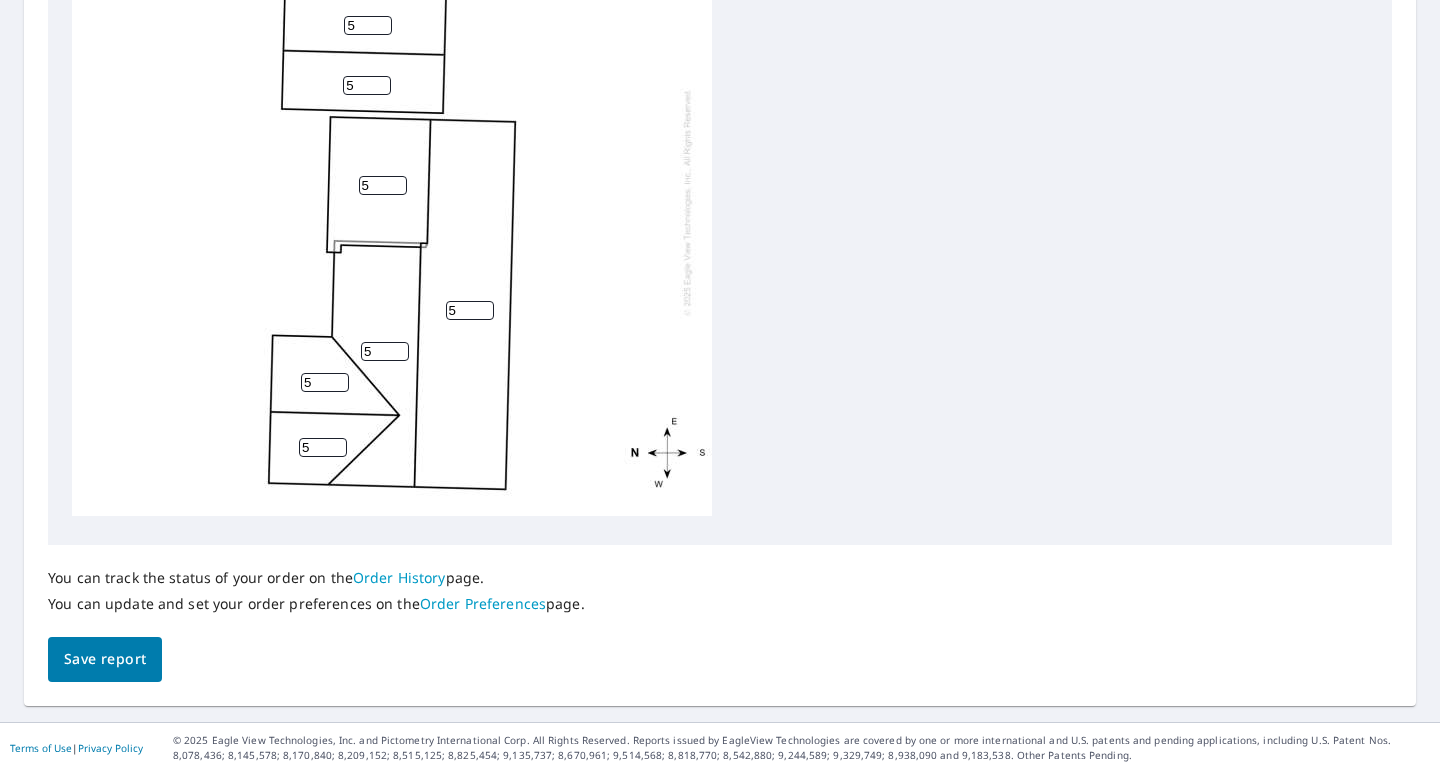 type on "5" 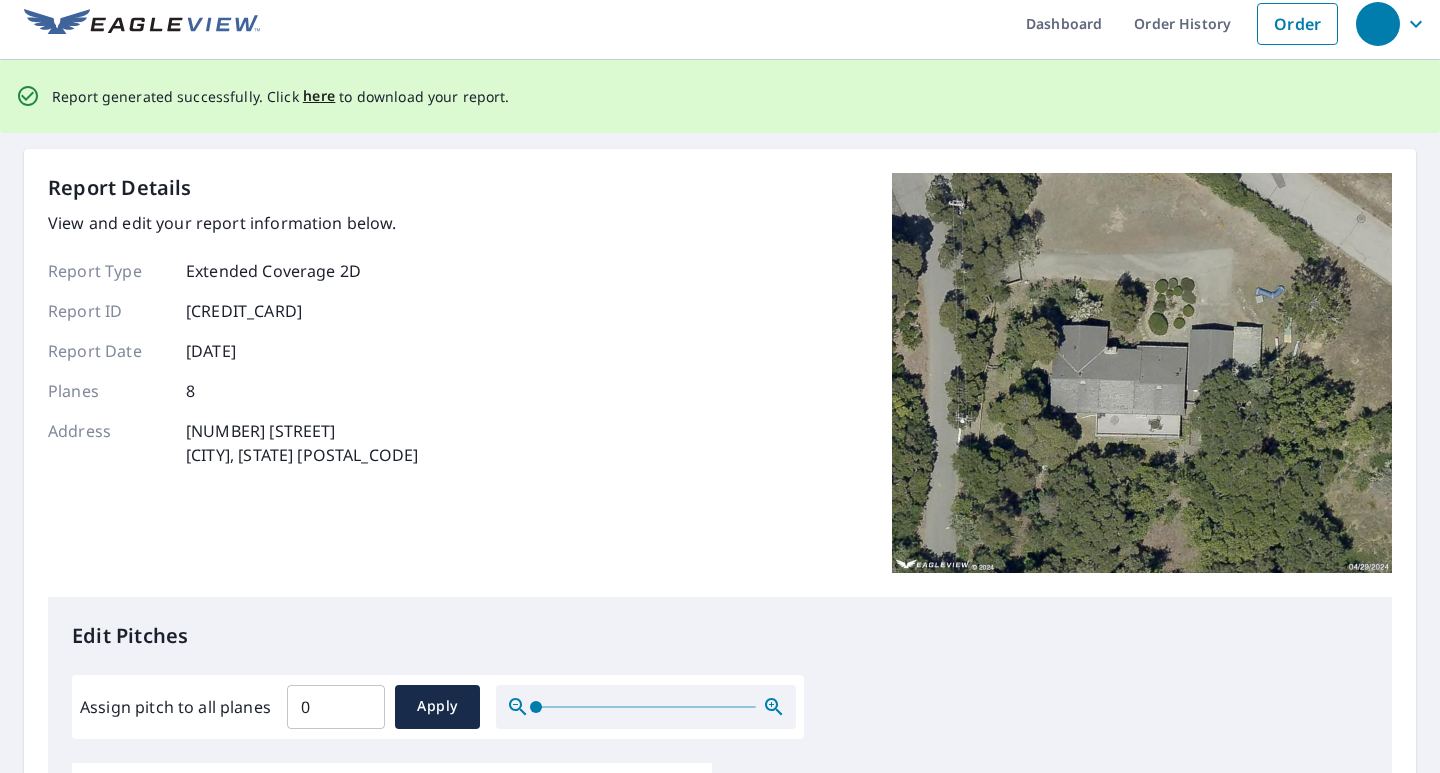 scroll, scrollTop: 0, scrollLeft: 0, axis: both 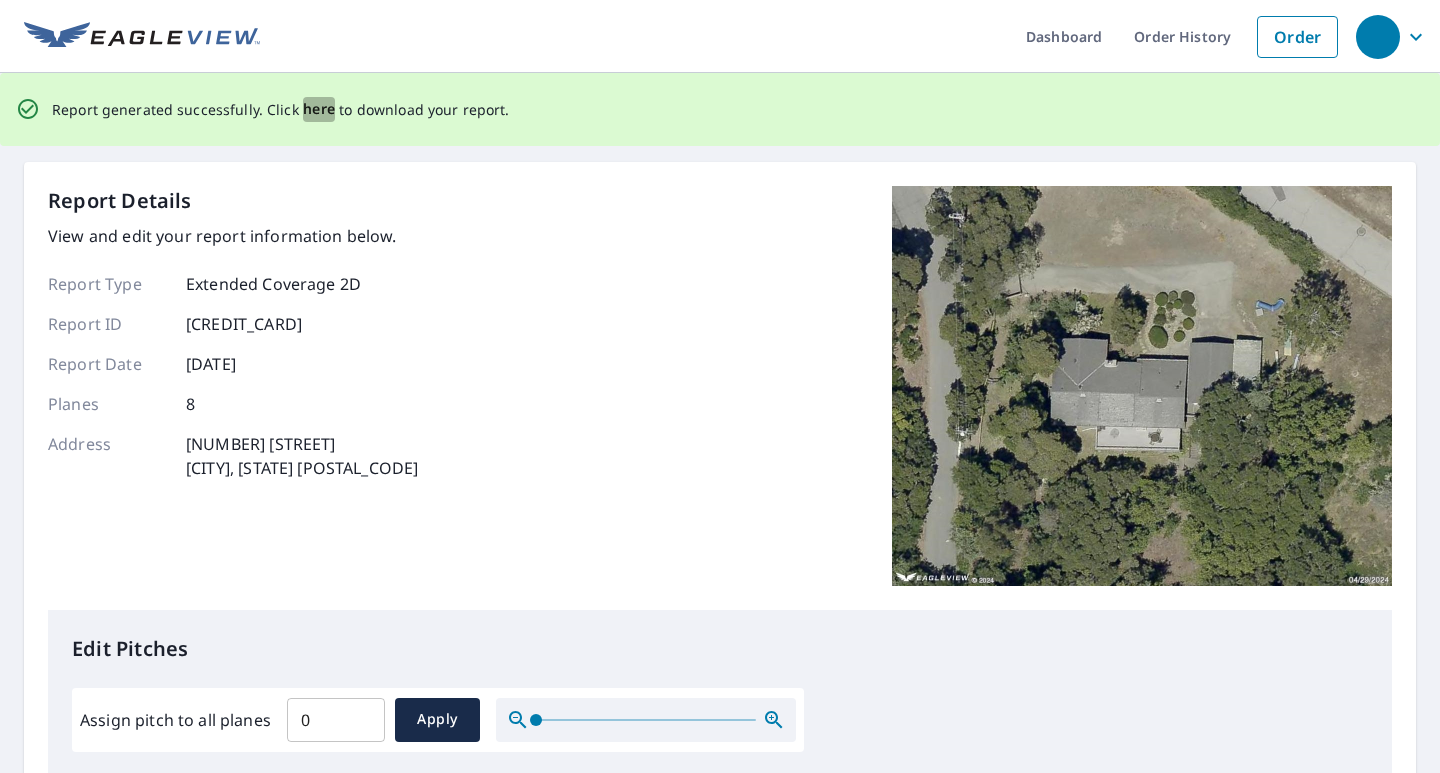 click on "here" at bounding box center (319, 109) 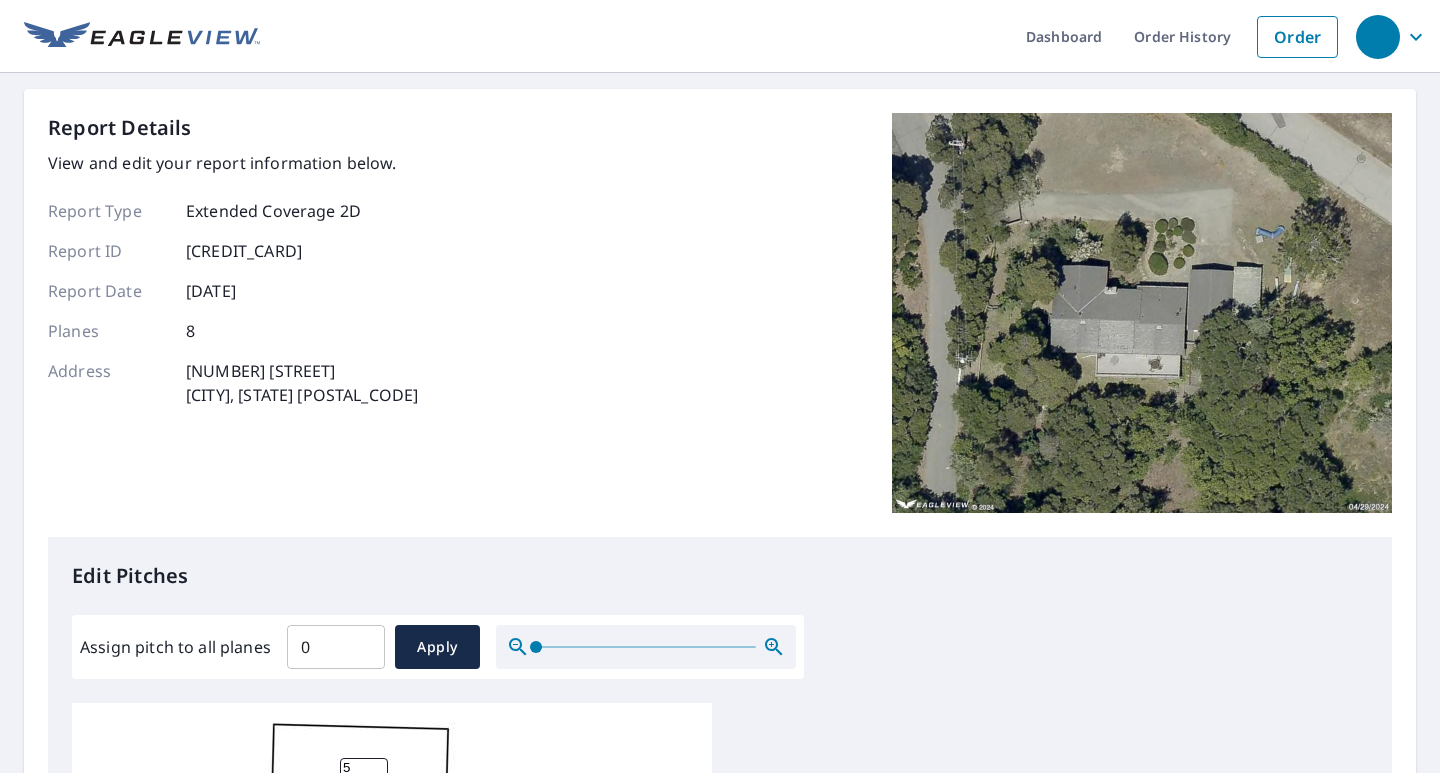 click on "Report Details View and edit your report information below. Report Type Extended Coverage 2D Report ID [CREDIT_CARD] Report Date [DATE] Planes 8 Address [NUMBER] [STREET] [CITY], [STATE] [POSTAL_CODE]" at bounding box center (720, 325) 